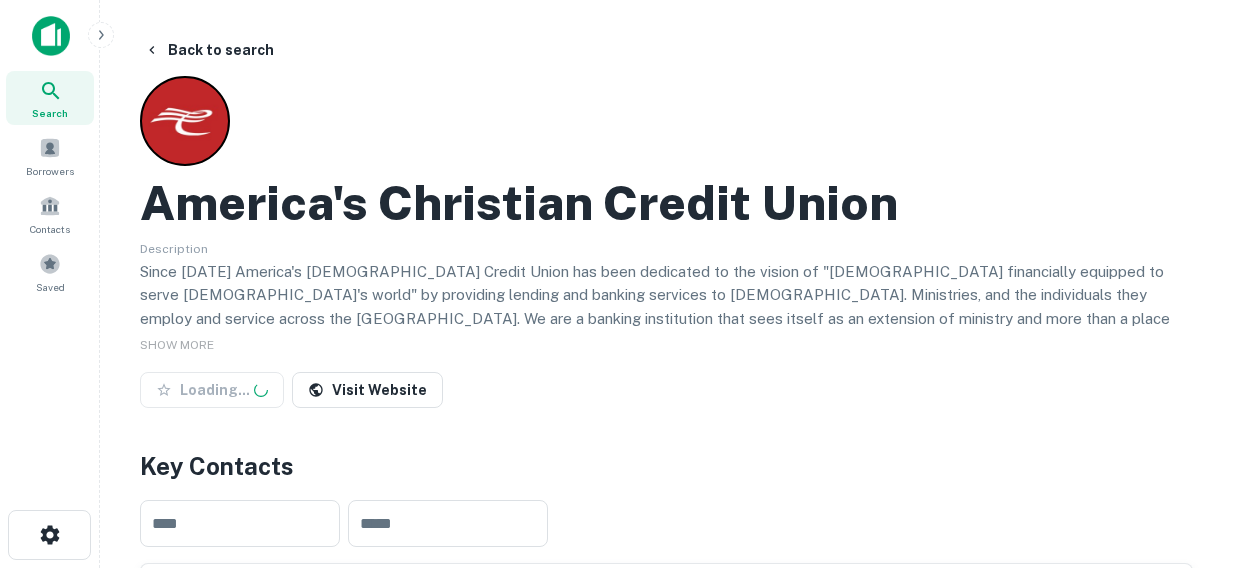 scroll, scrollTop: 0, scrollLeft: 0, axis: both 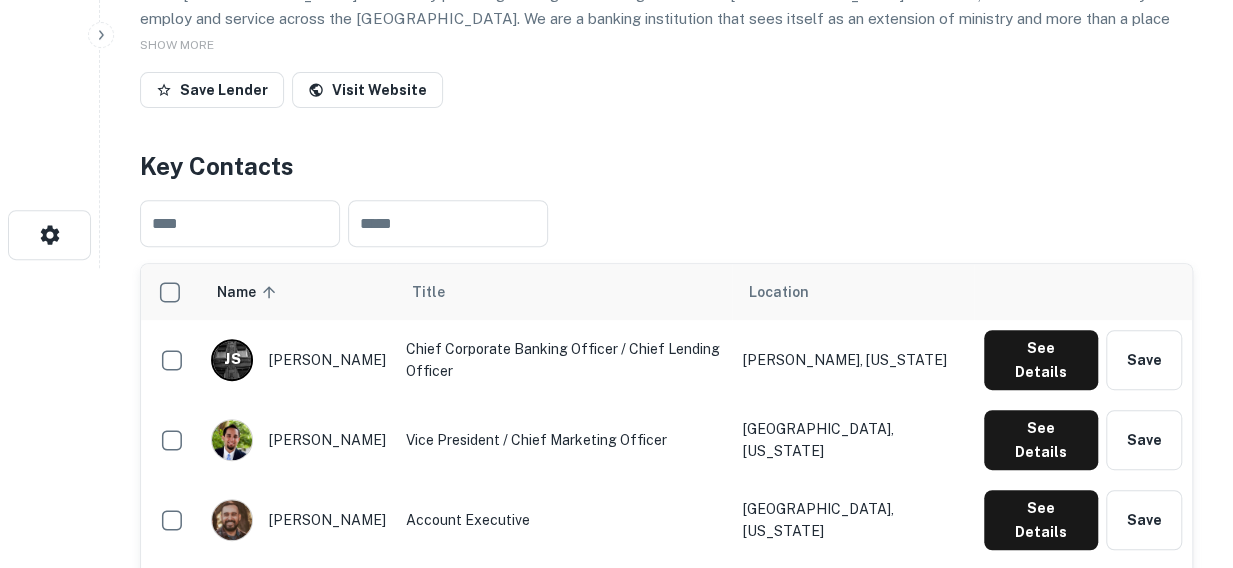 click on "​ ​" at bounding box center (666, 223) 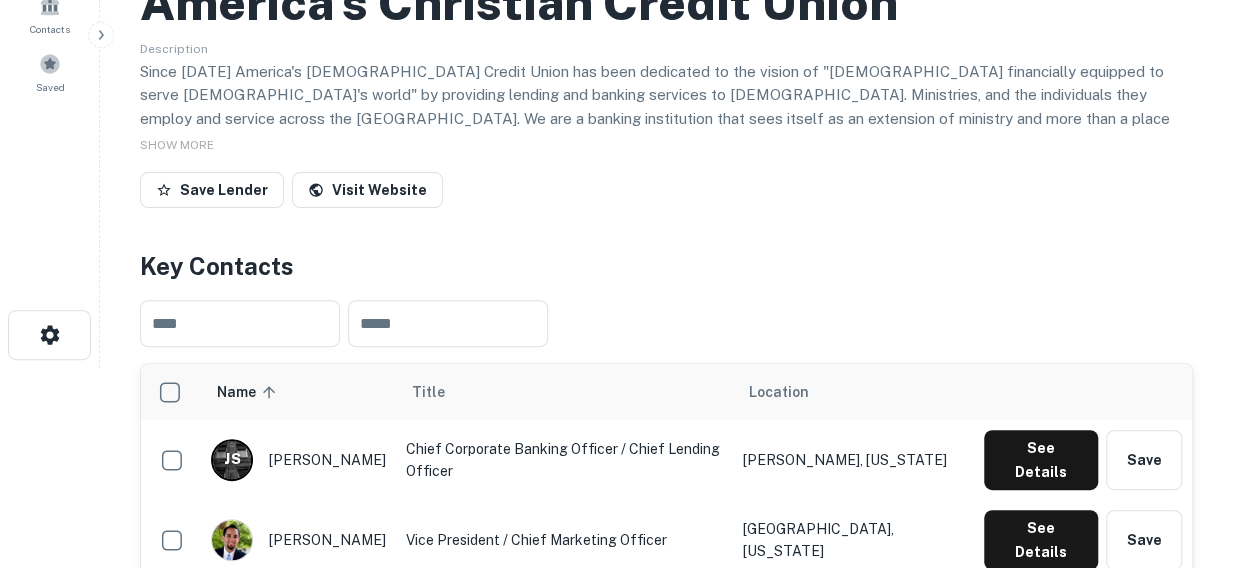 scroll, scrollTop: 600, scrollLeft: 0, axis: vertical 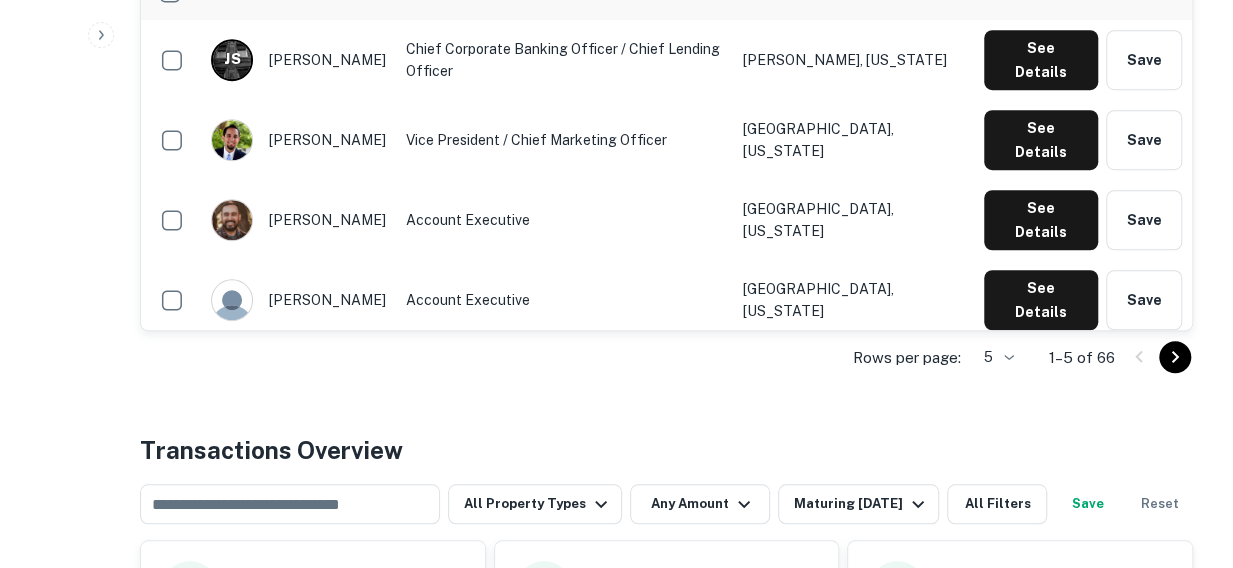 click on "Search         Borrowers         Contacts         Saved     Back to search America's Christian Credit Union Description Since 1958 America's Christian Credit Union has been dedicated to the vision of "Christians financially equipped to serve God's world" by providing lending and banking services to Churches. Ministries, and the individuals they employ and service across the United States.   We are a banking institution that sees itself as an extension of ministry and more than a place for our Christian members to have access to deposit & loan services.
As a leading Christian financial institution, ACCU is committed to providing innovative and user-friendly financial solutions to our valued members.  With a strong focus on digital banking, we are dedicated to delivering exceptional member experiences through cutting-edge technology and personalized service. SHOW MORE Save Lender Visit Website Key Contacts ​ ​ Name sorted ascending Title Location J   S joel santiago McKinney, Texas See Details" at bounding box center (616, -316) 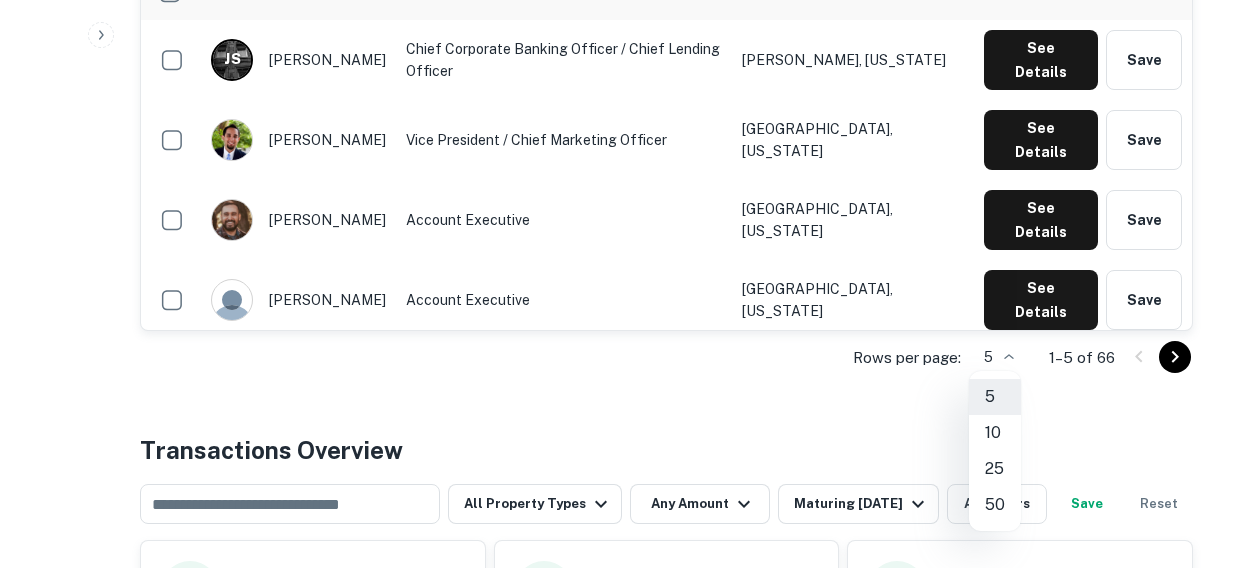 click on "10" at bounding box center [995, 433] 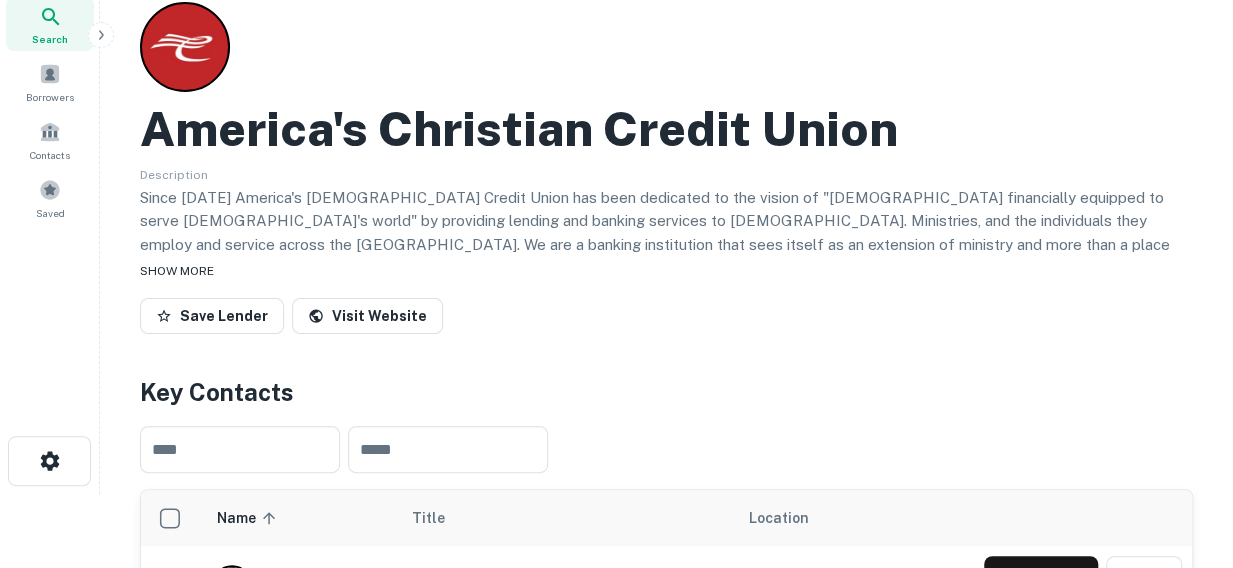 scroll, scrollTop: 0, scrollLeft: 0, axis: both 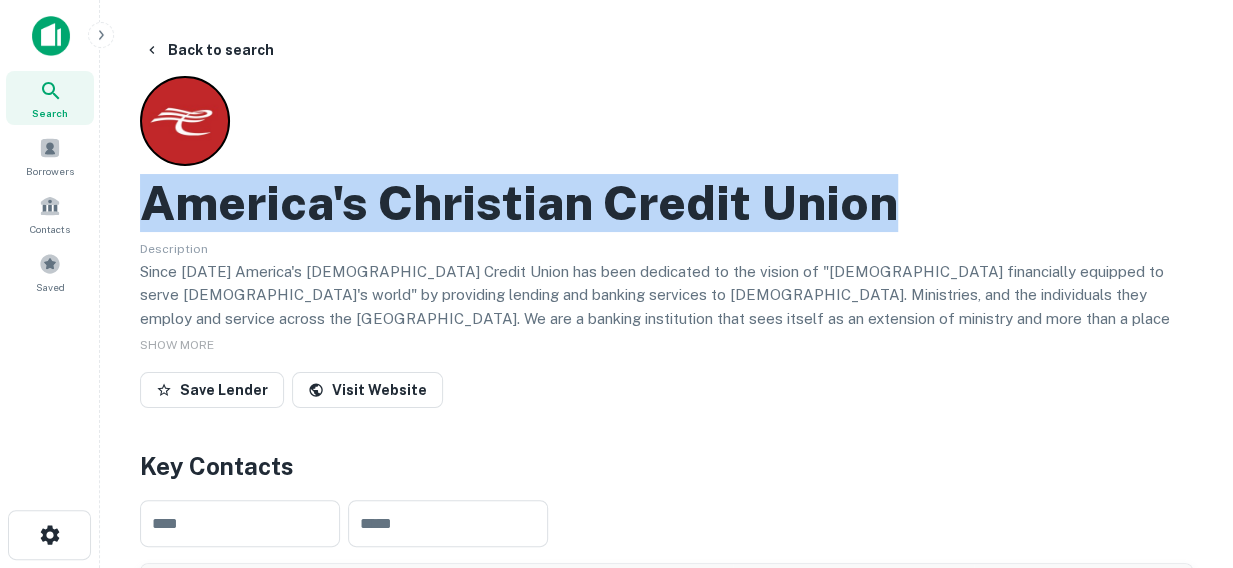 drag, startPoint x: 940, startPoint y: 215, endPoint x: 132, endPoint y: 221, distance: 808.0223 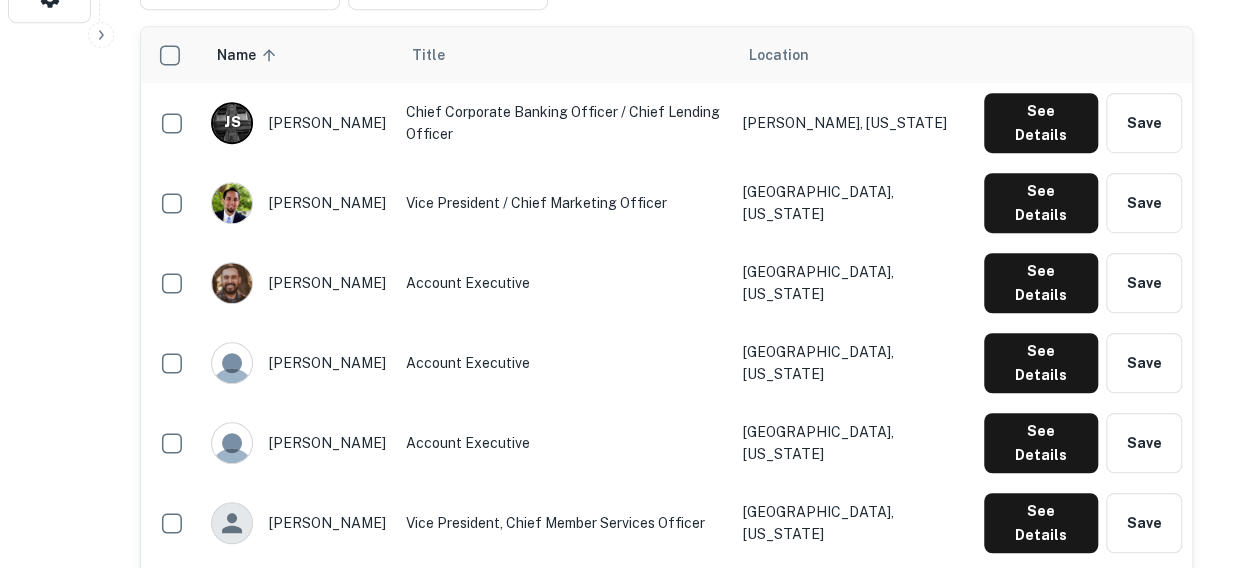 scroll, scrollTop: 500, scrollLeft: 0, axis: vertical 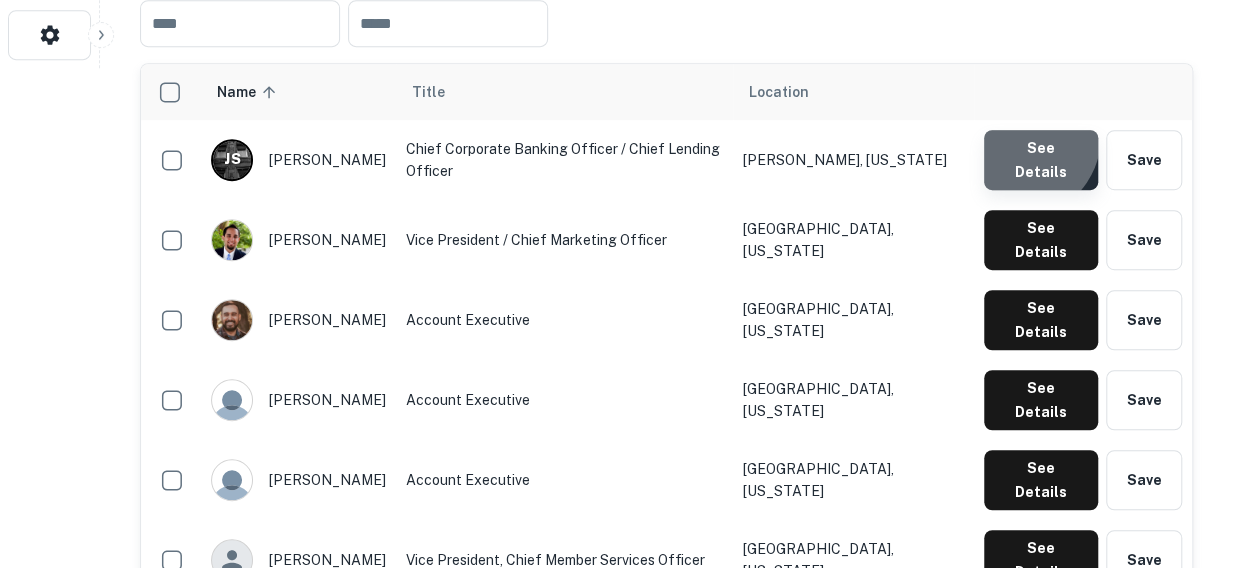 click on "See Details" at bounding box center [1041, 160] 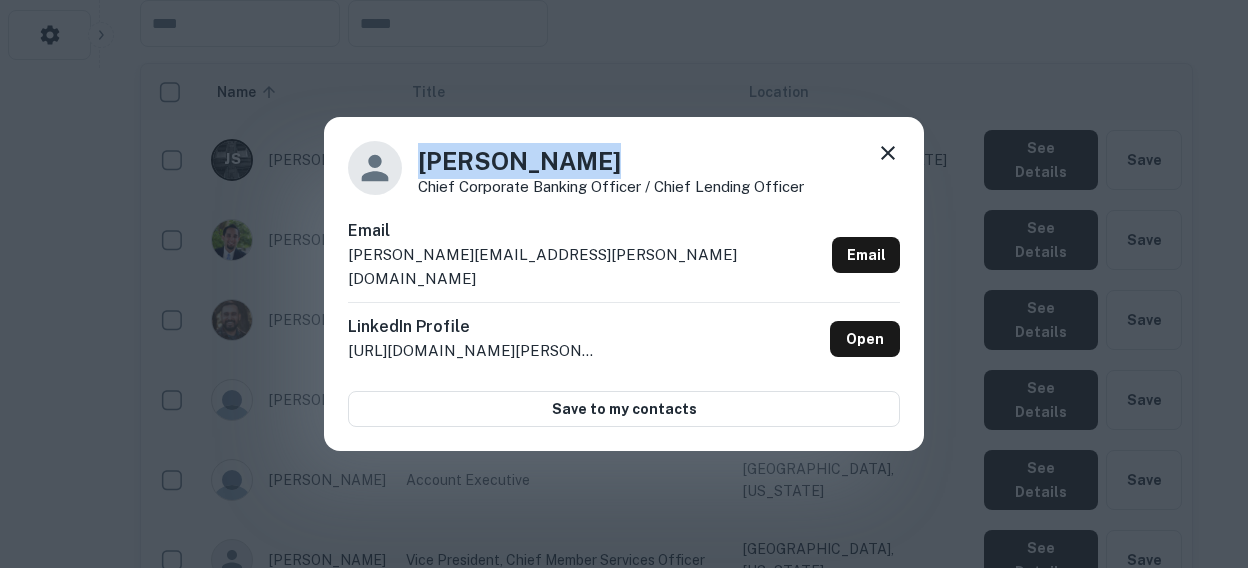 drag, startPoint x: 600, startPoint y: 172, endPoint x: 407, endPoint y: 181, distance: 193.20973 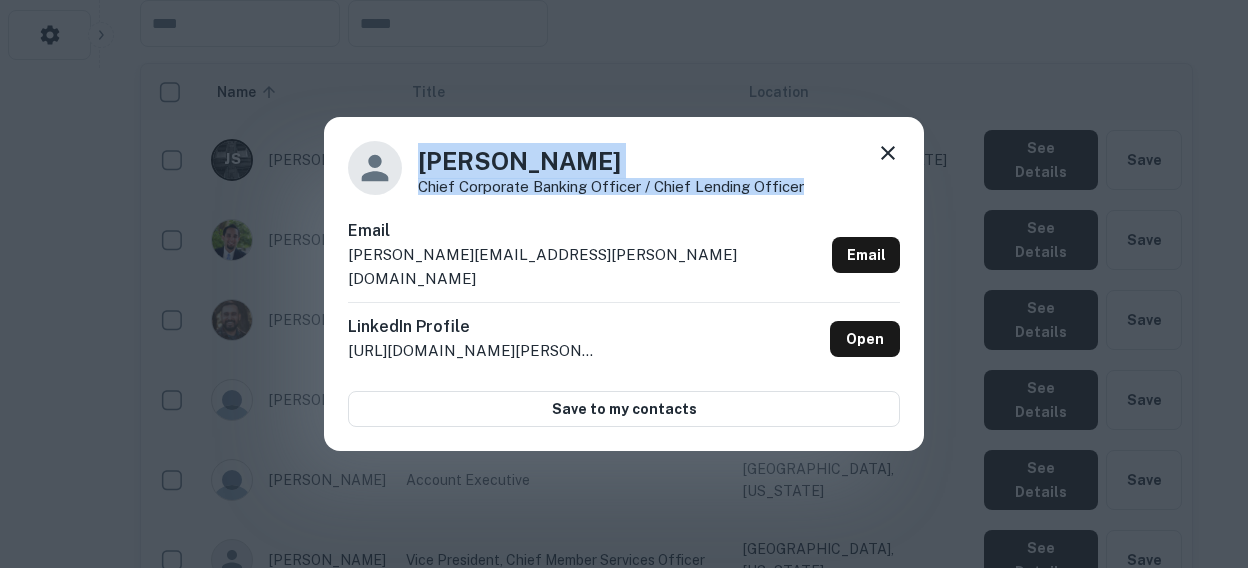 drag, startPoint x: 805, startPoint y: 201, endPoint x: 404, endPoint y: 197, distance: 401.01996 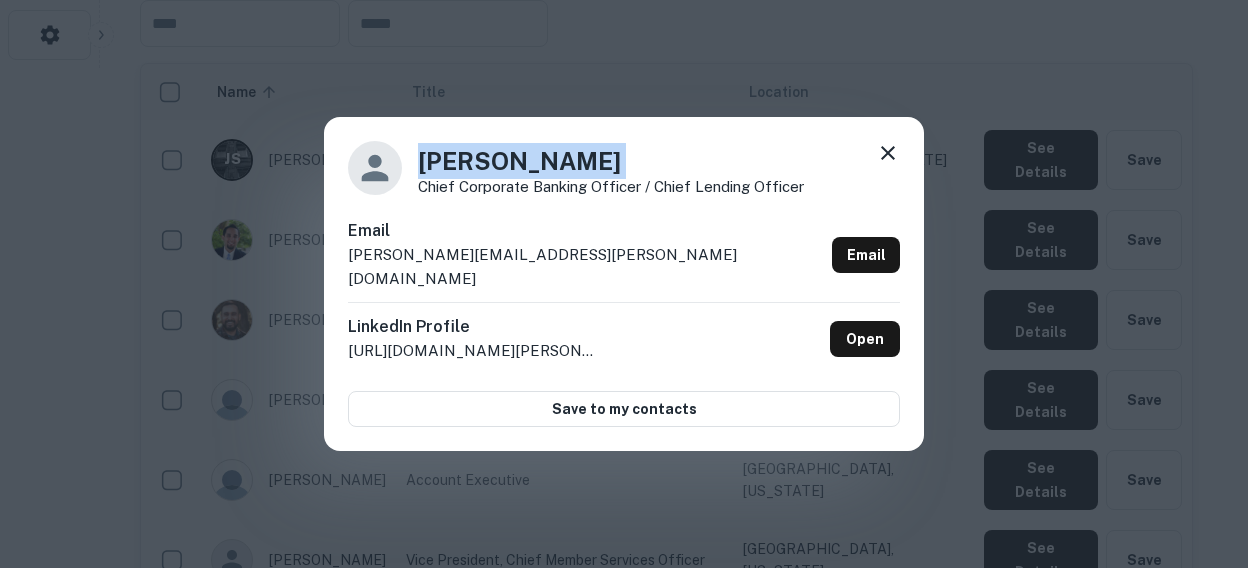click on "Joel Santiago Chief Corporate Banking Officer / Chief Lending Officer" at bounding box center [624, 168] 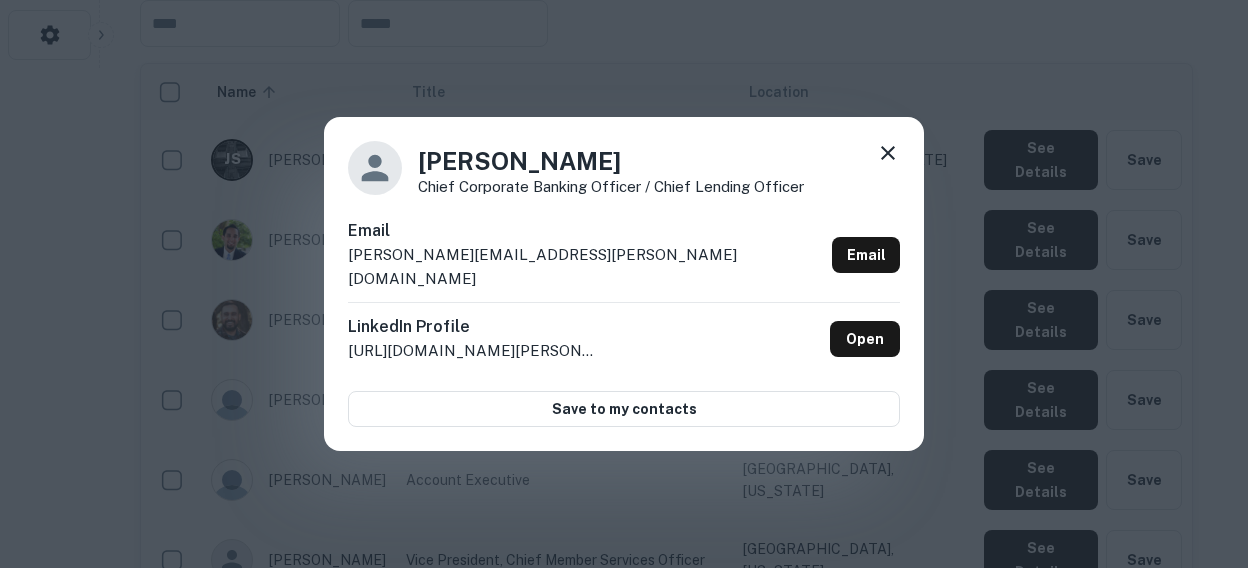 click on "Chief Corporate Banking Officer / Chief Lending Officer" at bounding box center [611, 186] 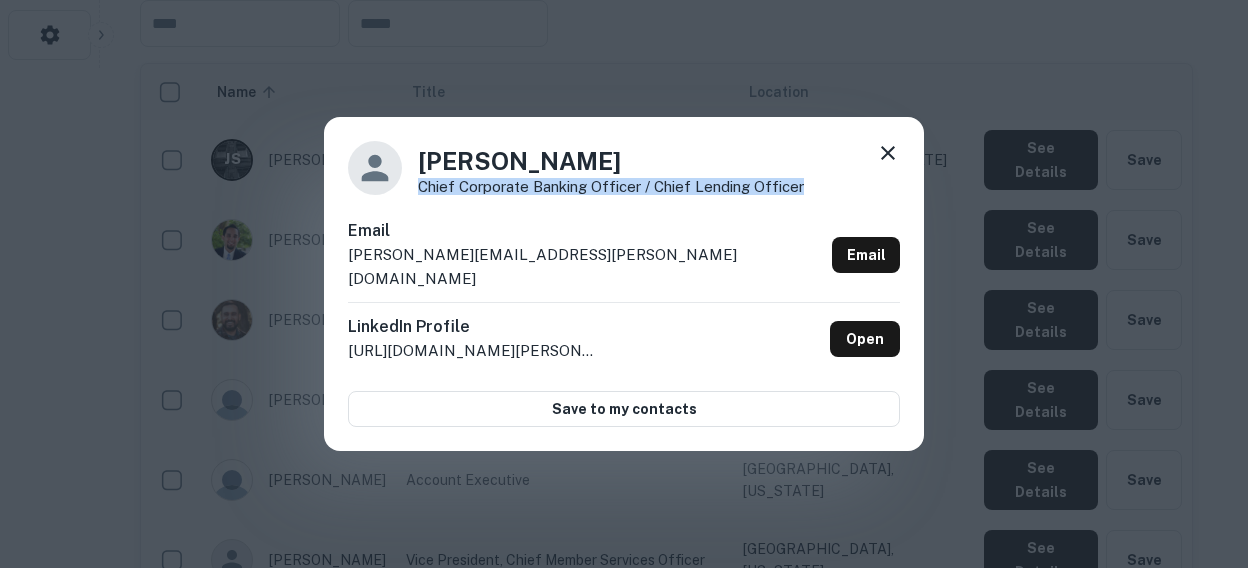 drag, startPoint x: 808, startPoint y: 203, endPoint x: 418, endPoint y: 194, distance: 390.10382 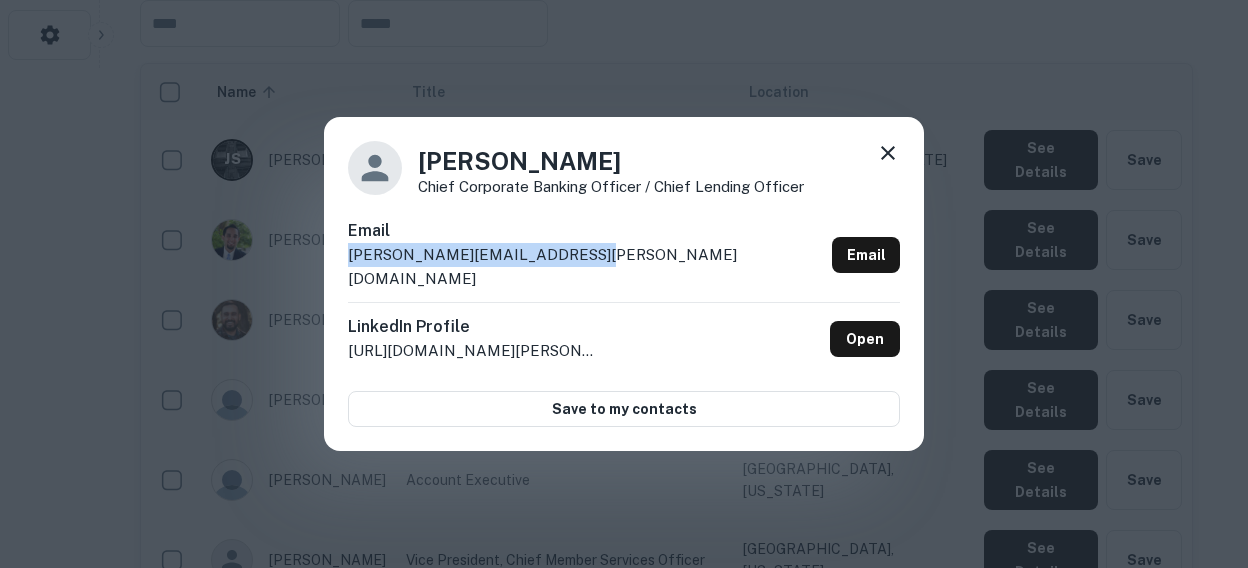 drag, startPoint x: 592, startPoint y: 262, endPoint x: 344, endPoint y: 280, distance: 248.65237 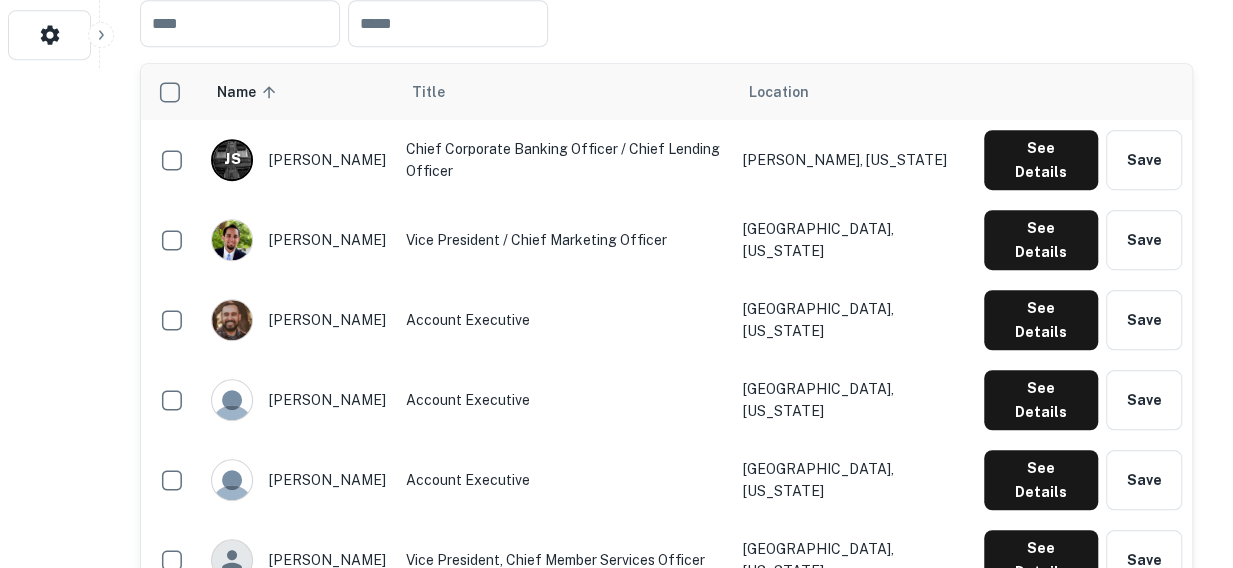 type 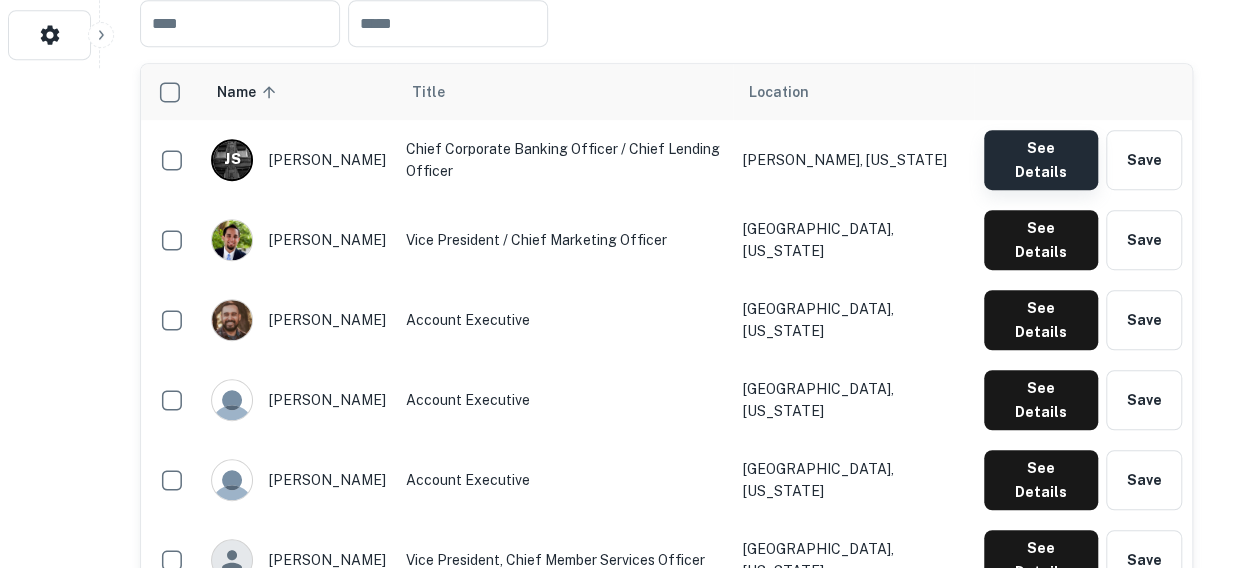 click on "See Details" at bounding box center (1041, 160) 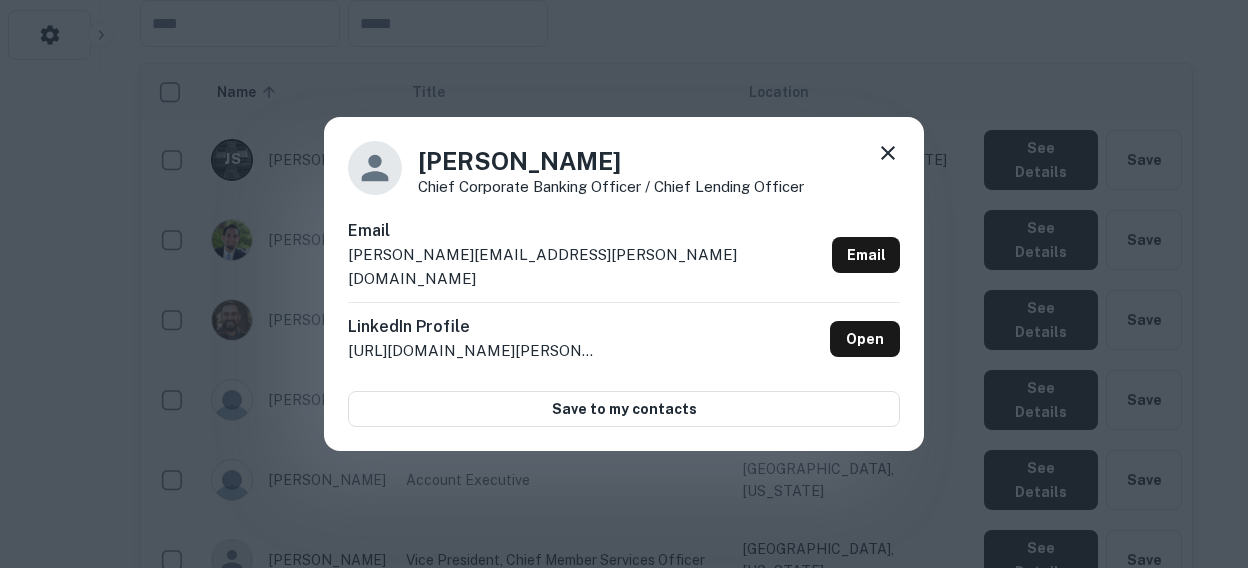 click on "http://www.linkedin.com/in/joel-santiago11" at bounding box center (473, 351) 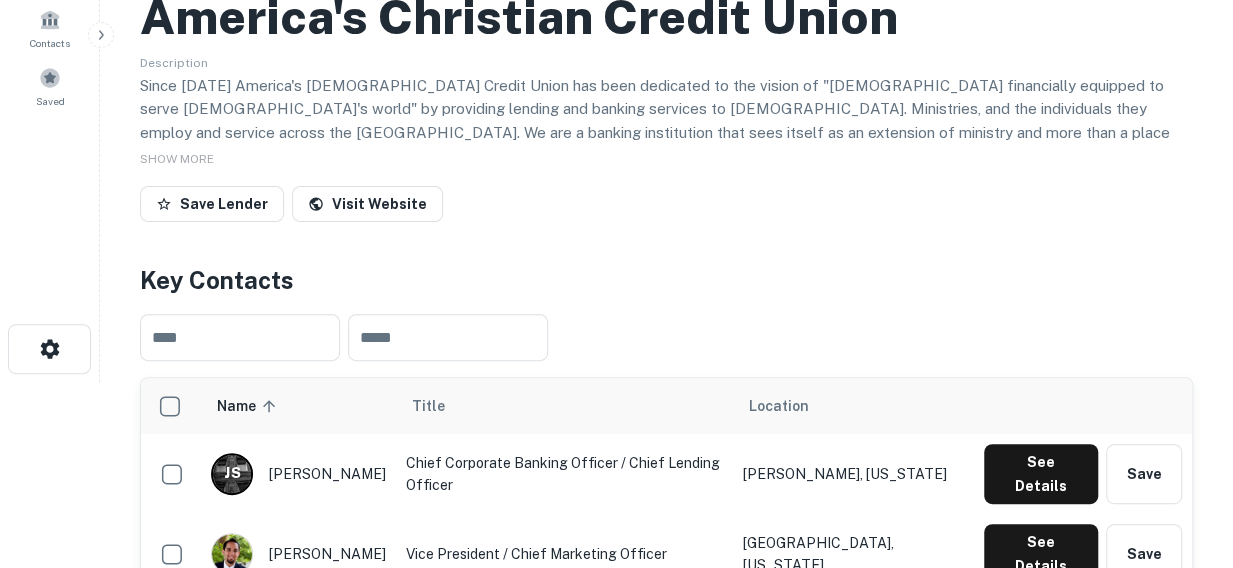 scroll, scrollTop: 100, scrollLeft: 0, axis: vertical 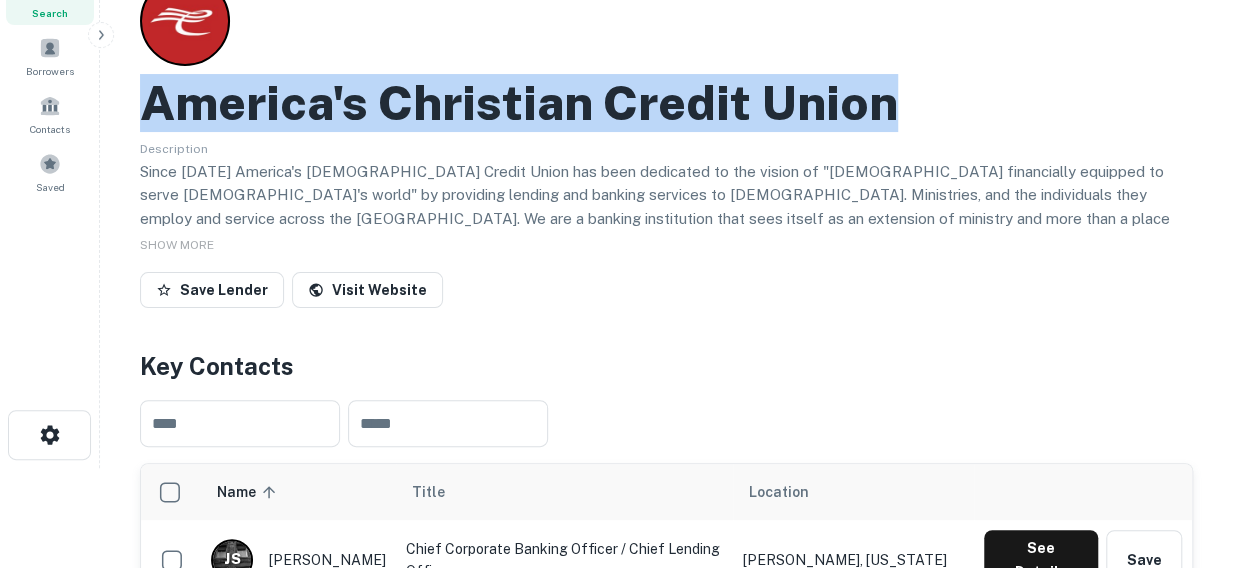 drag, startPoint x: 956, startPoint y: 119, endPoint x: -2, endPoint y: 128, distance: 958.0423 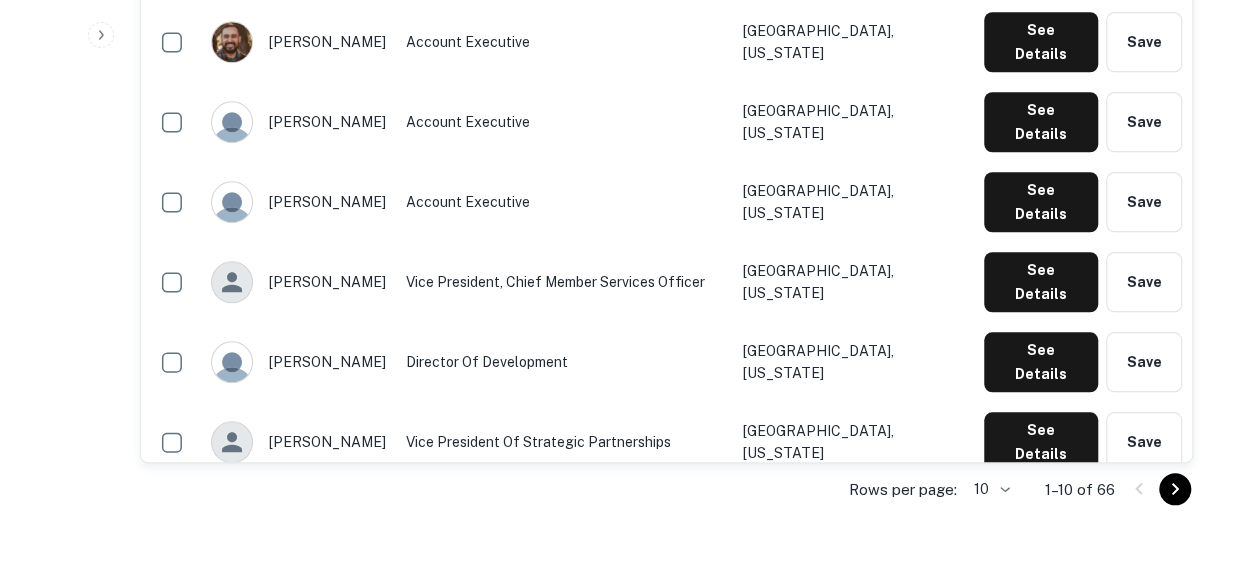 scroll, scrollTop: 900, scrollLeft: 0, axis: vertical 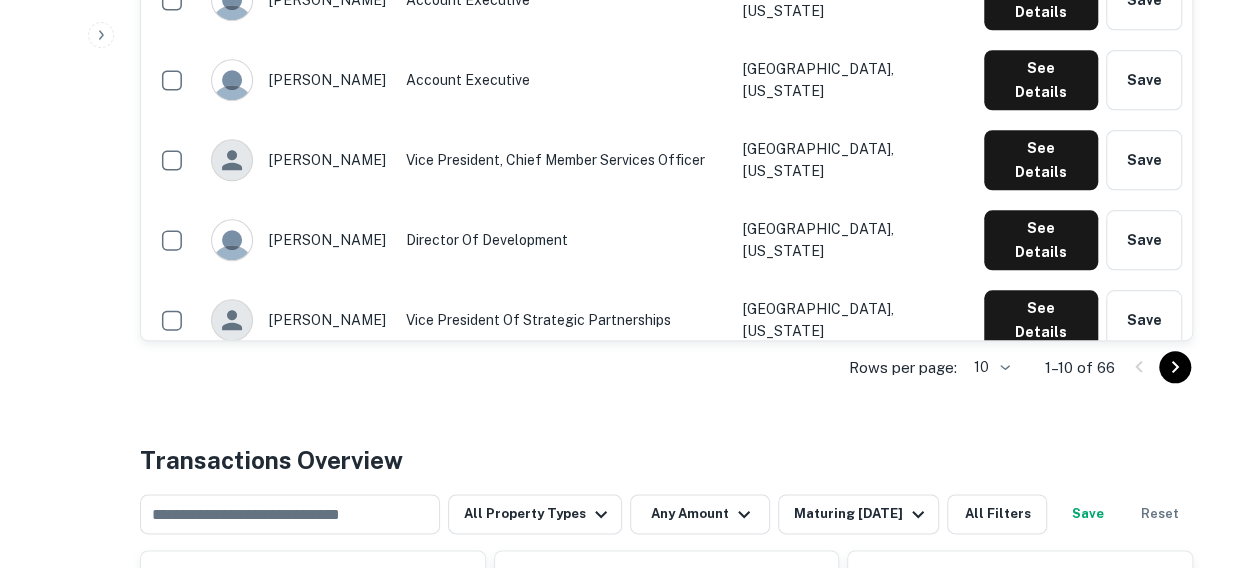 click on "Search         Borrowers         Contacts         Saved     Back to search America's Christian Credit Union Description Since 1958 America's Christian Credit Union has been dedicated to the vision of "Christians financially equipped to serve God's world" by providing lending and banking services to Churches. Ministries, and the individuals they employ and service across the United States.   We are a banking institution that sees itself as an extension of ministry and more than a place for our Christian members to have access to deposit & loan services.
As a leading Christian financial institution, ACCU is committed to providing innovative and user-friendly financial solutions to our valued members.  With a strong focus on digital banking, we are dedicated to delivering exceptional member experiences through cutting-edge technology and personalized service. SHOW MORE Save Lender Visit Website Key Contacts ​ ​ Name sorted ascending Title Location J   S joel santiago McKinney, Texas See Details" at bounding box center [616, -616] 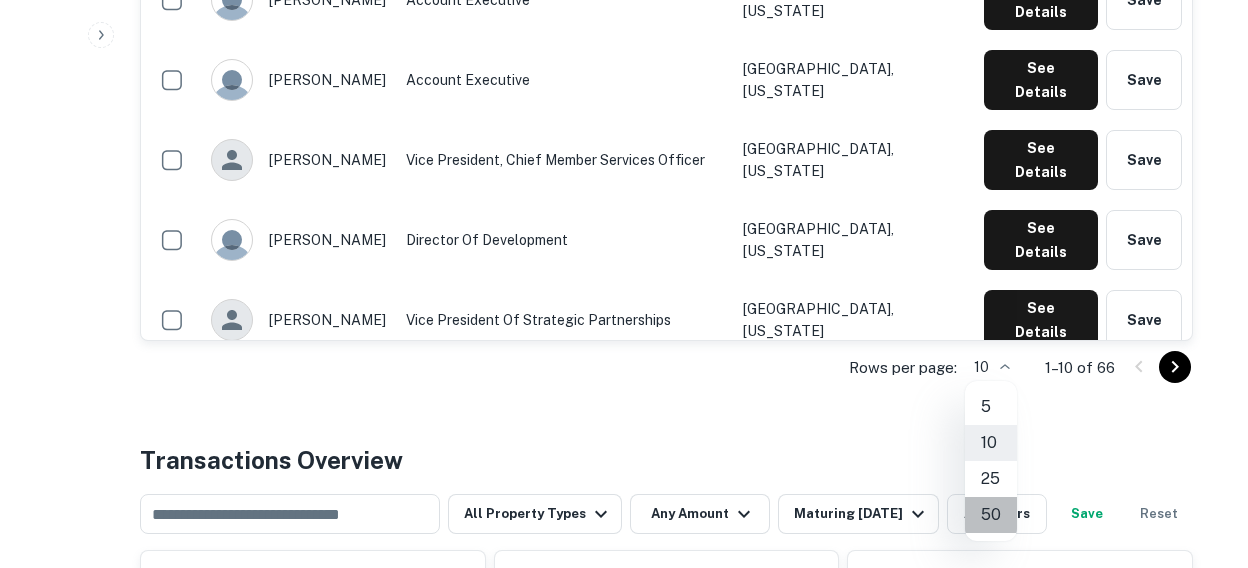 click on "50" at bounding box center [991, 515] 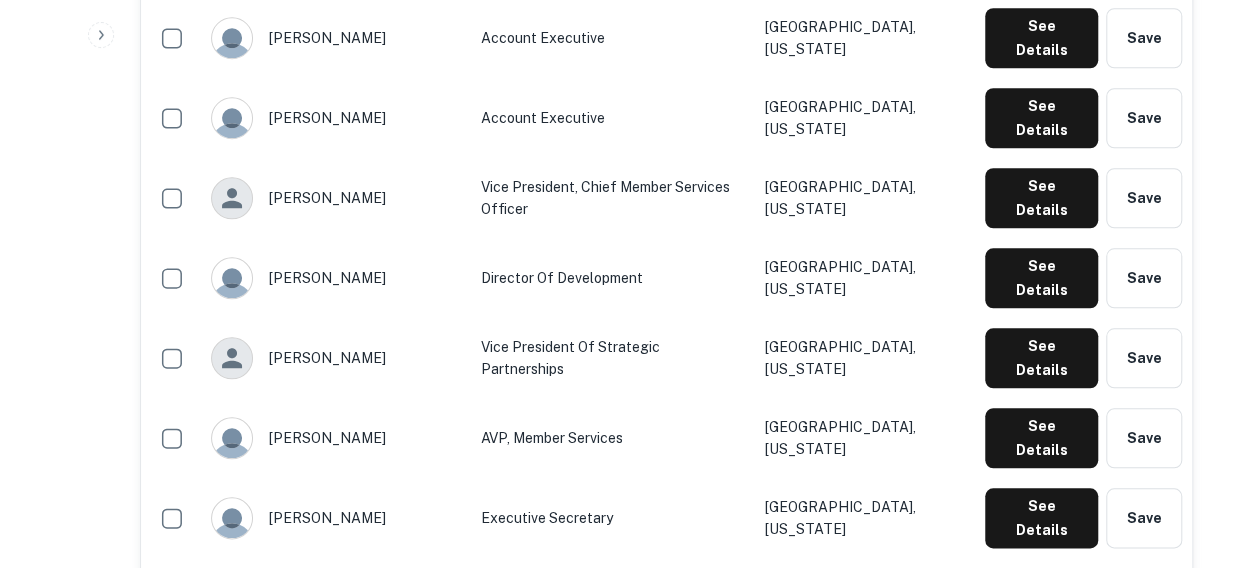 scroll, scrollTop: 900, scrollLeft: 0, axis: vertical 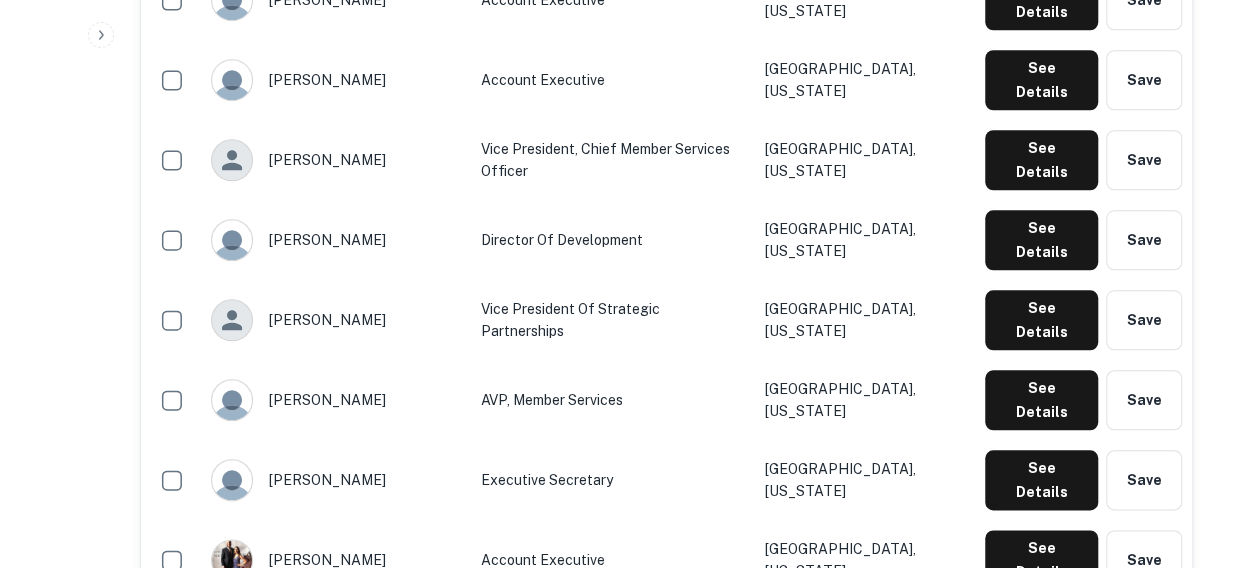 click on "See Details" at bounding box center (1041, -240) 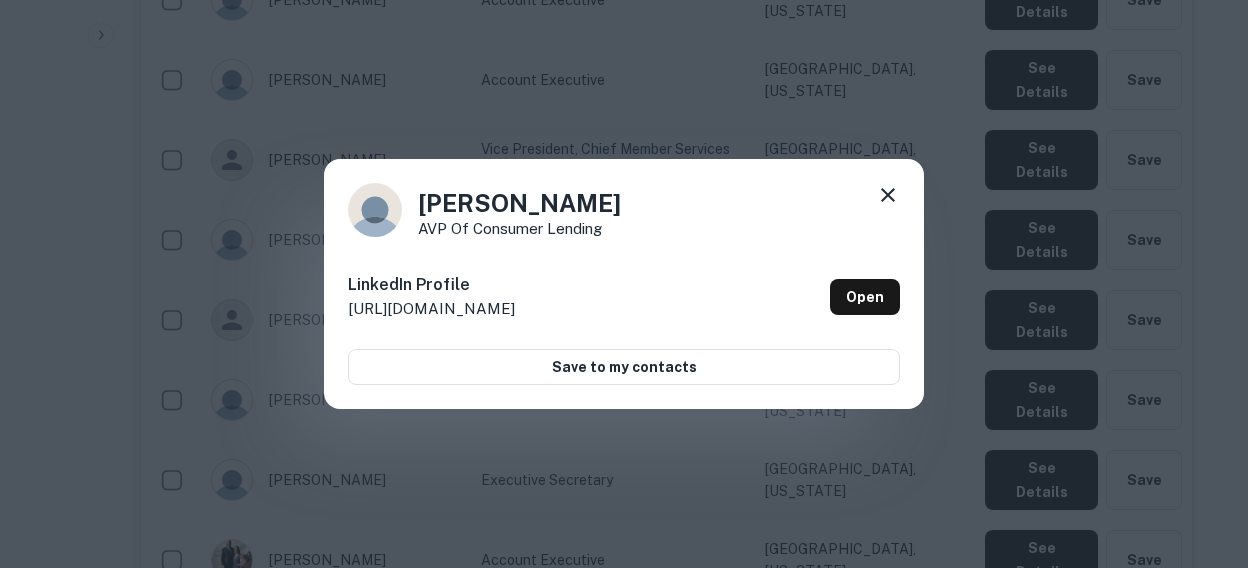 click 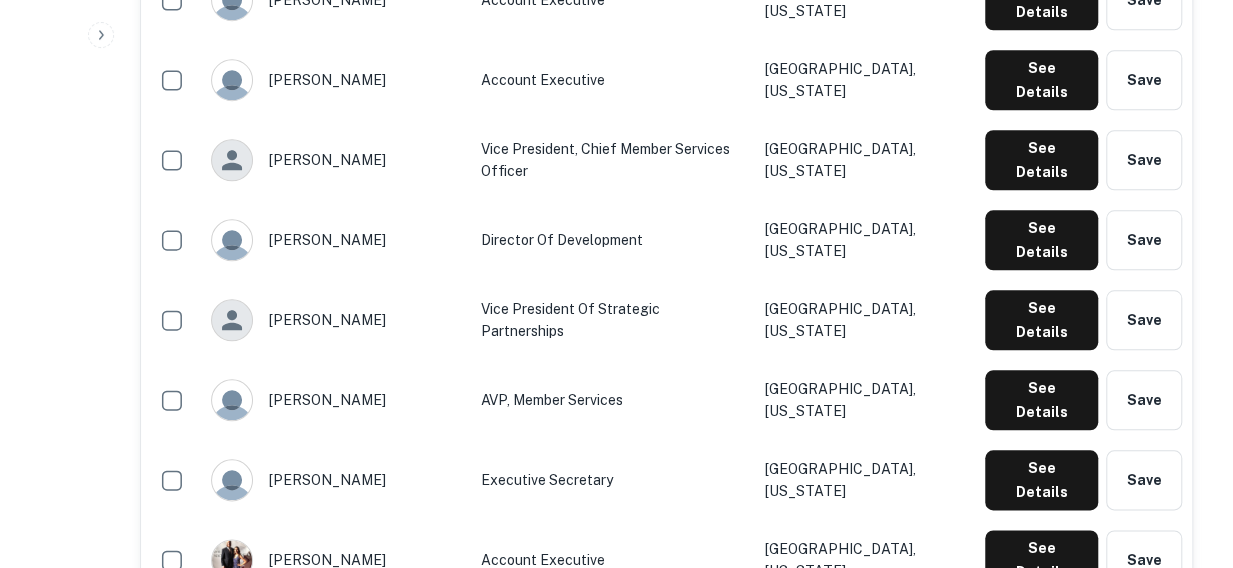 click on "See Details" at bounding box center (1041, -240) 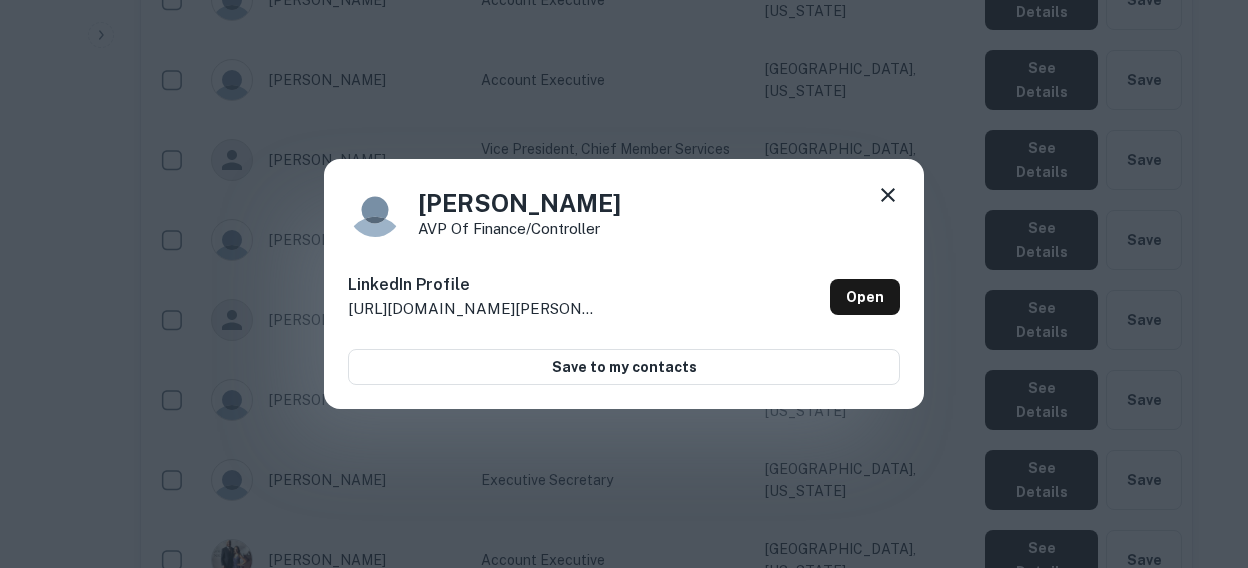 click 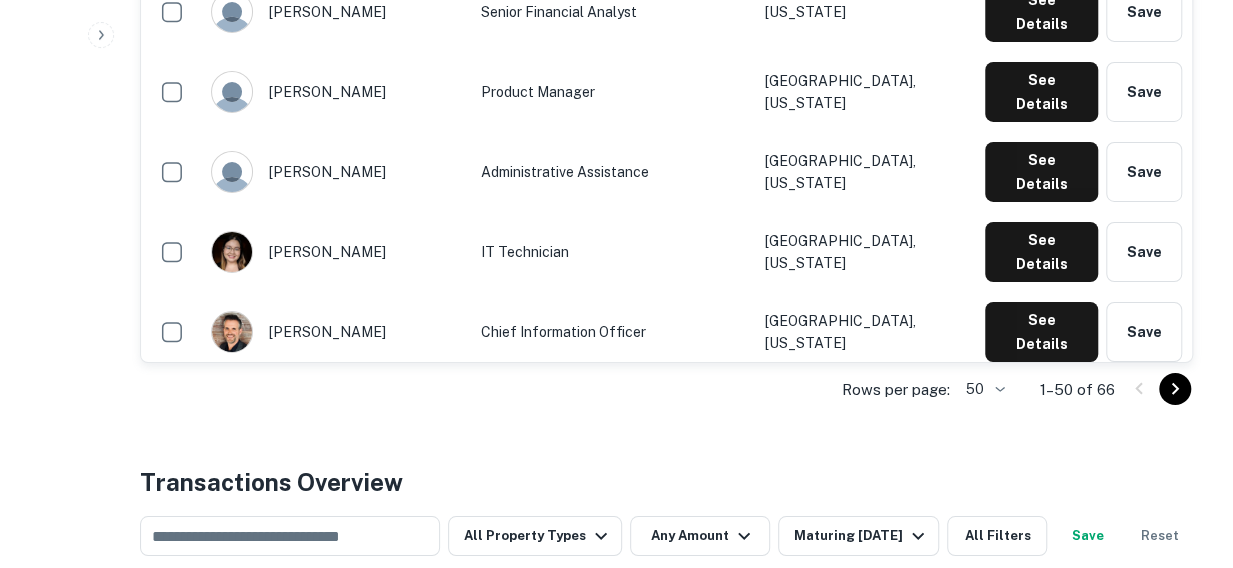 scroll, scrollTop: 3400, scrollLeft: 0, axis: vertical 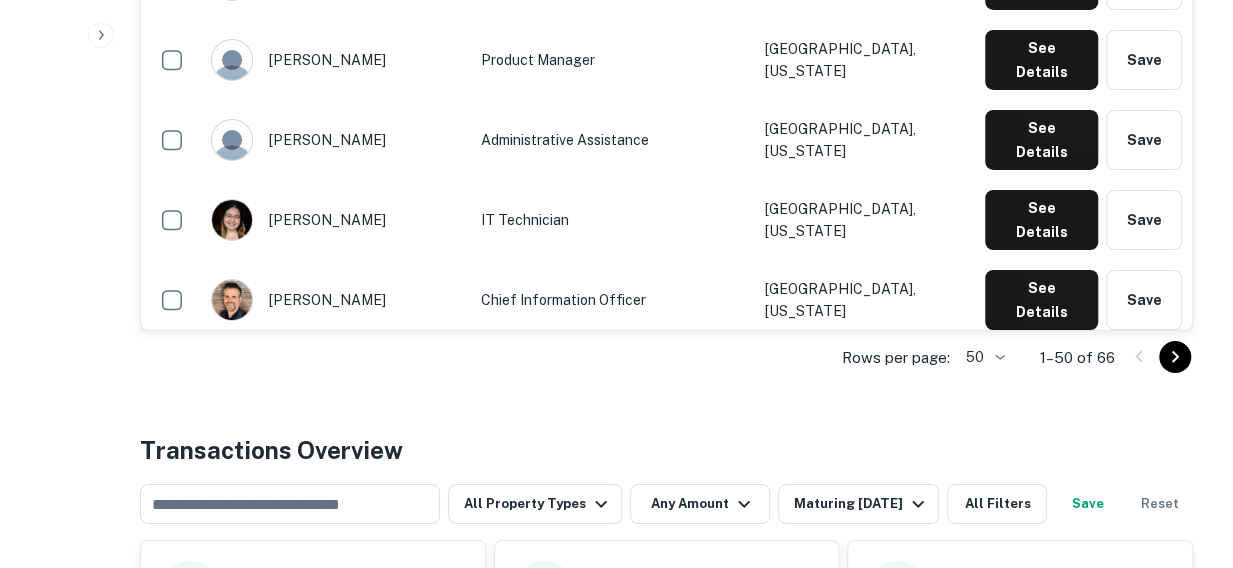click 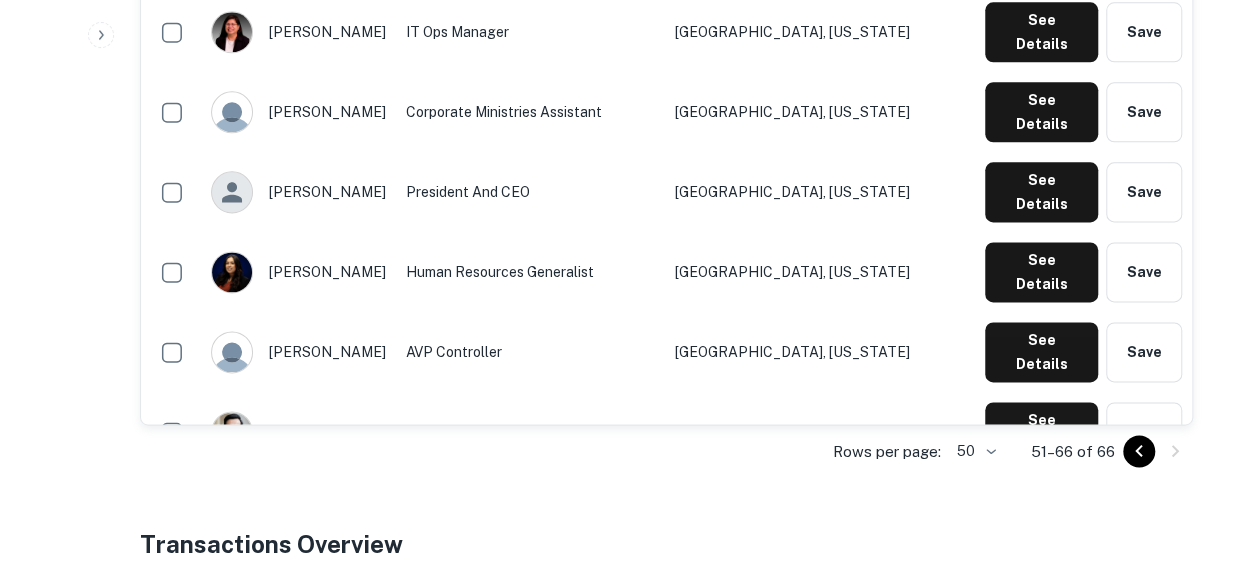 scroll, scrollTop: 1300, scrollLeft: 0, axis: vertical 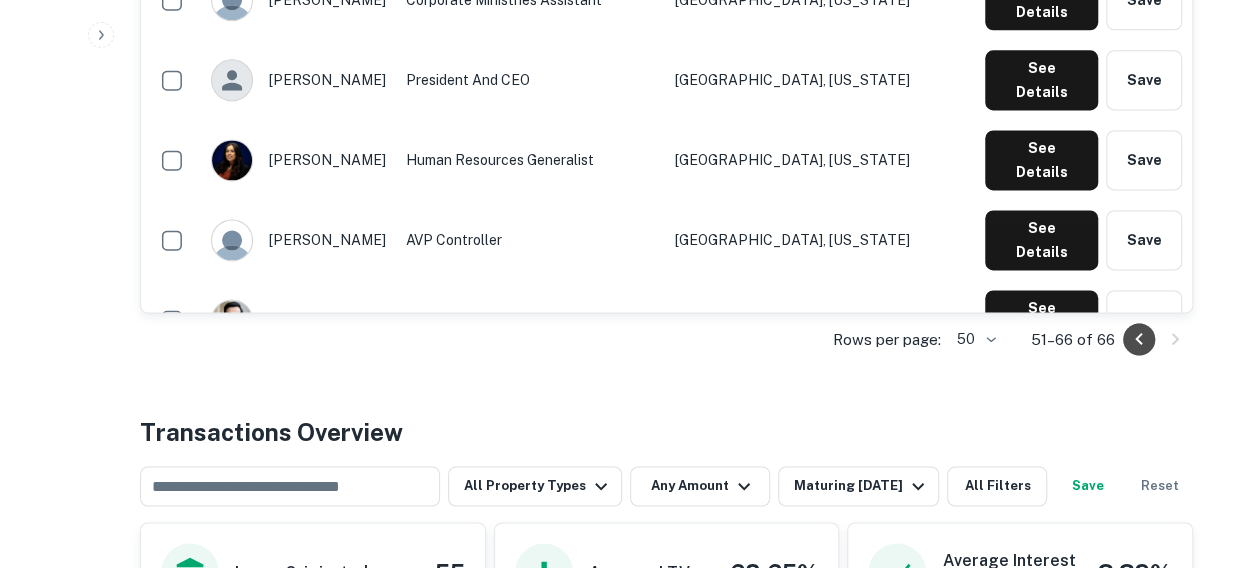 click 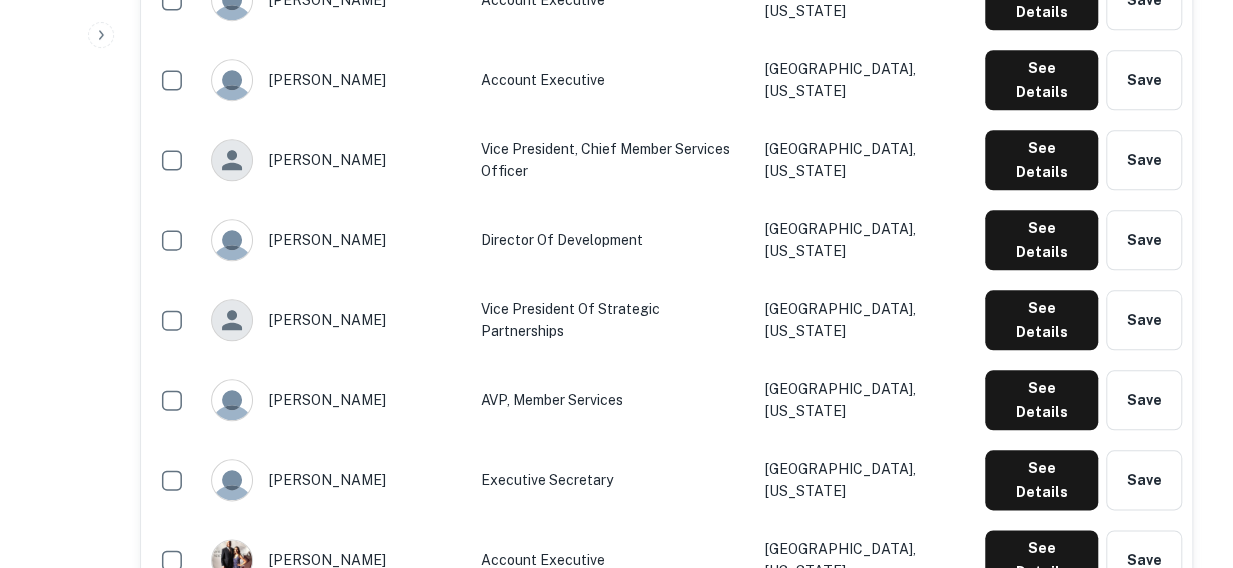 scroll, scrollTop: 1000, scrollLeft: 0, axis: vertical 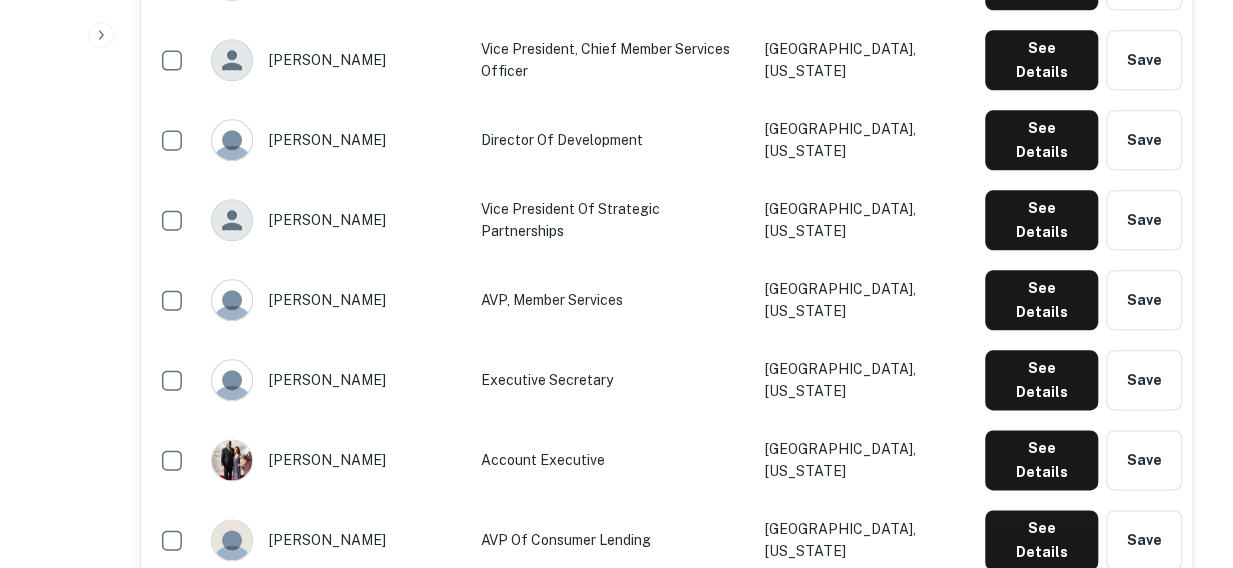 click on "See Details" at bounding box center [1041, -340] 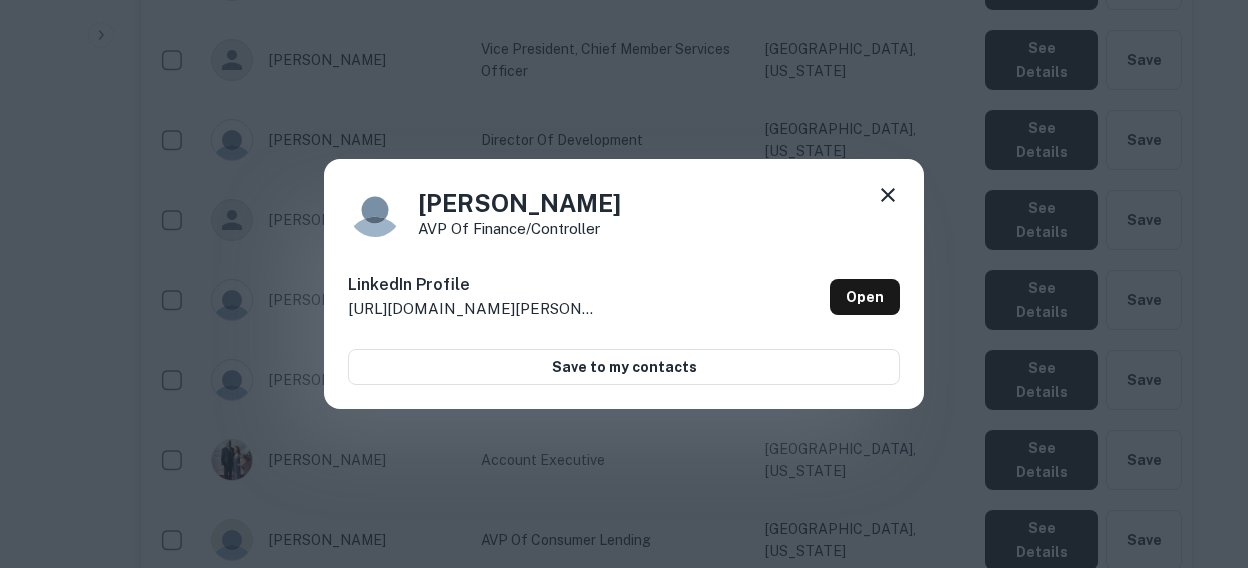 click on "Patti Harris AVP of Finance/Controller" at bounding box center [624, 210] 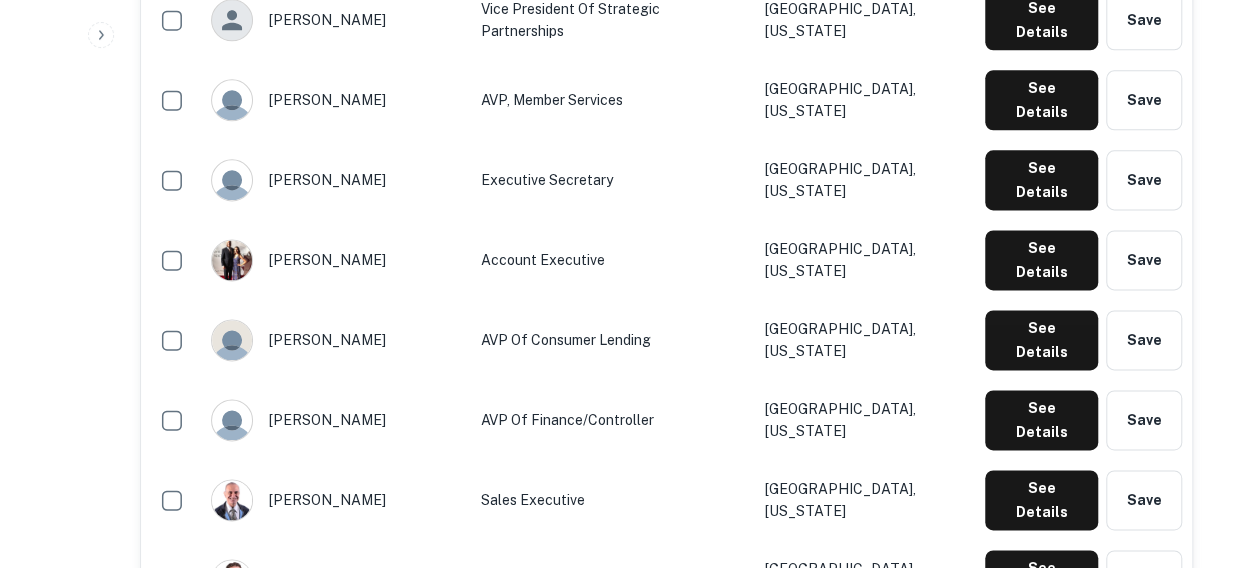 scroll, scrollTop: 1300, scrollLeft: 0, axis: vertical 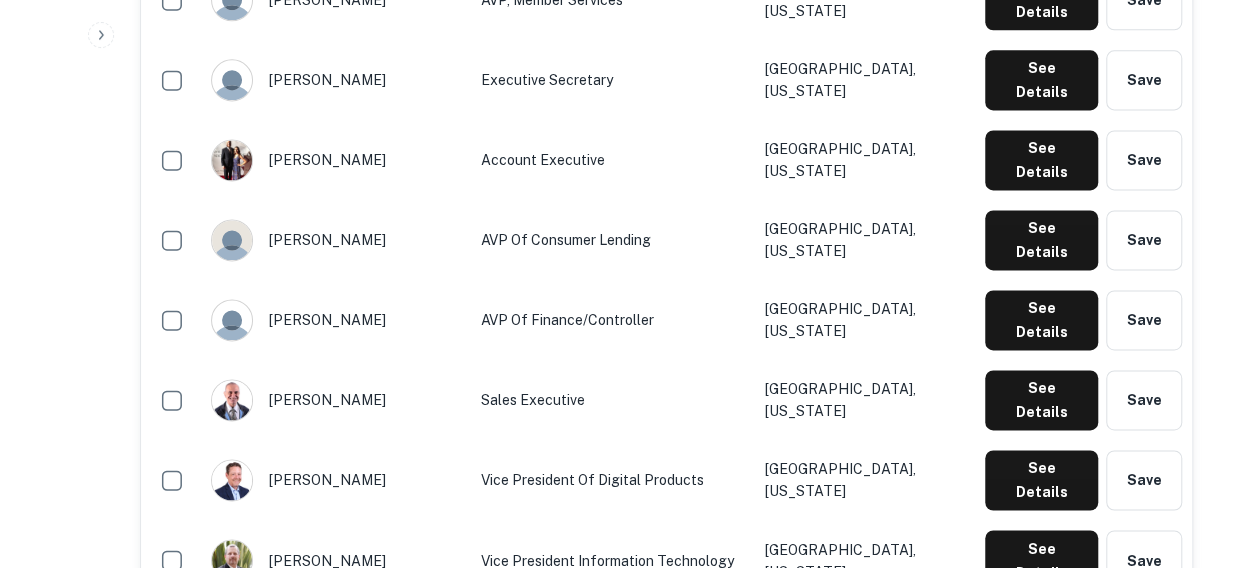 click on "See Details" at bounding box center [1041, -640] 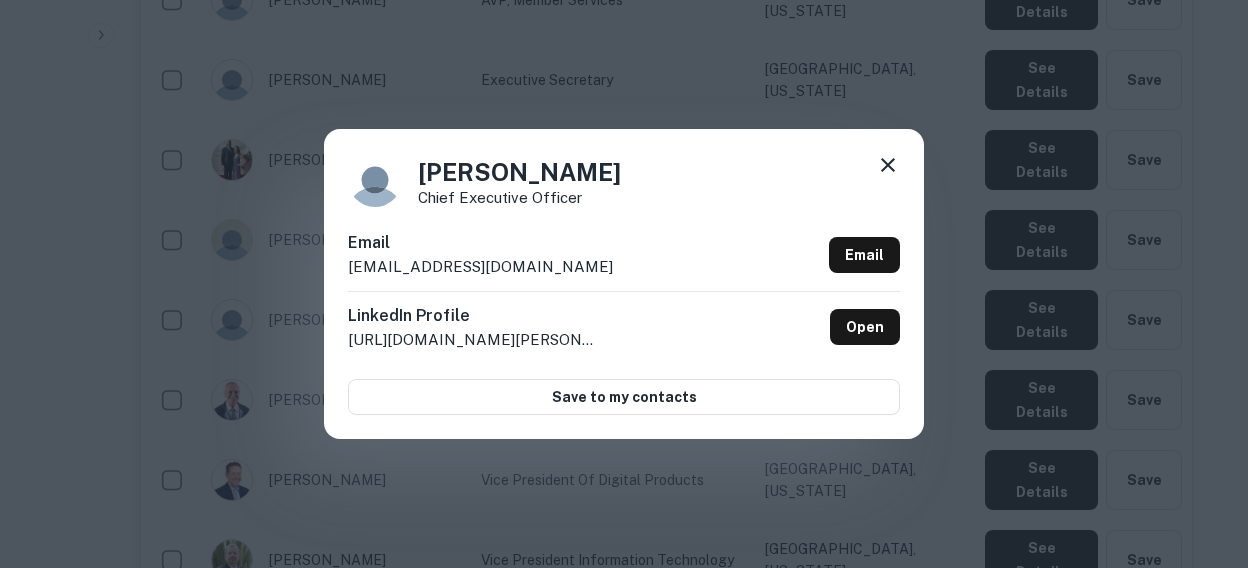 drag, startPoint x: 644, startPoint y: 175, endPoint x: 422, endPoint y: 169, distance: 222.08107 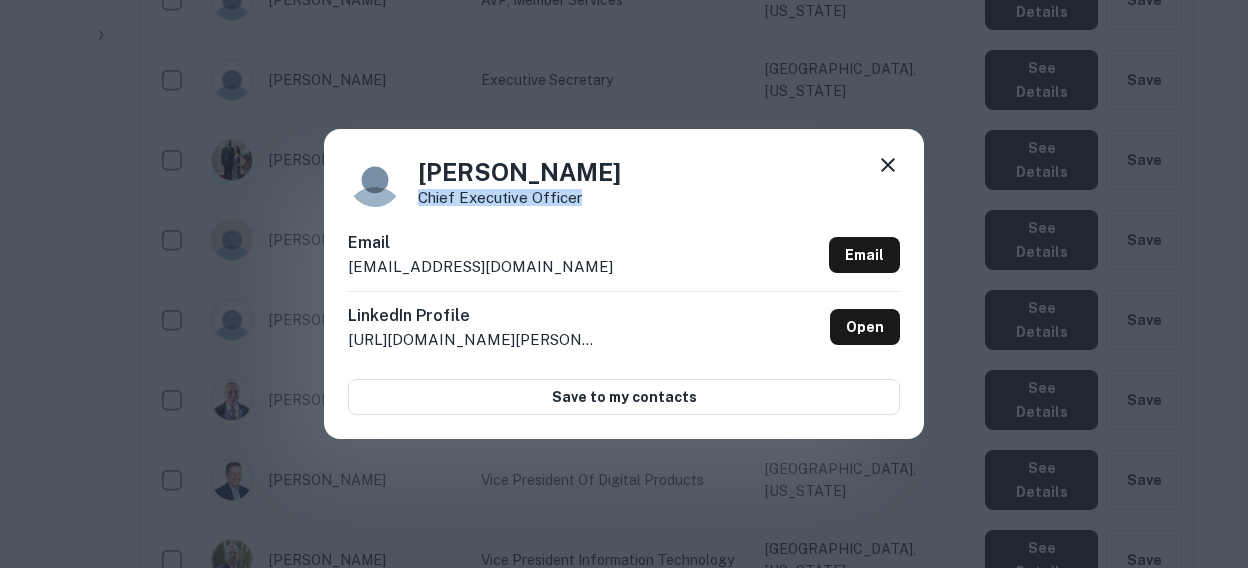 drag, startPoint x: 608, startPoint y: 205, endPoint x: 420, endPoint y: 197, distance: 188.17014 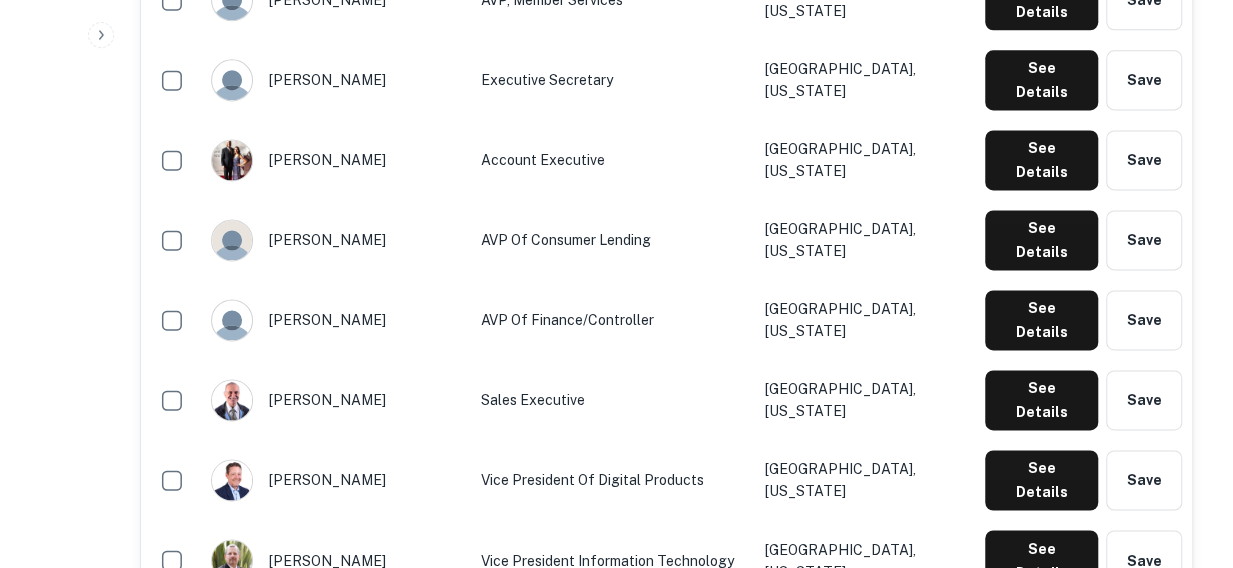 type 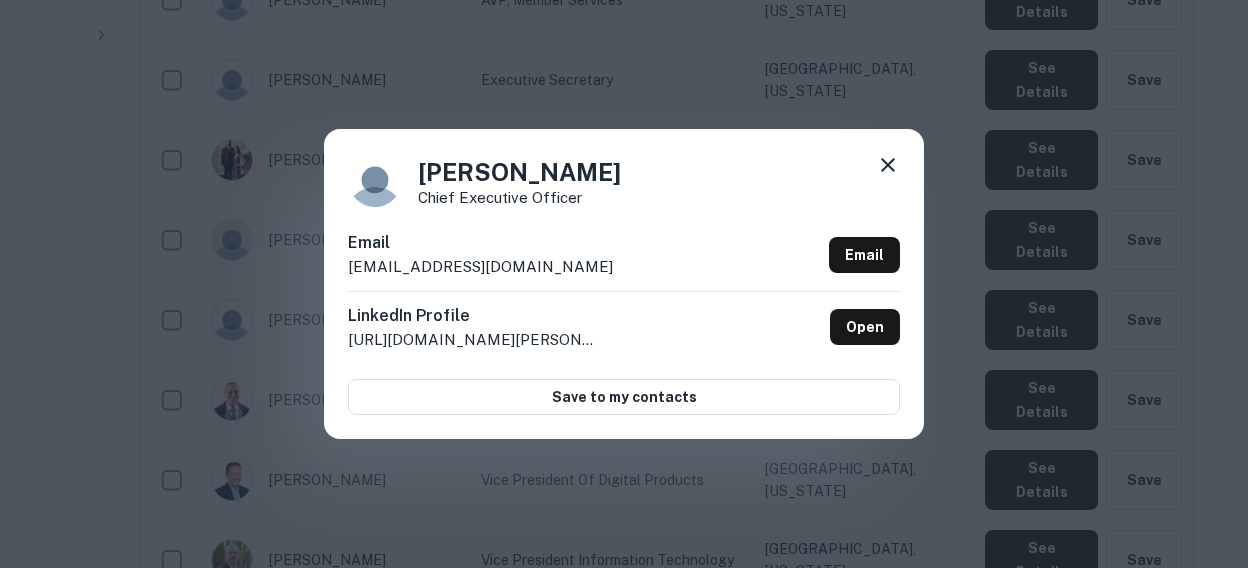 click on "LinkedIn Profile http://www.linkedin.com/in/vicki-vannberstein-24820924 Open" at bounding box center [624, 327] 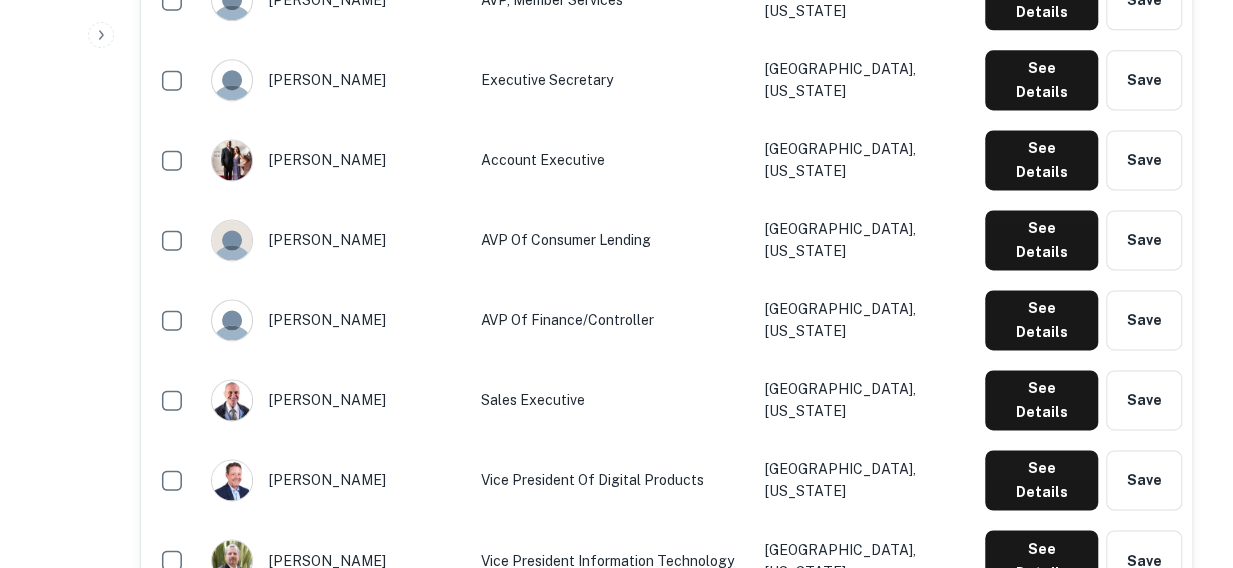 drag, startPoint x: 920, startPoint y: 339, endPoint x: 779, endPoint y: 348, distance: 141.28694 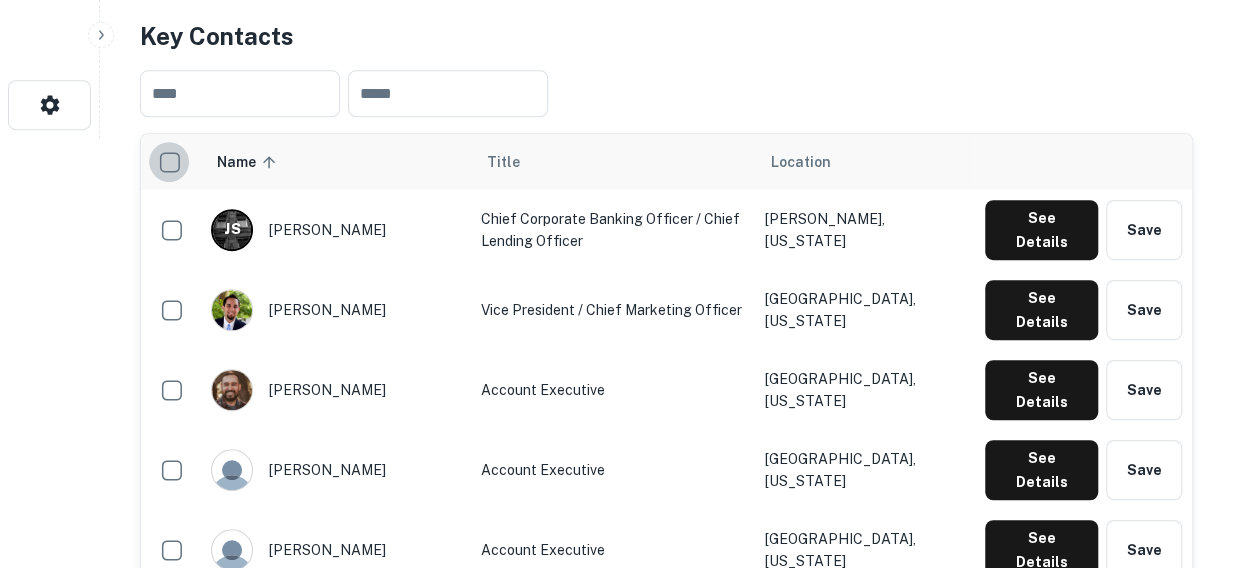 scroll, scrollTop: 506, scrollLeft: 0, axis: vertical 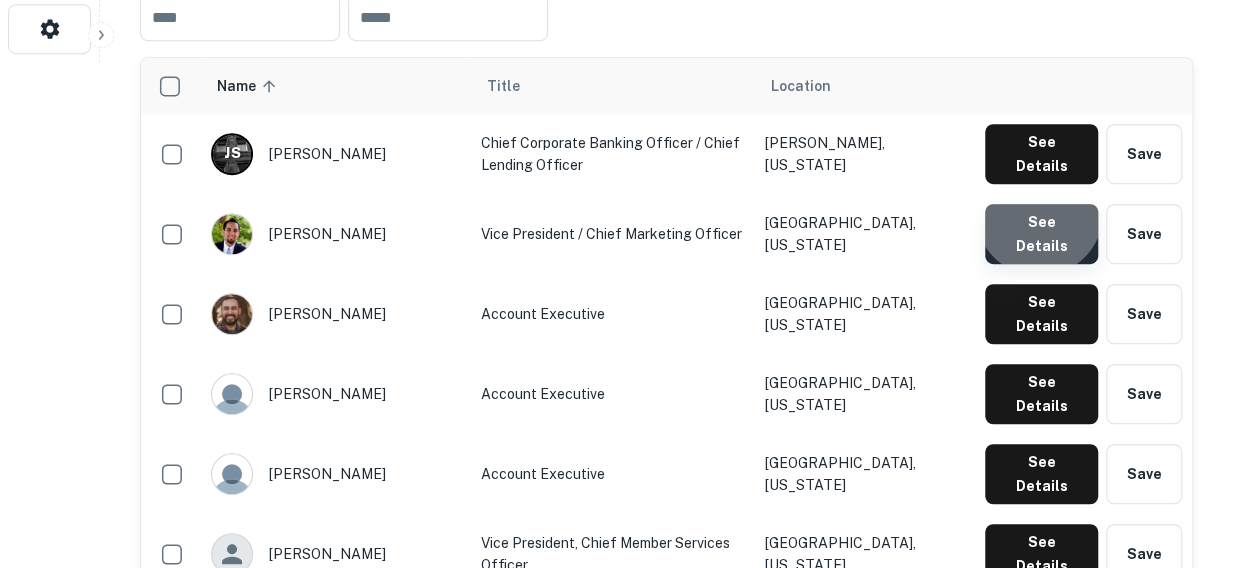 click on "See Details" at bounding box center [1041, 154] 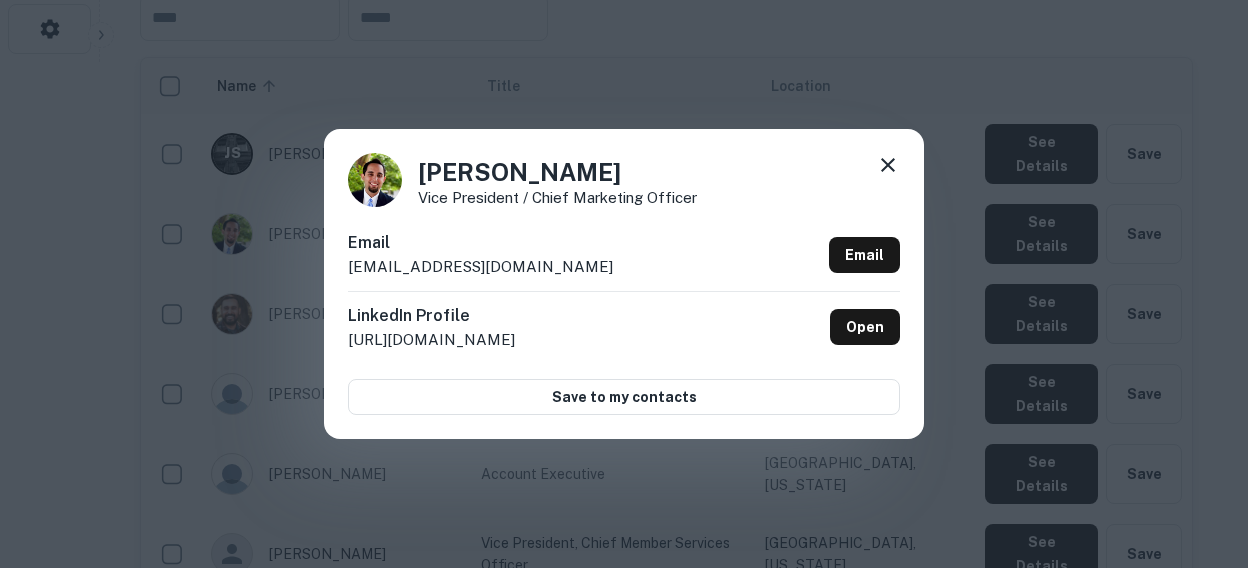 drag, startPoint x: 626, startPoint y: 169, endPoint x: 396, endPoint y: 181, distance: 230.31284 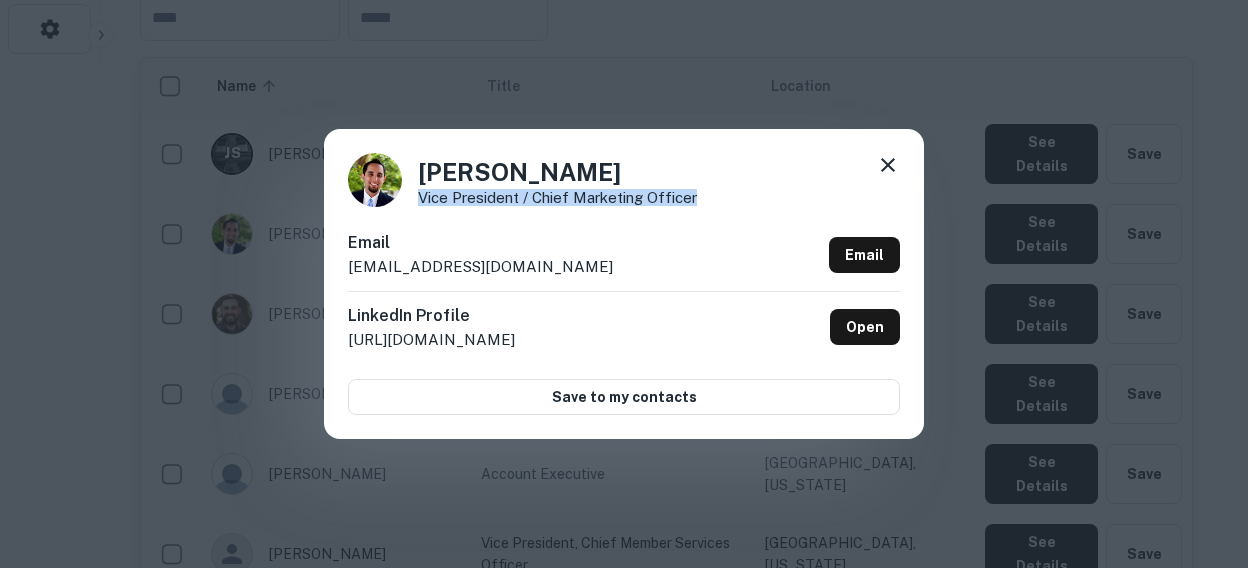 drag, startPoint x: 710, startPoint y: 197, endPoint x: 420, endPoint y: 198, distance: 290.0017 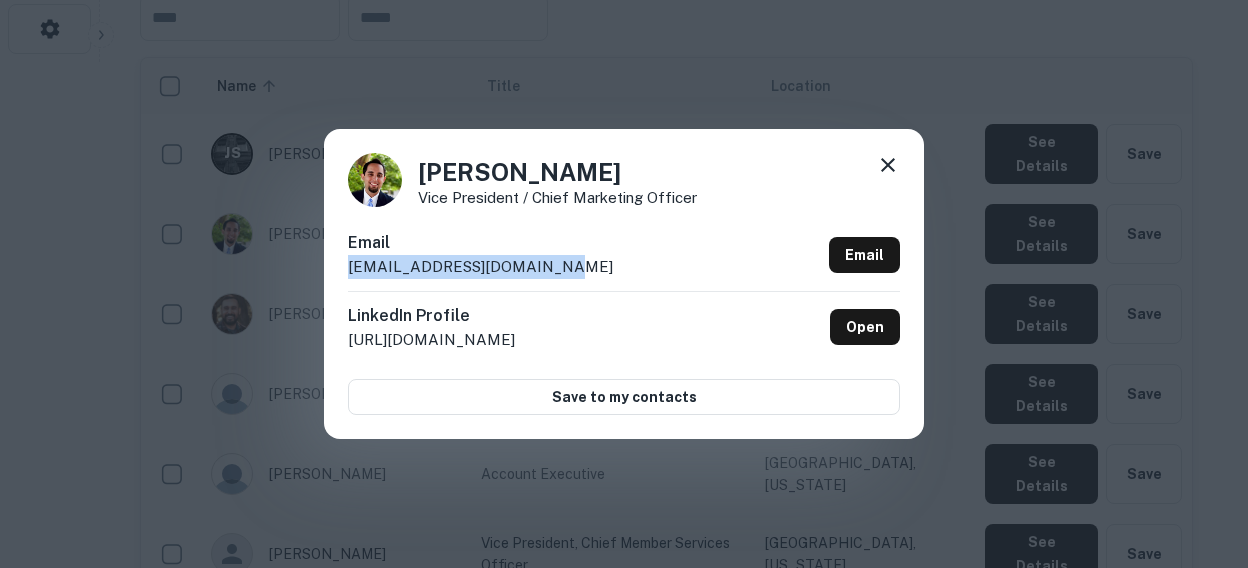 drag, startPoint x: 568, startPoint y: 269, endPoint x: 344, endPoint y: 274, distance: 224.0558 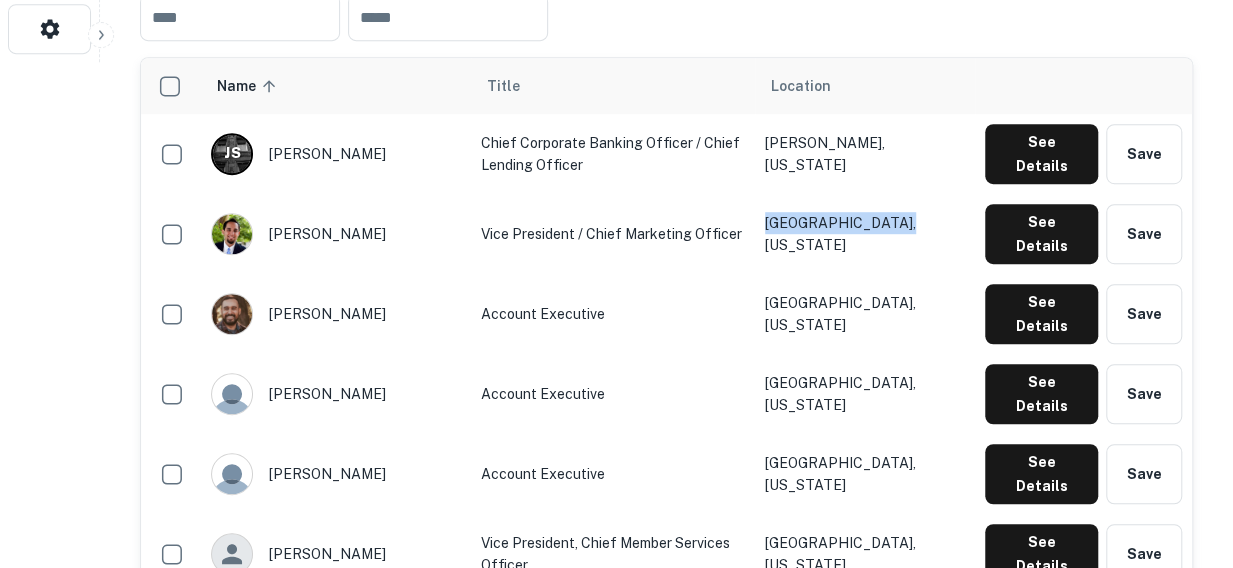 drag, startPoint x: 917, startPoint y: 202, endPoint x: 769, endPoint y: 209, distance: 148.16545 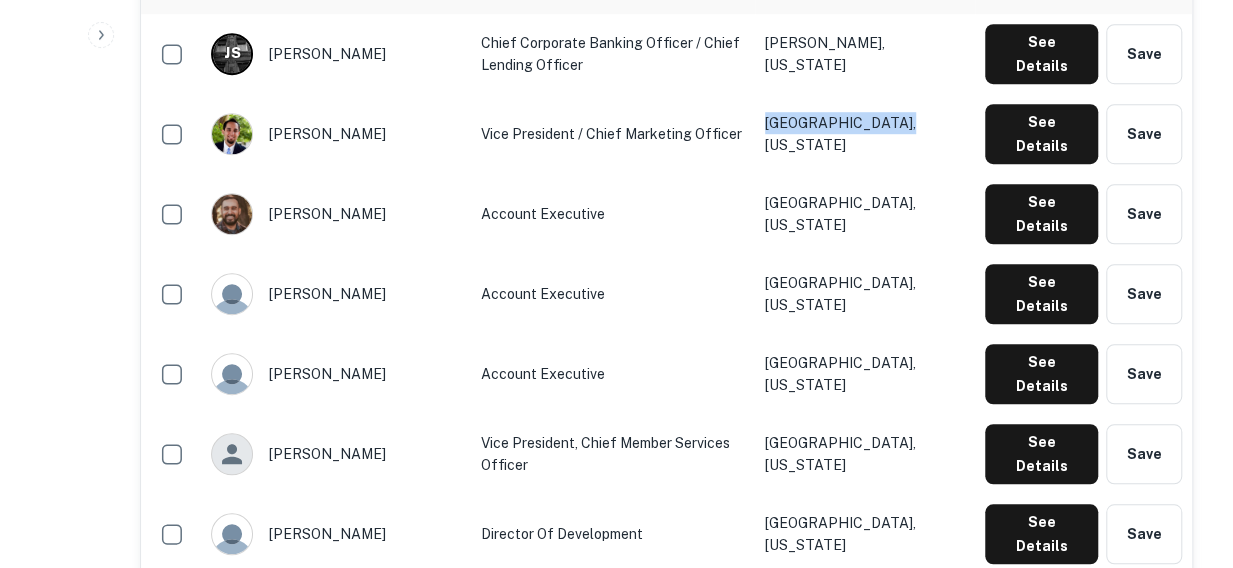 scroll, scrollTop: 606, scrollLeft: 0, axis: vertical 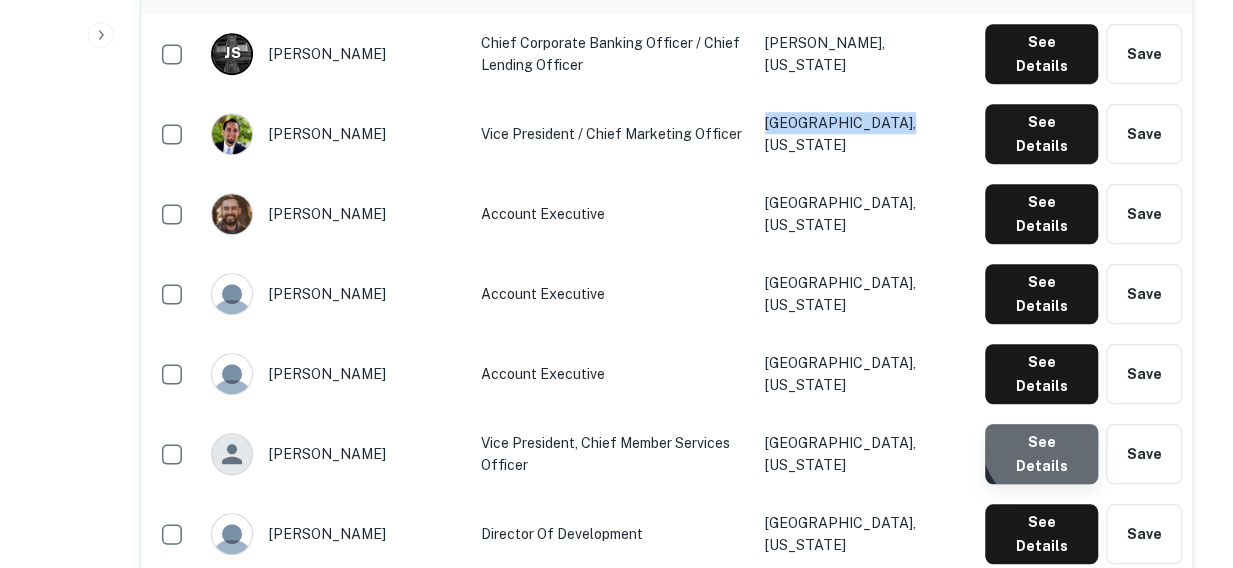 click on "See Details" at bounding box center [1041, 54] 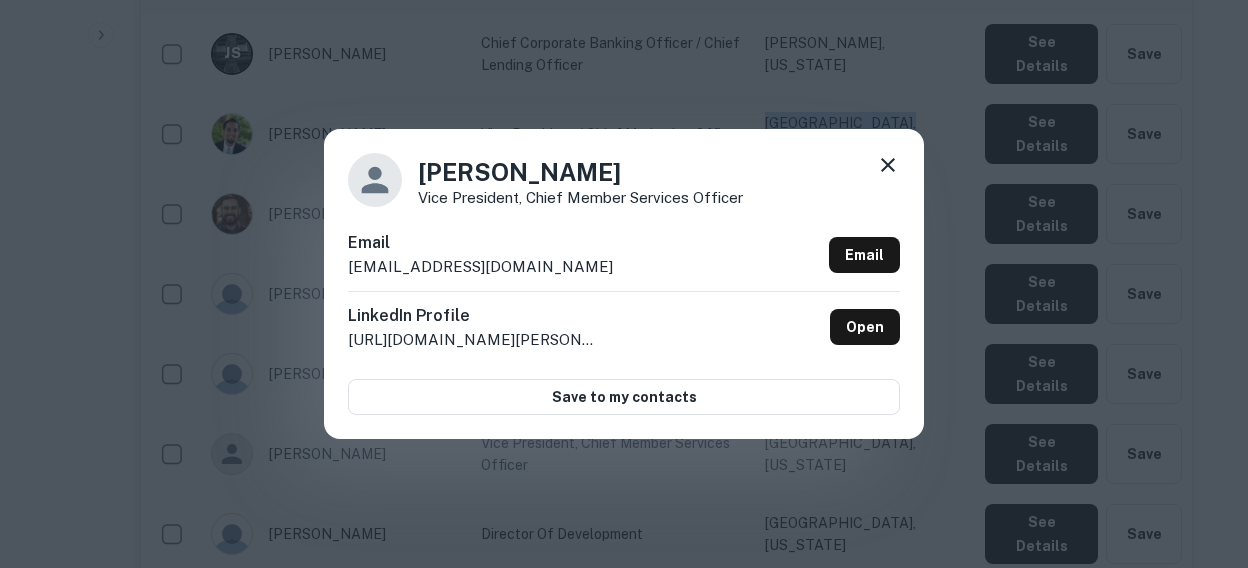 drag, startPoint x: 610, startPoint y: 169, endPoint x: 372, endPoint y: 175, distance: 238.07562 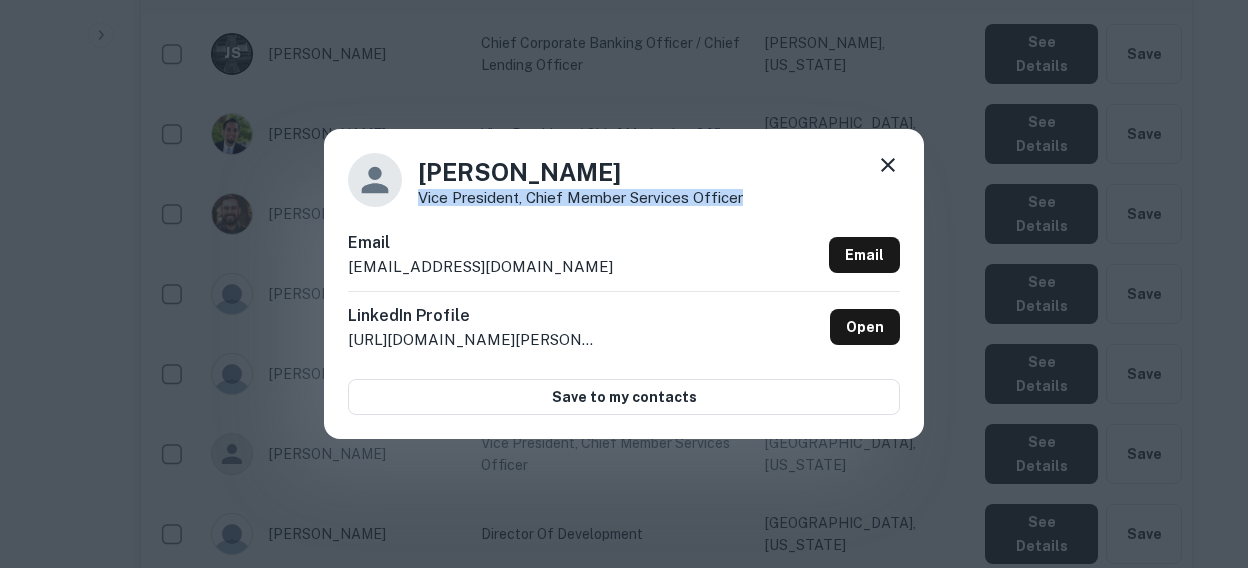 drag, startPoint x: 752, startPoint y: 202, endPoint x: 421, endPoint y: 198, distance: 331.02417 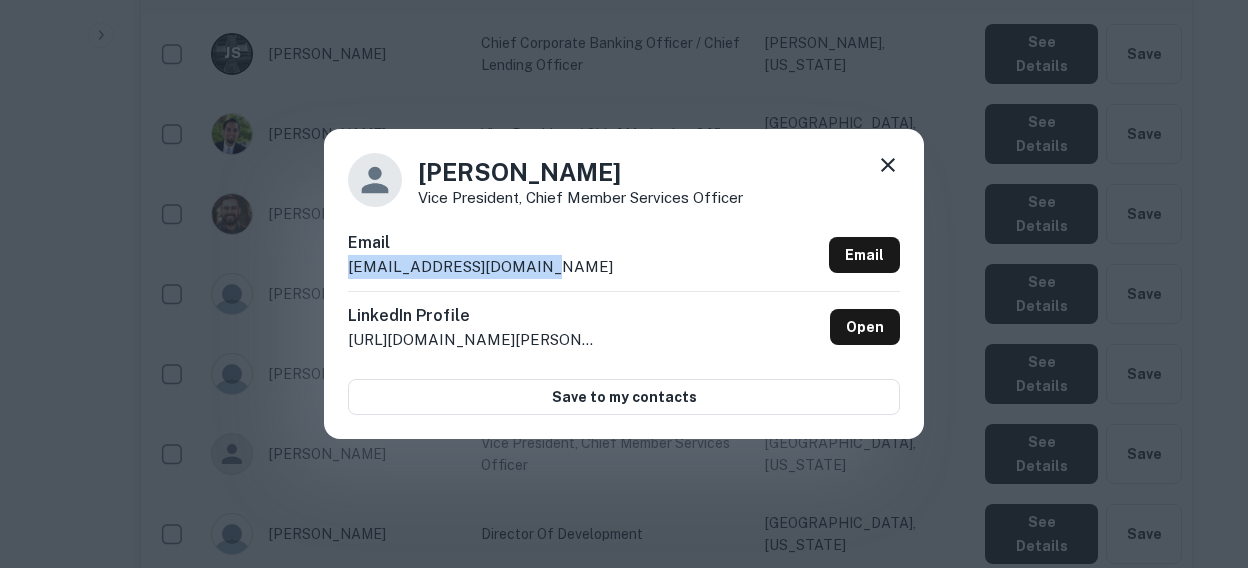 drag, startPoint x: 540, startPoint y: 275, endPoint x: 335, endPoint y: 278, distance: 205.02196 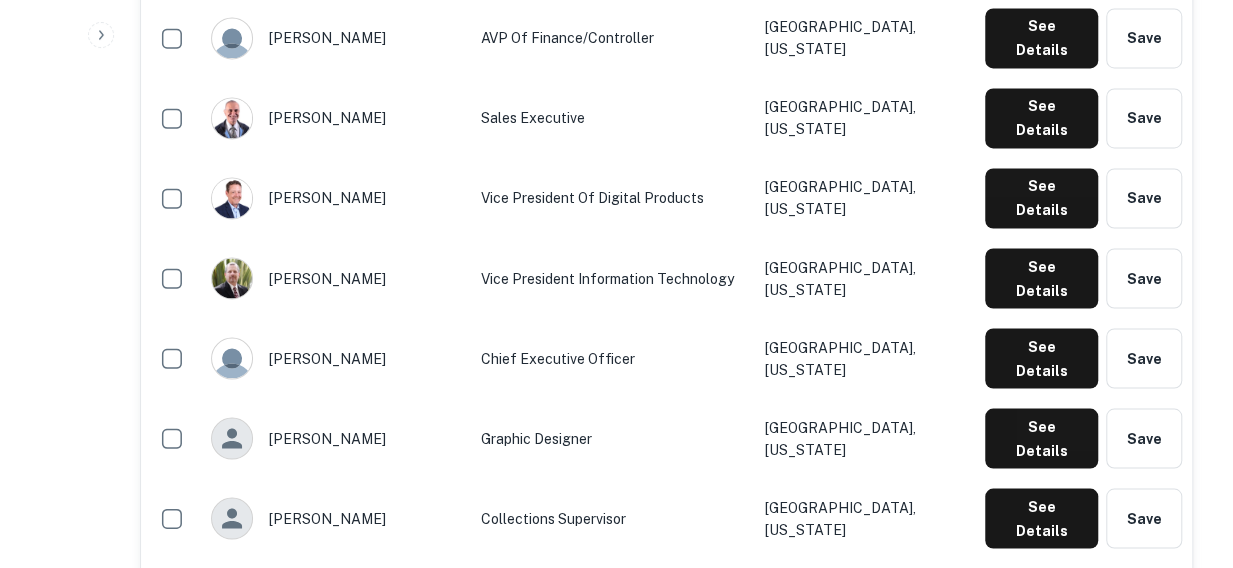 scroll, scrollTop: 1706, scrollLeft: 0, axis: vertical 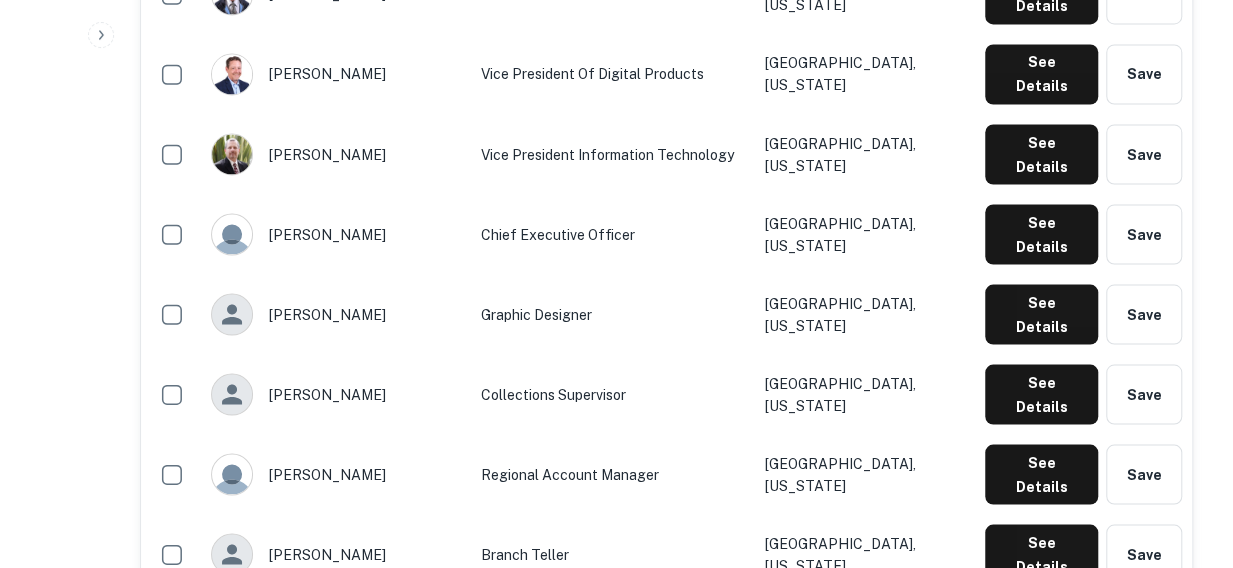 click on "See Details" at bounding box center [1041, -1046] 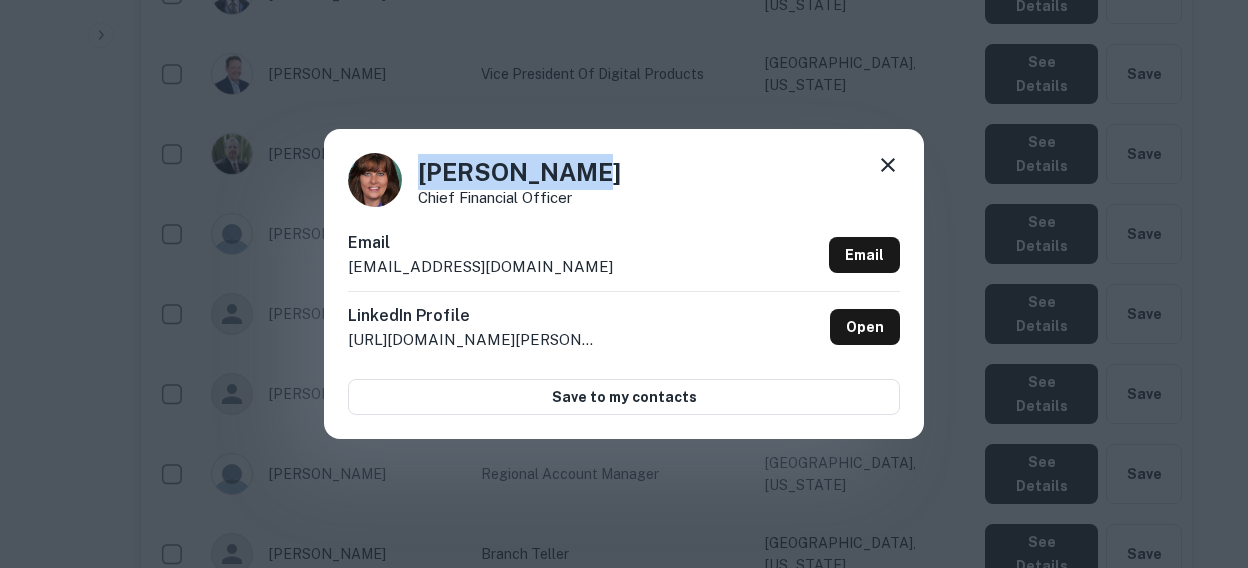 drag, startPoint x: 573, startPoint y: 171, endPoint x: 404, endPoint y: 171, distance: 169 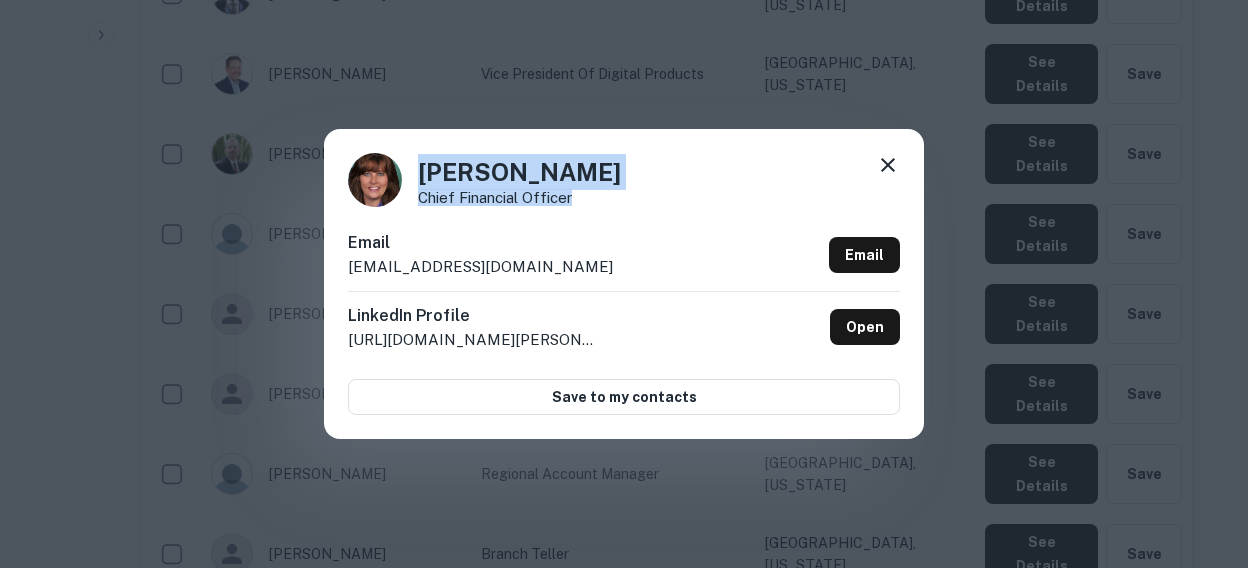 drag, startPoint x: 588, startPoint y: 192, endPoint x: 404, endPoint y: 193, distance: 184.00272 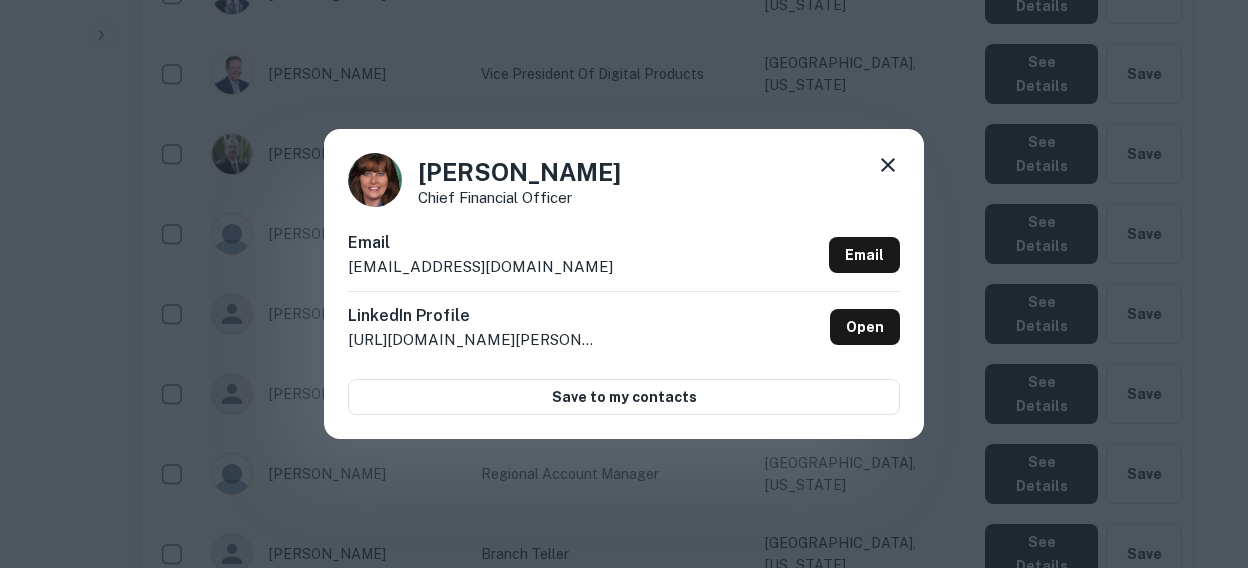 click on "Cindy Morgan Chief Financial Officer Email cmorgan@americasccu.com Email LinkedIn Profile http://www.linkedin.com/in/cindy-morgan-70bb9928 Open Save to my contacts" at bounding box center (624, 284) 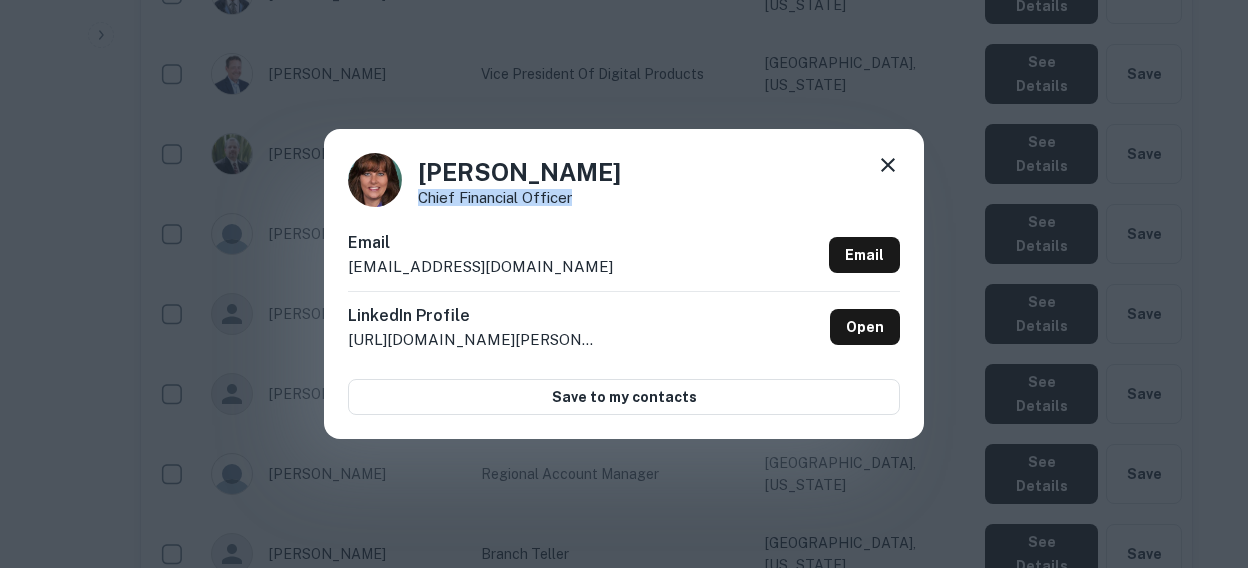 drag, startPoint x: 588, startPoint y: 197, endPoint x: 421, endPoint y: 201, distance: 167.0479 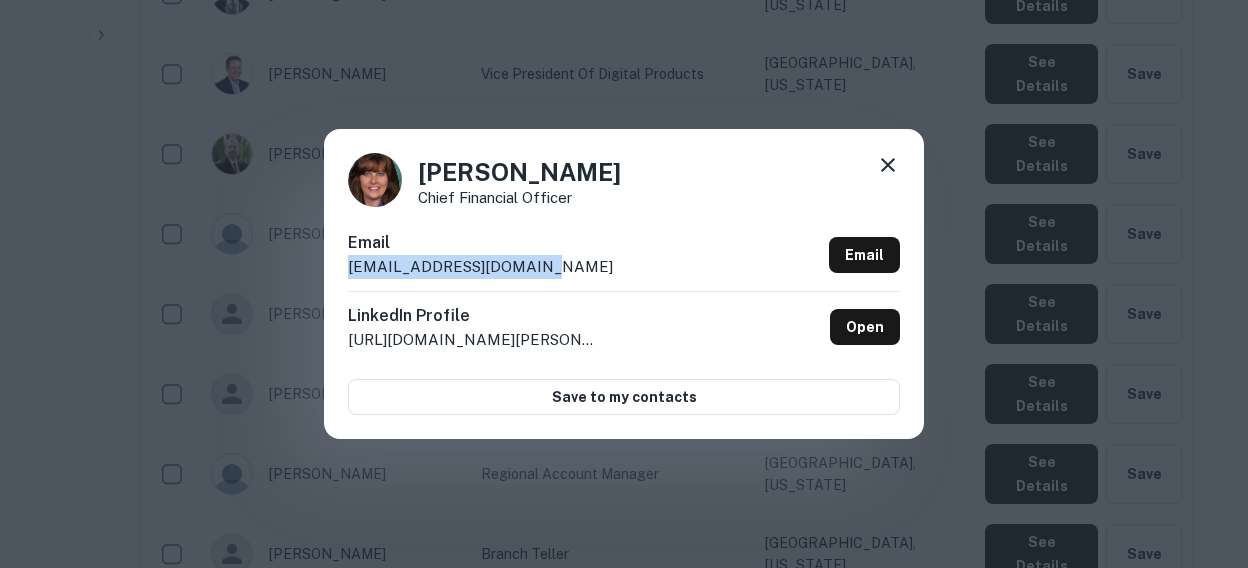 drag, startPoint x: 552, startPoint y: 259, endPoint x: 344, endPoint y: 273, distance: 208.47063 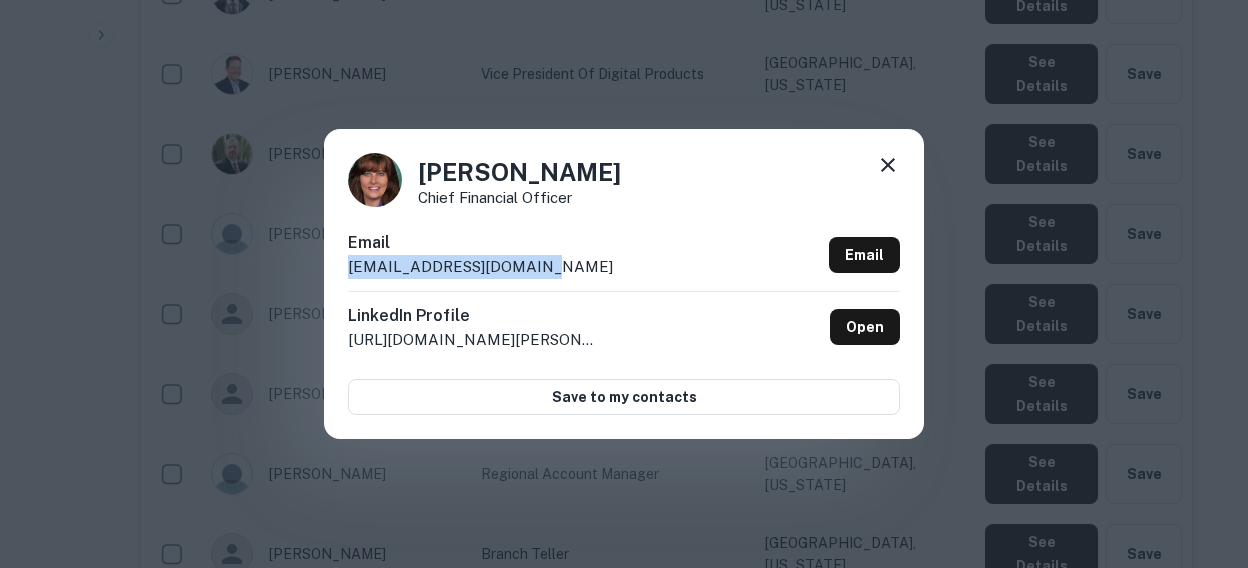 click 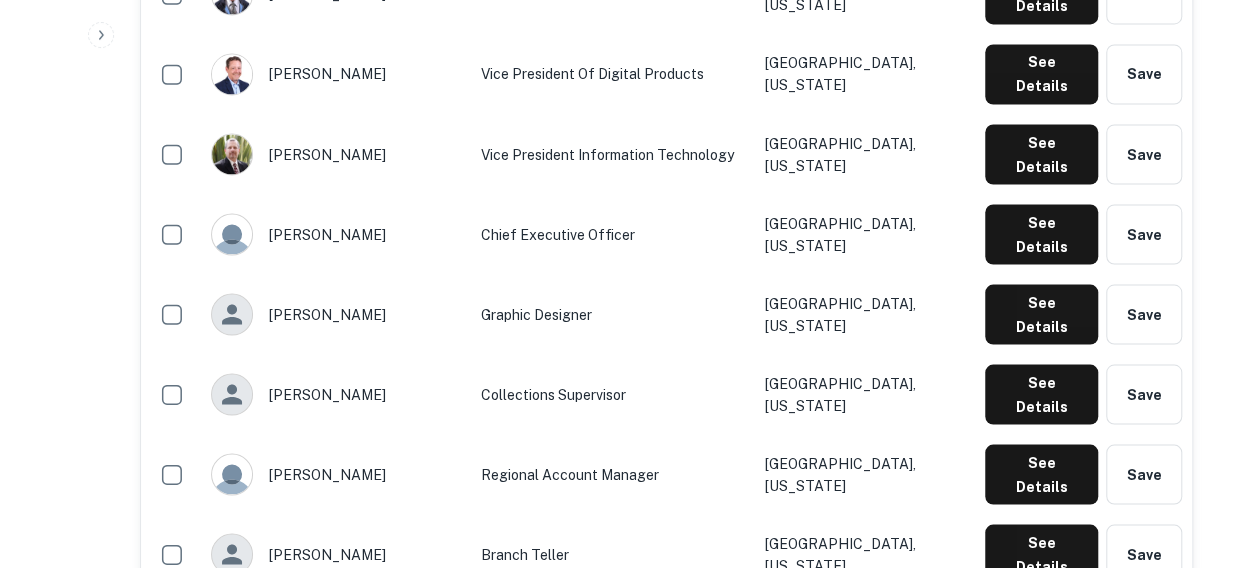 drag, startPoint x: 896, startPoint y: 431, endPoint x: 758, endPoint y: 440, distance: 138.29317 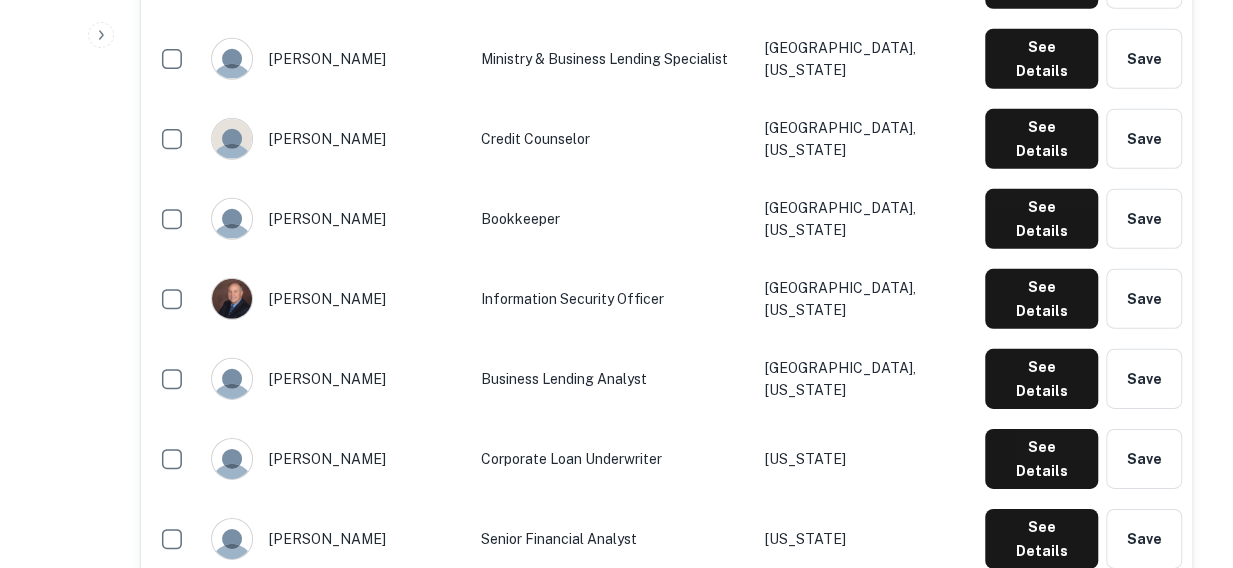 scroll, scrollTop: 3006, scrollLeft: 0, axis: vertical 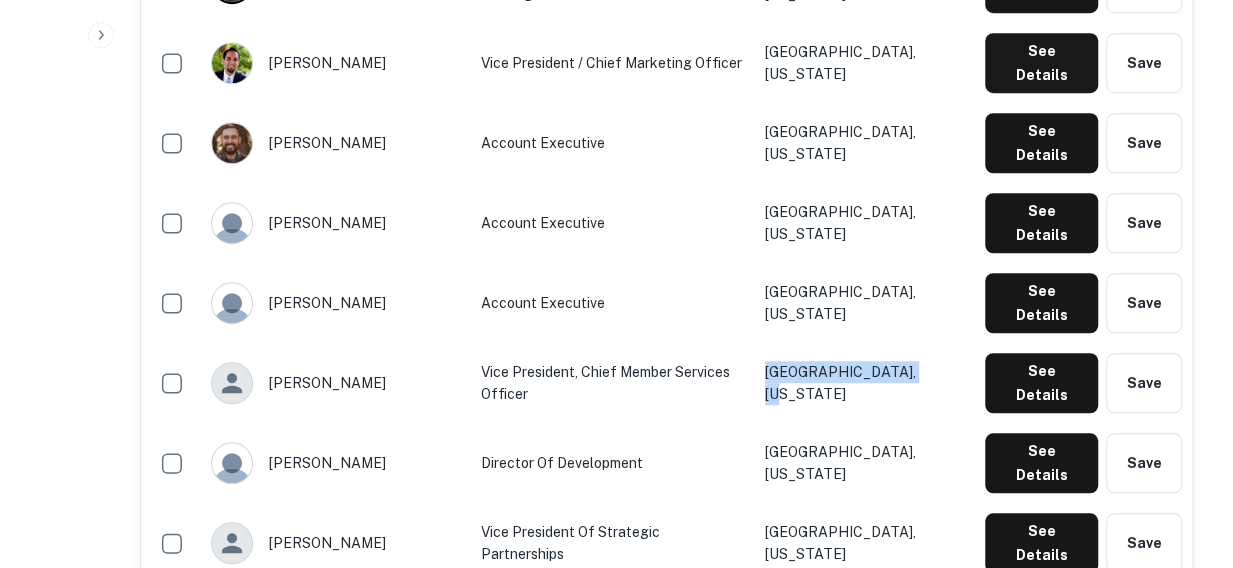 drag, startPoint x: 923, startPoint y: 288, endPoint x: 773, endPoint y: 282, distance: 150.11995 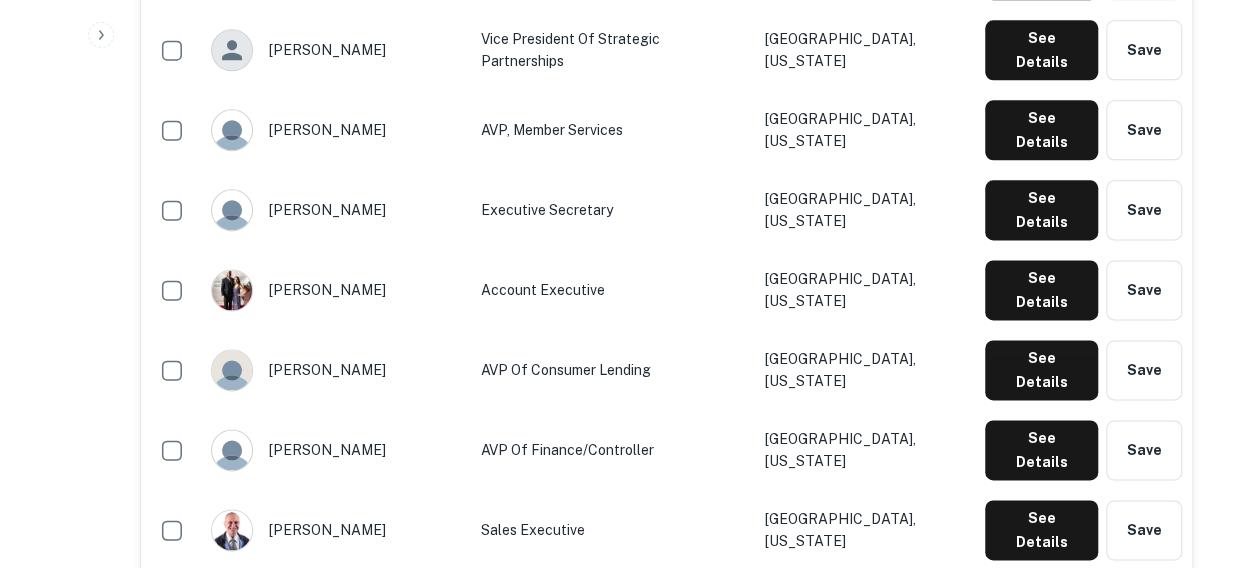 scroll, scrollTop: 1177, scrollLeft: 0, axis: vertical 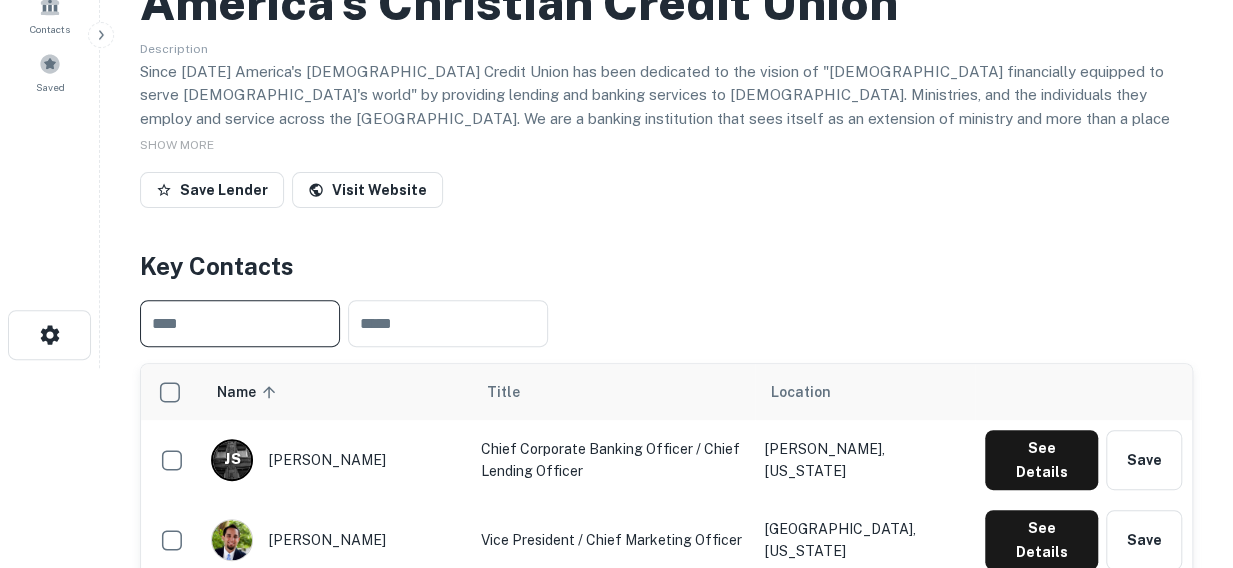 click at bounding box center [240, 323] 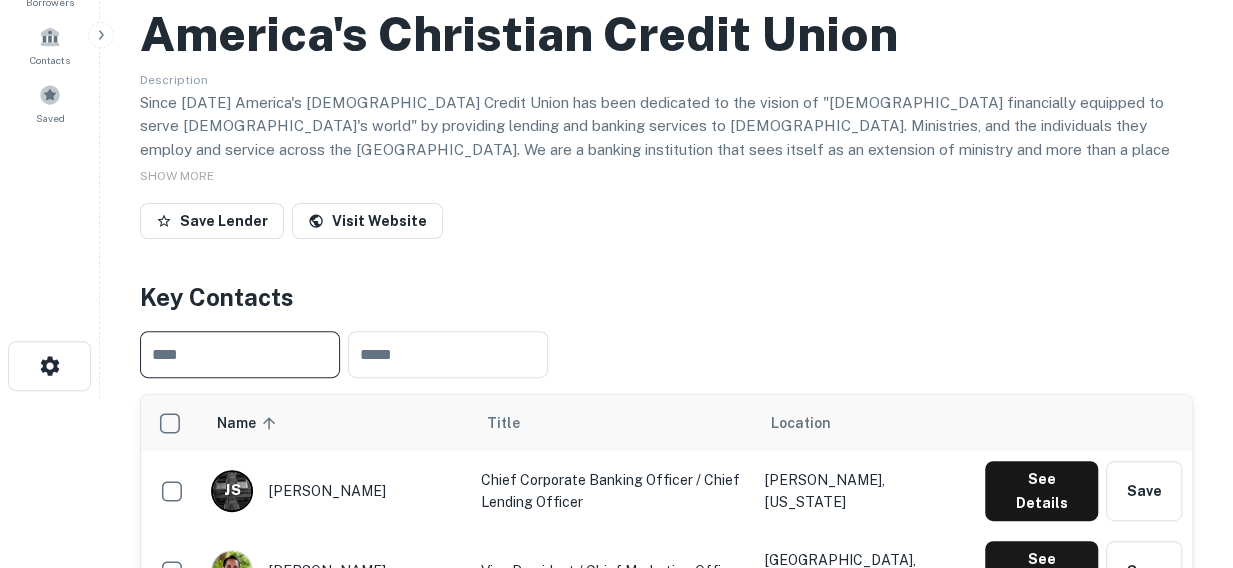 scroll, scrollTop: 200, scrollLeft: 0, axis: vertical 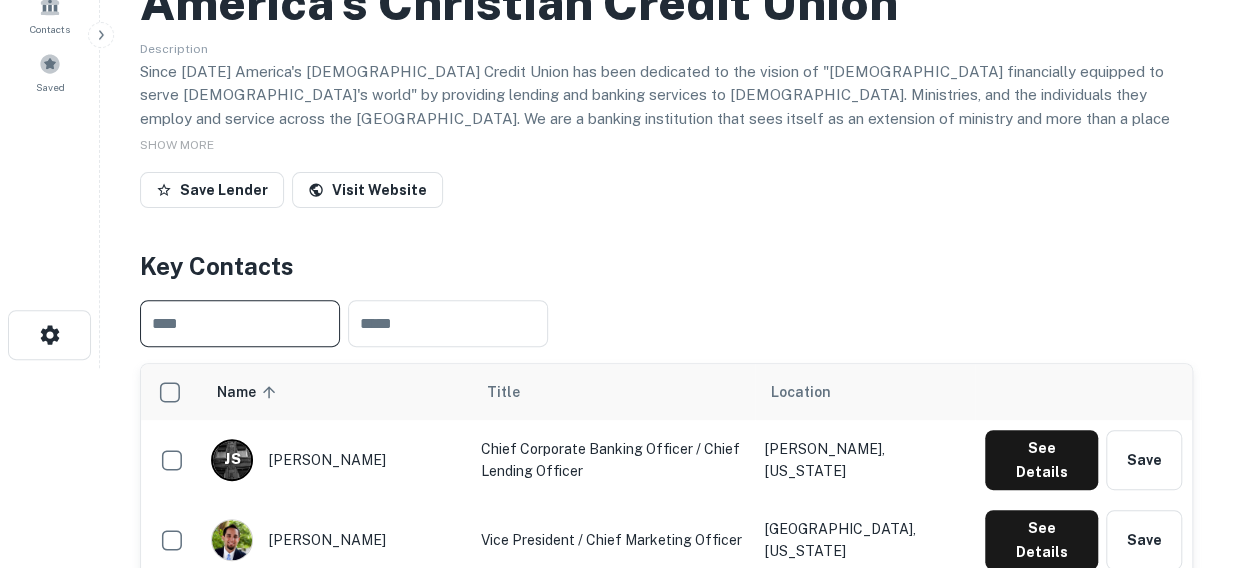 click at bounding box center [240, 323] 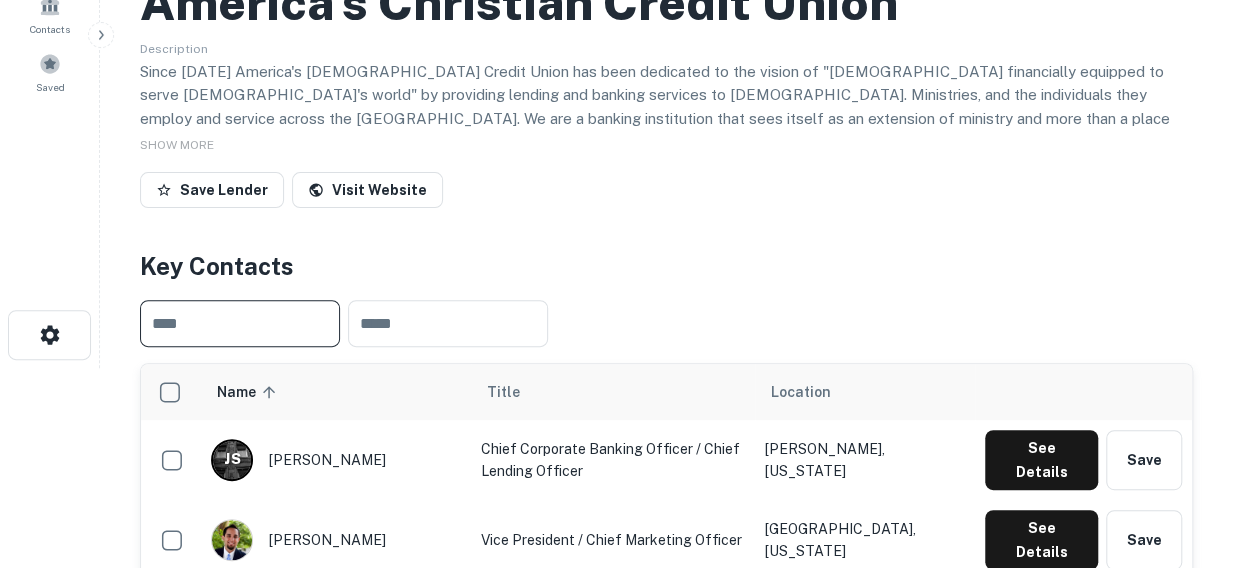 type on "**********" 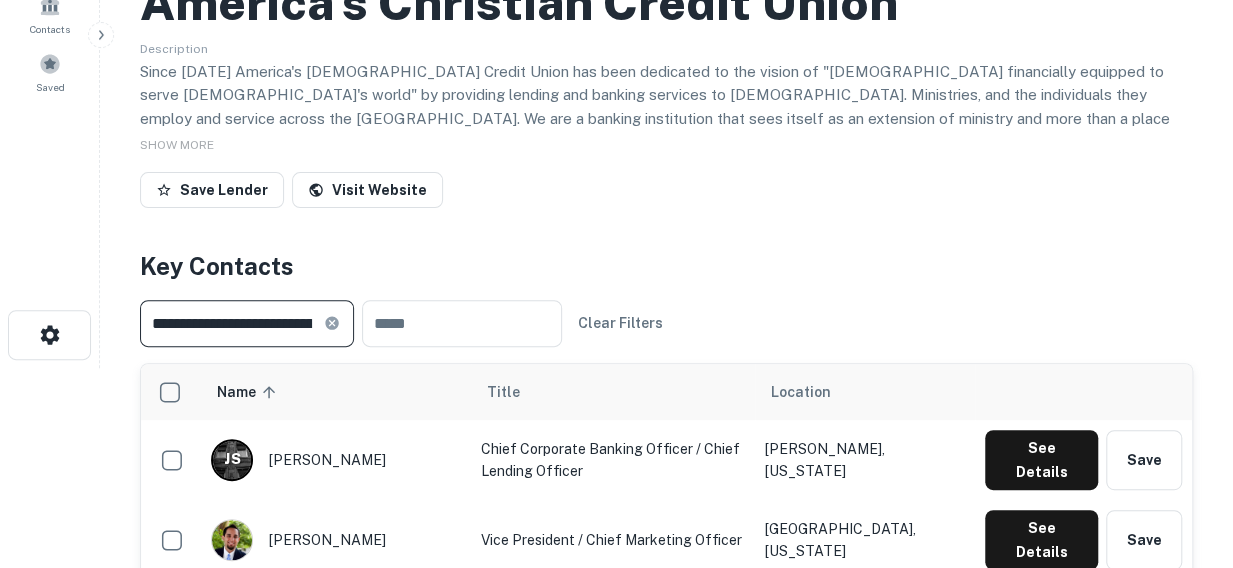 scroll, scrollTop: 0, scrollLeft: 36, axis: horizontal 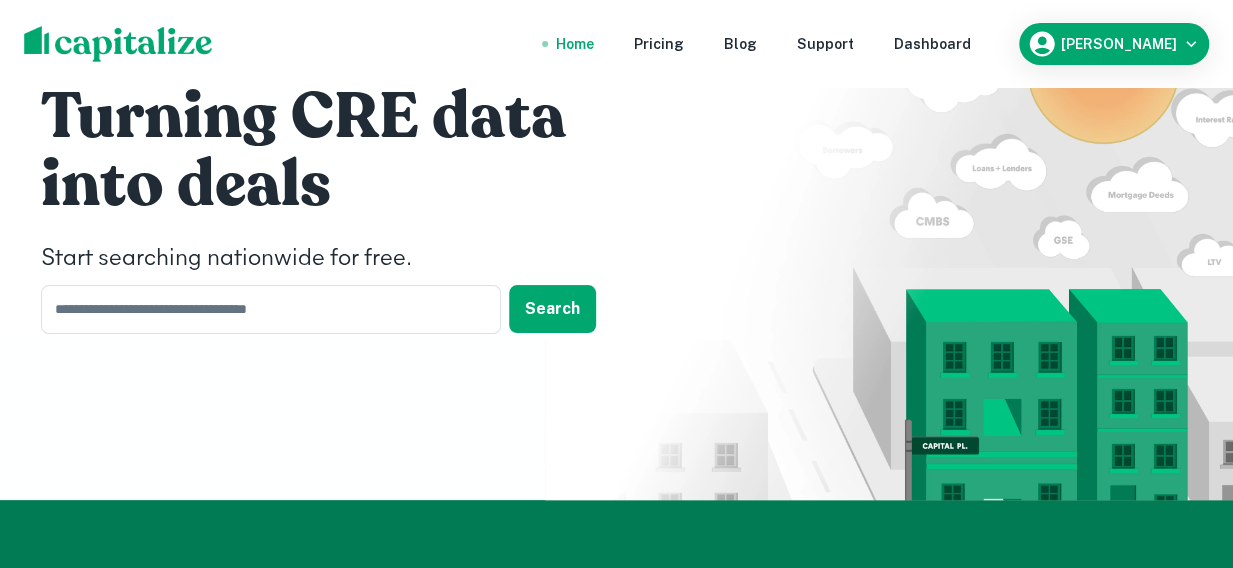 click on "Start searching nationwide for free." at bounding box center (341, 251) 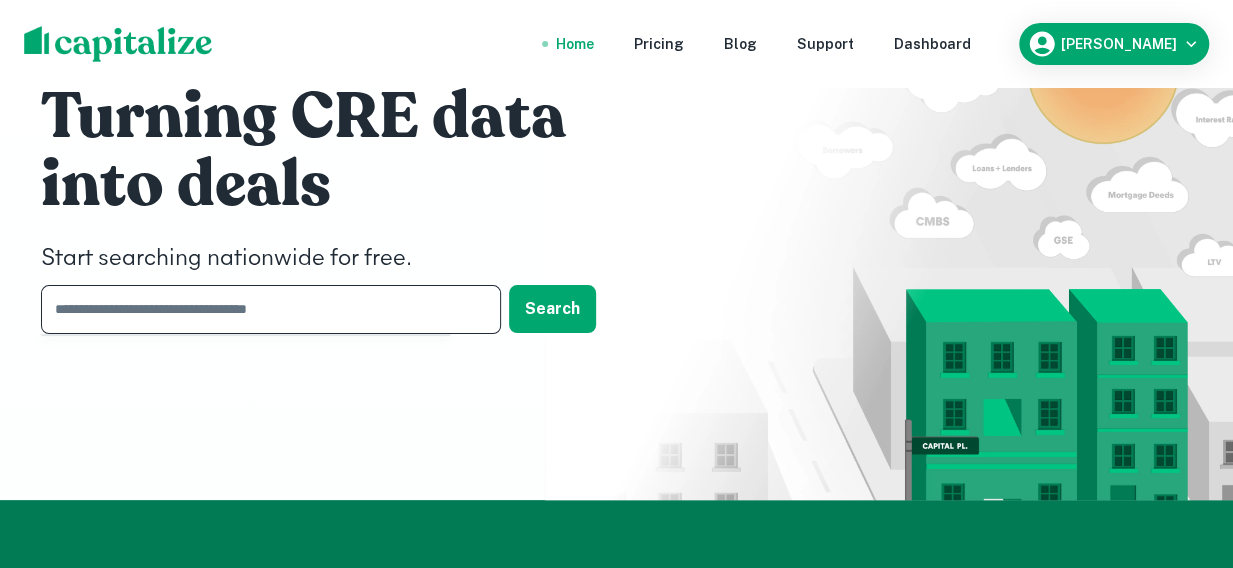 click at bounding box center [264, 309] 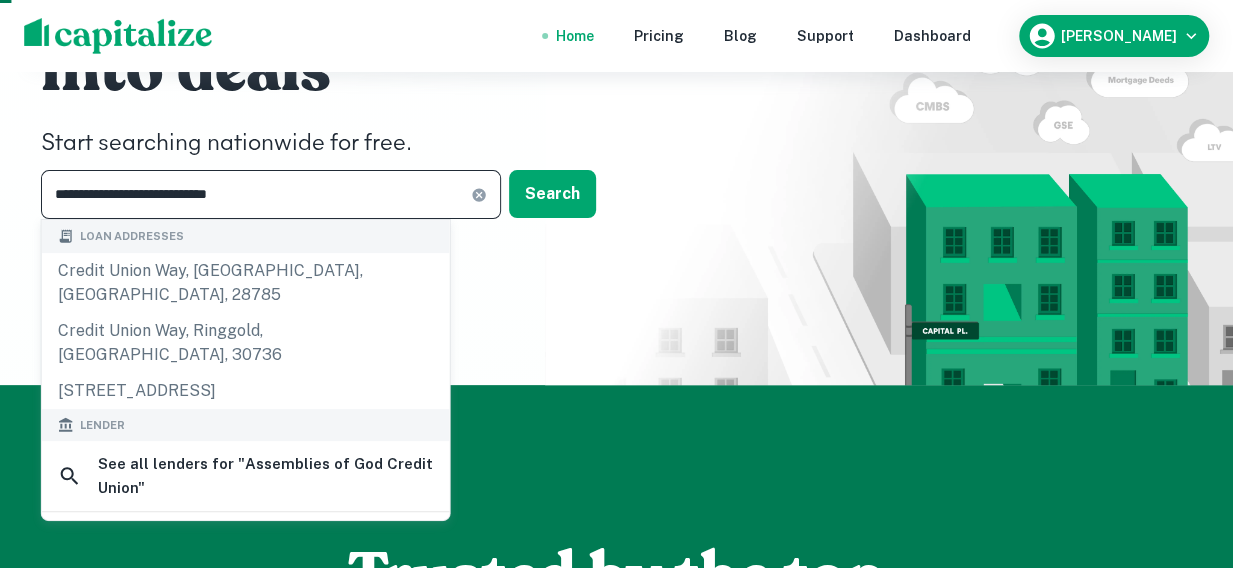 scroll, scrollTop: 200, scrollLeft: 0, axis: vertical 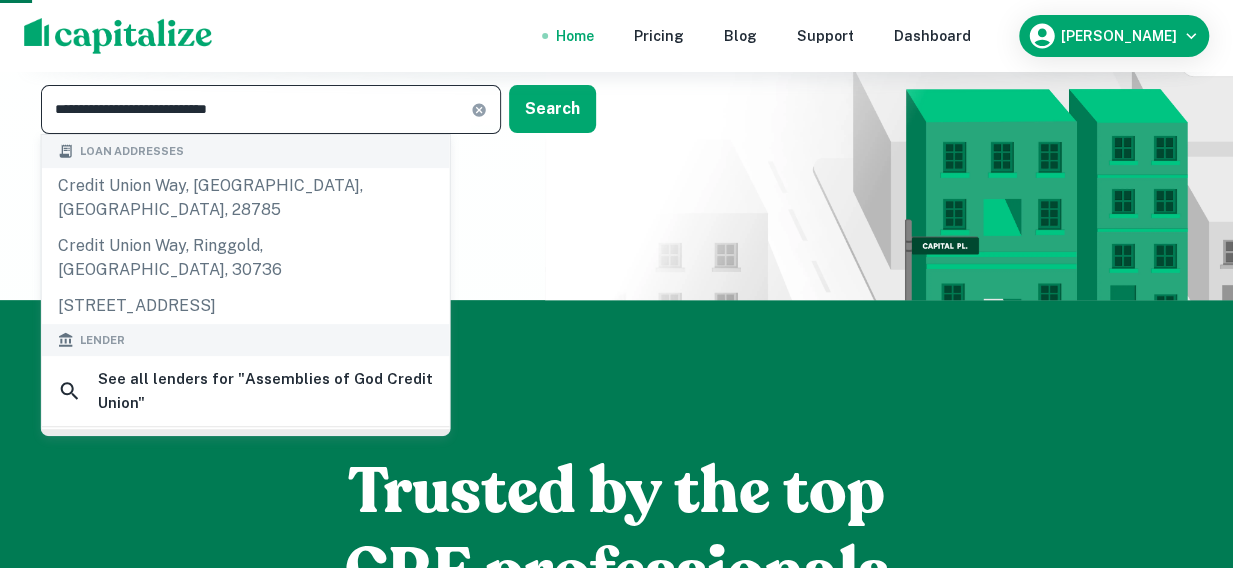 type on "**********" 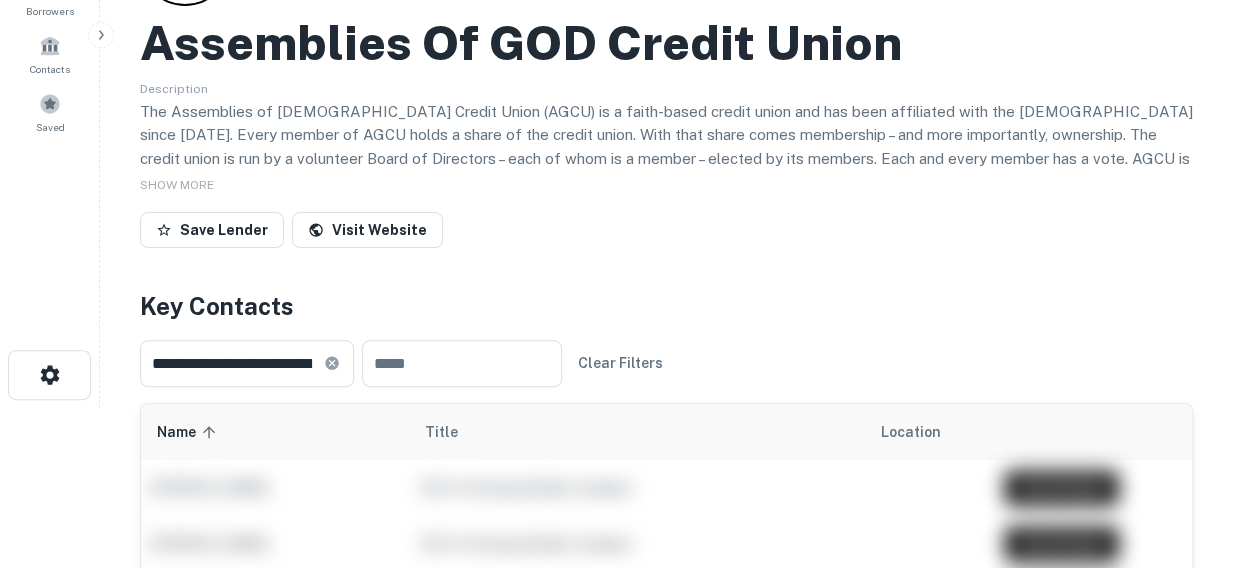 scroll, scrollTop: 0, scrollLeft: 0, axis: both 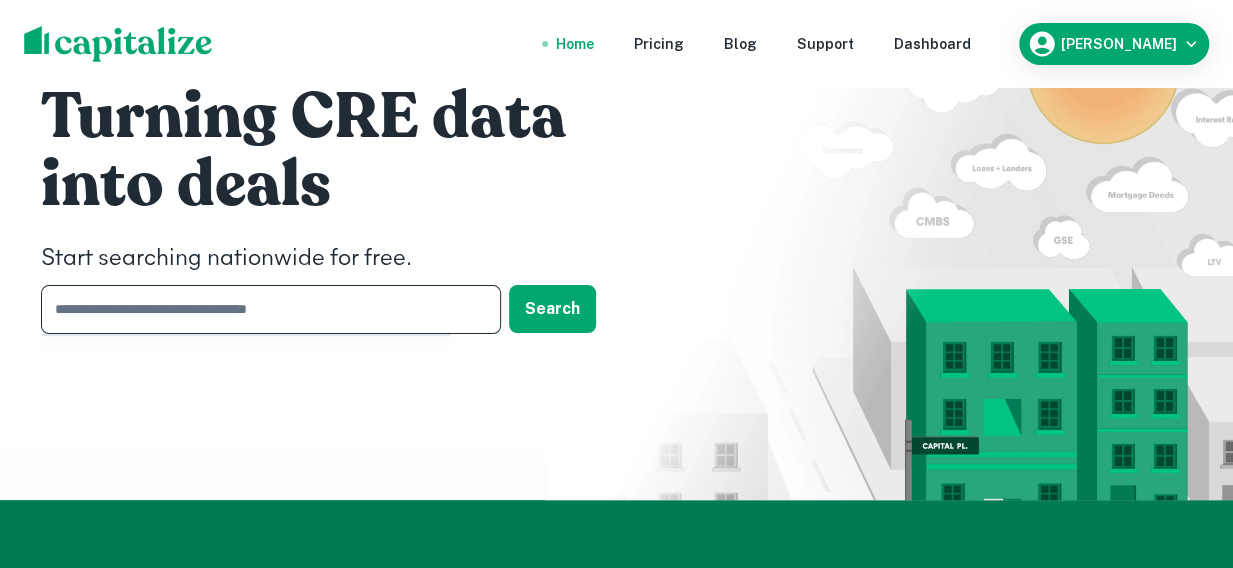 drag, startPoint x: 351, startPoint y: 318, endPoint x: 308, endPoint y: 317, distance: 43.011627 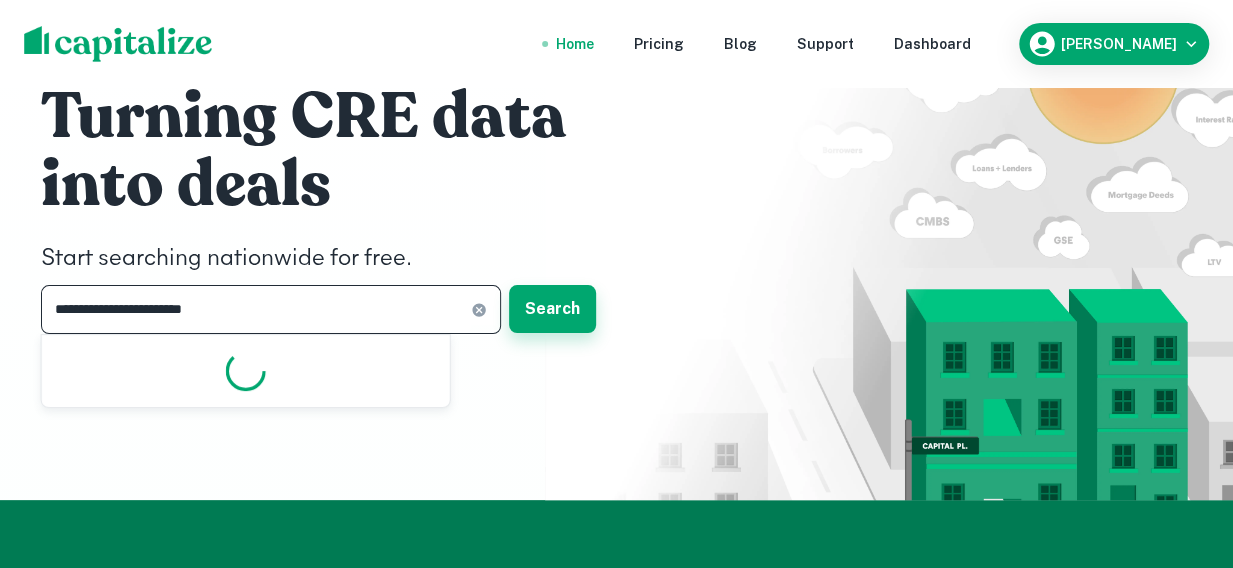 type on "**********" 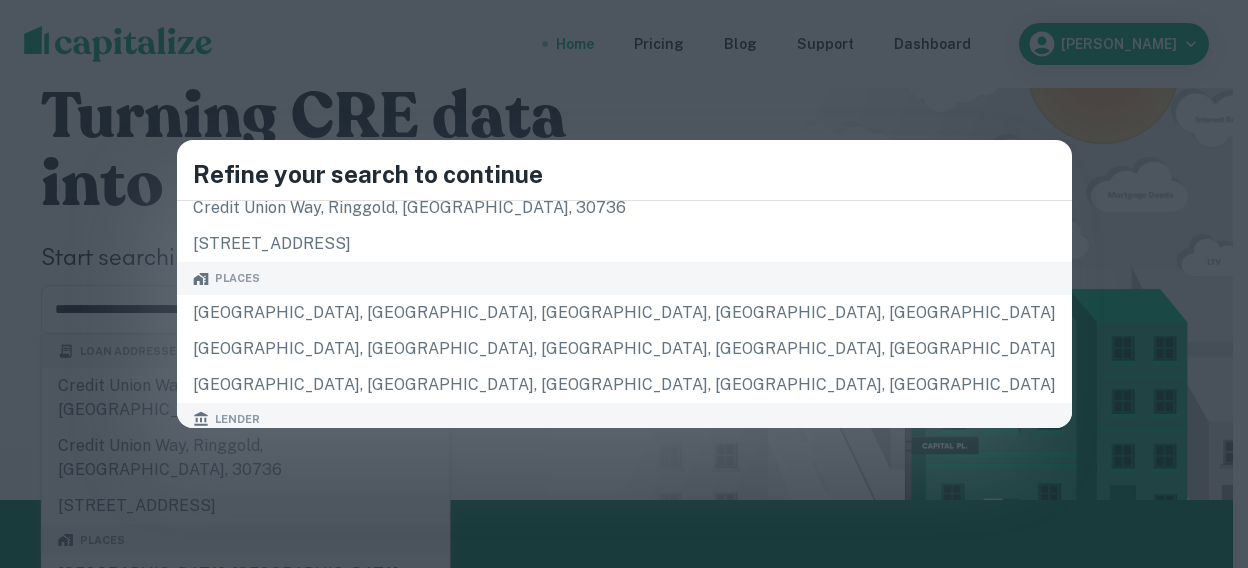 scroll, scrollTop: 200, scrollLeft: 0, axis: vertical 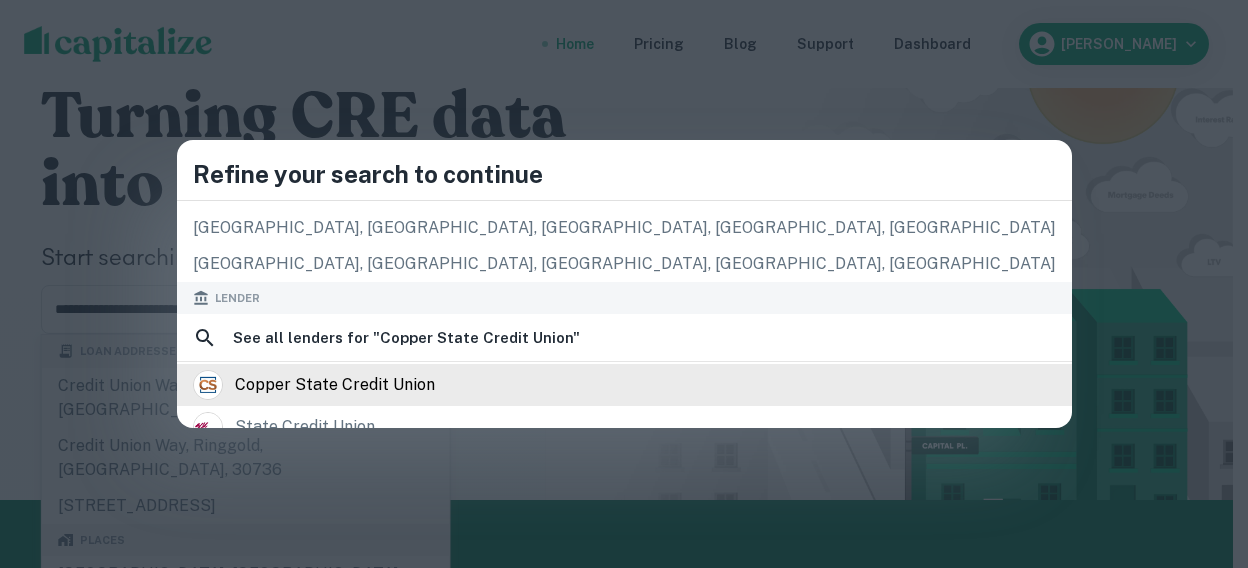 click on "copper state credit union" at bounding box center (624, 385) 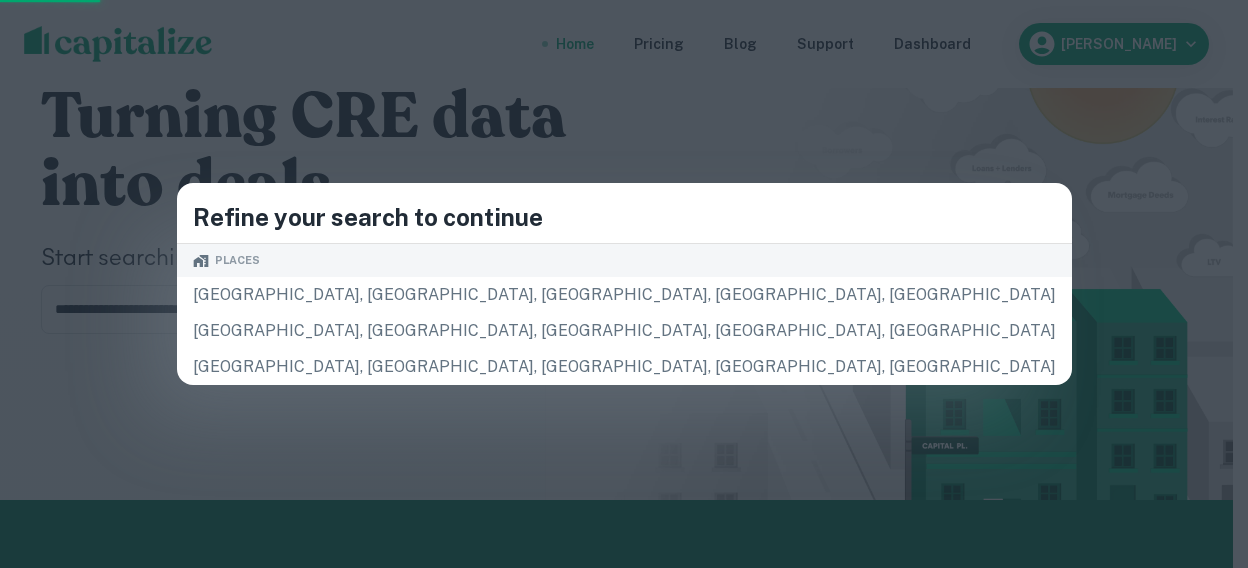 scroll, scrollTop: 0, scrollLeft: 0, axis: both 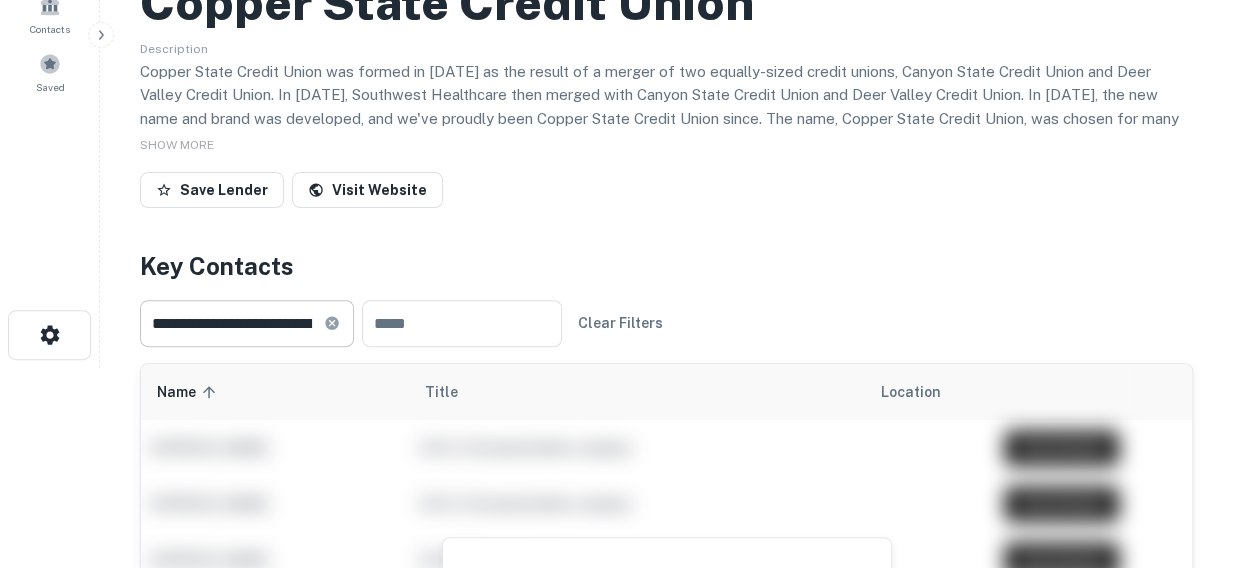 click 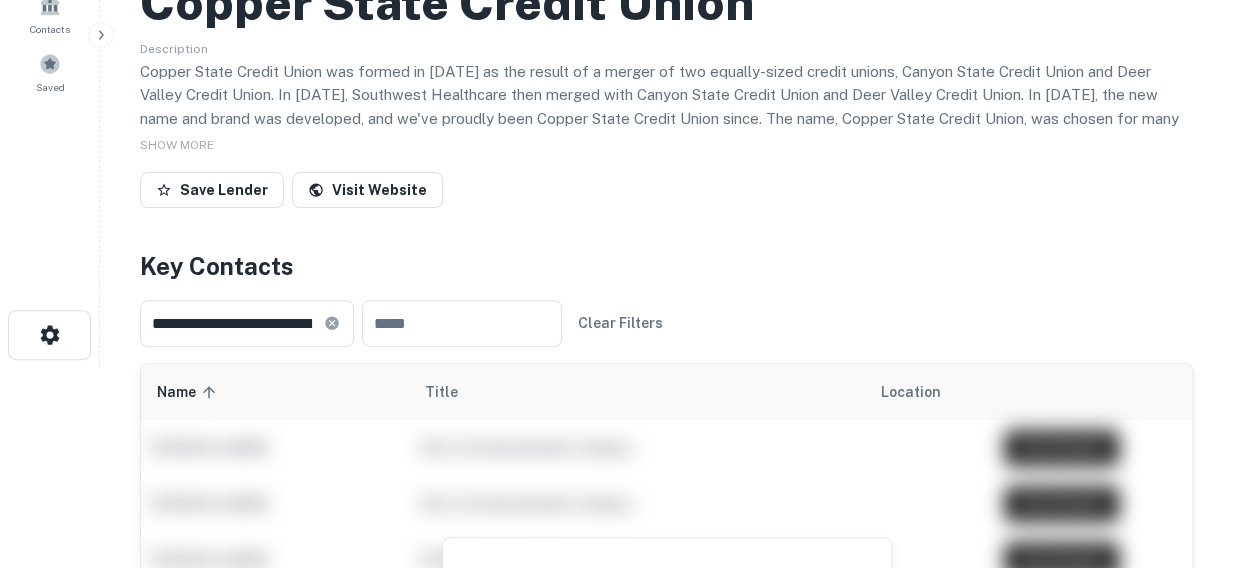 type 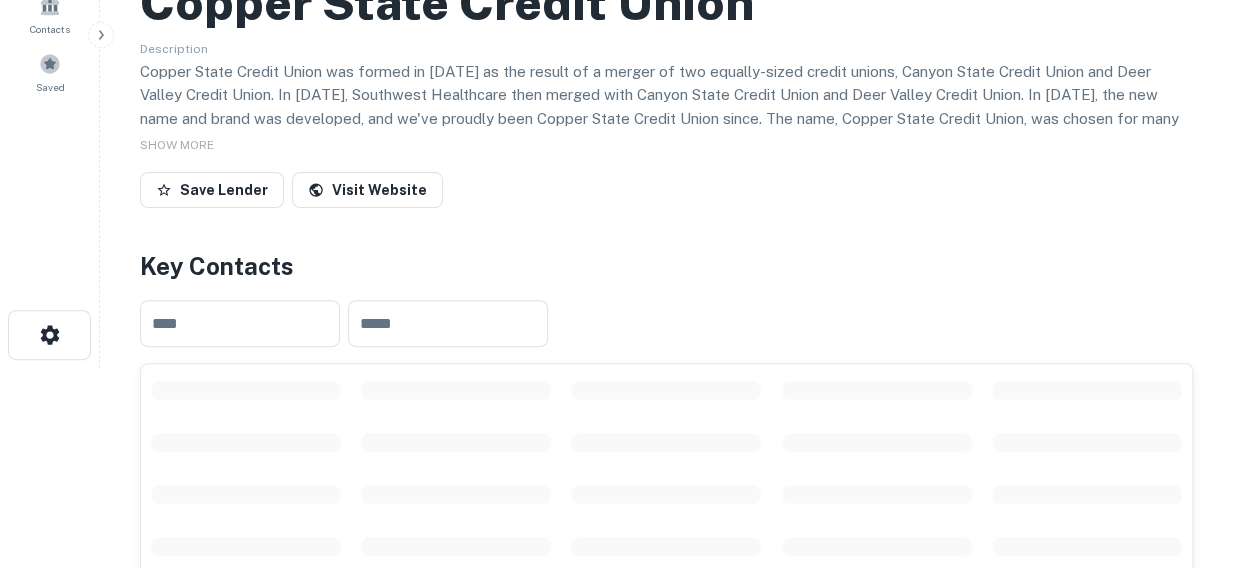 click on "Average Interest Rate N/A" at bounding box center (1020, 831) 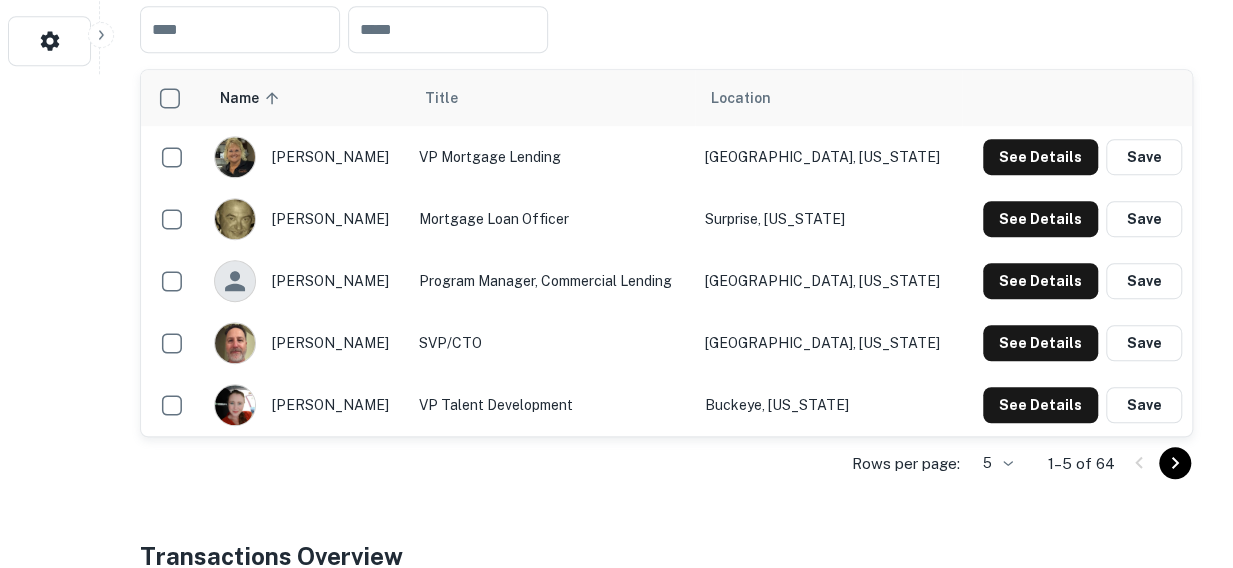 scroll, scrollTop: 600, scrollLeft: 0, axis: vertical 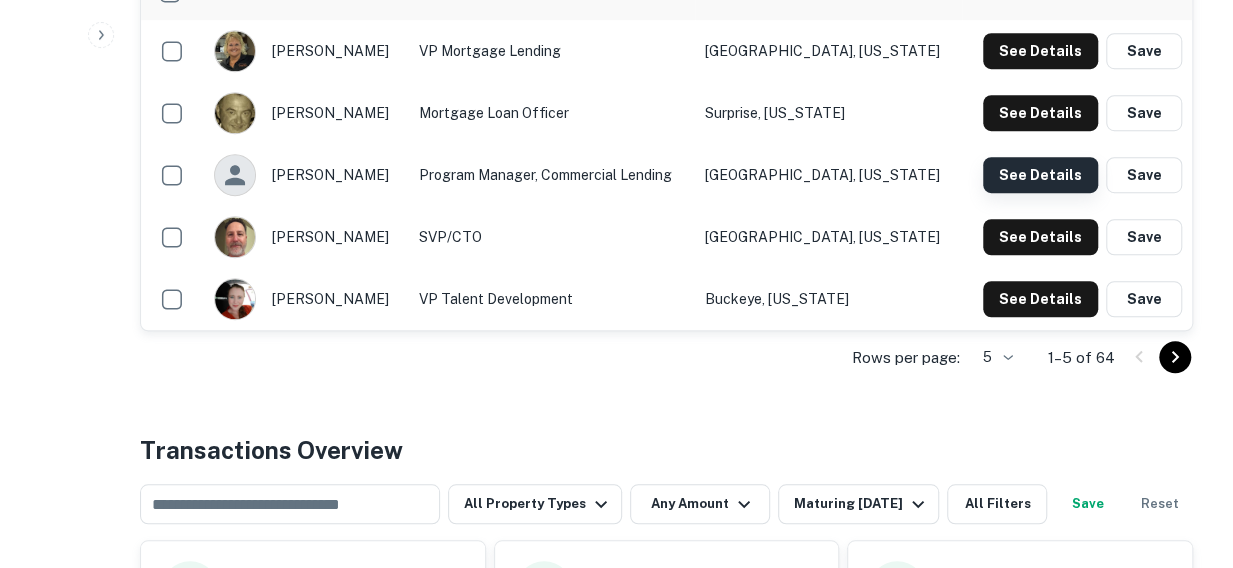 click on "See Details" at bounding box center [1040, 51] 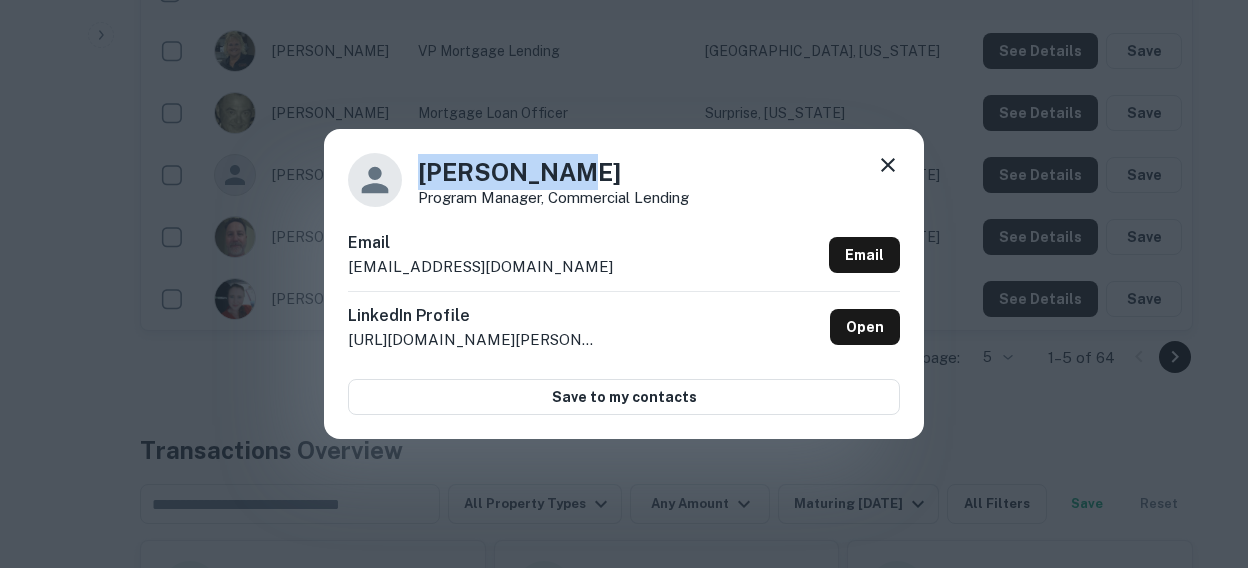 drag, startPoint x: 572, startPoint y: 169, endPoint x: 402, endPoint y: 179, distance: 170.29387 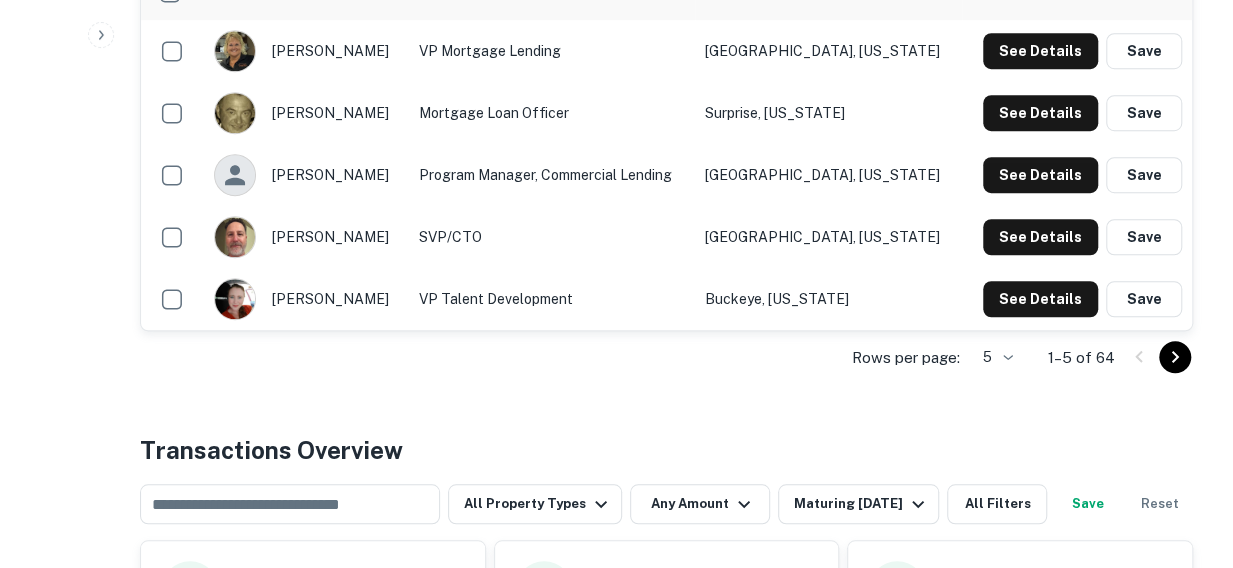 type 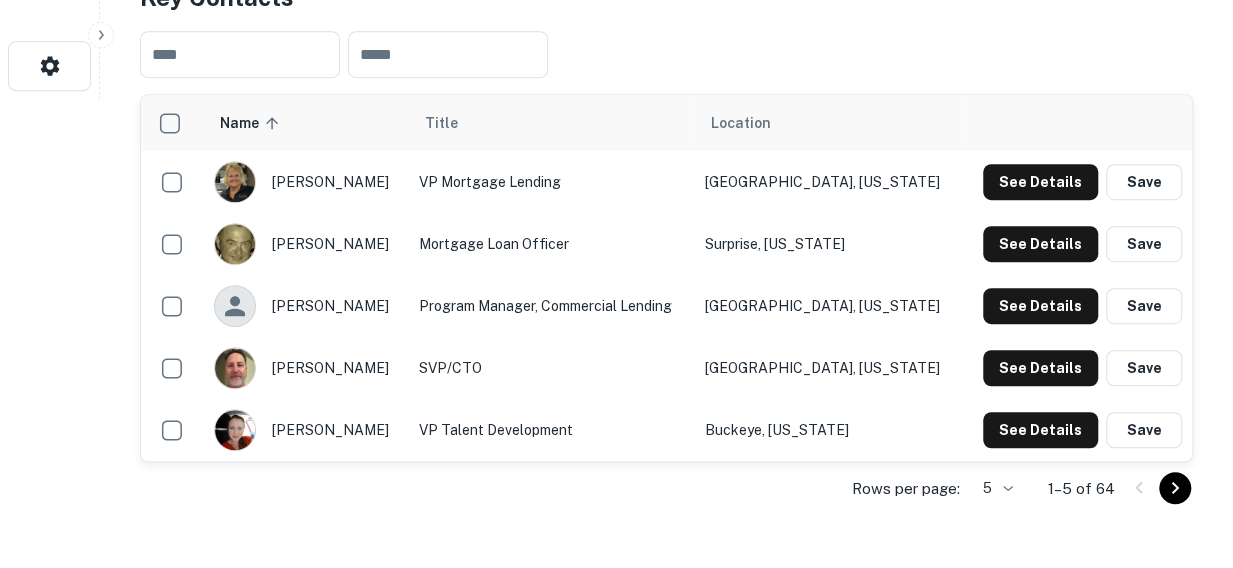 scroll, scrollTop: 300, scrollLeft: 0, axis: vertical 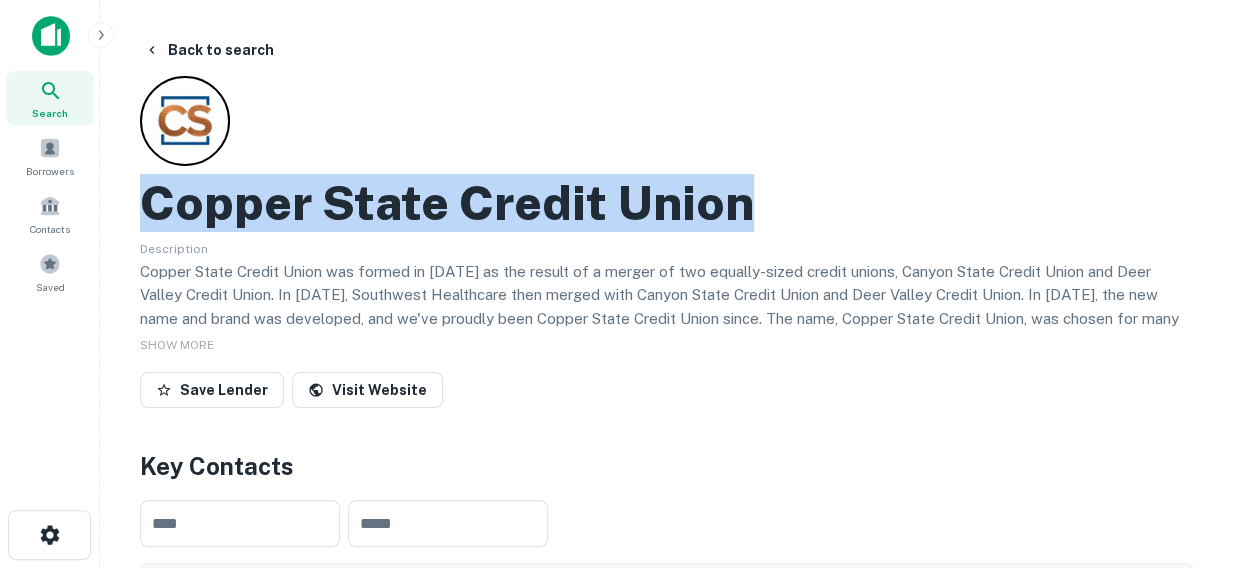 drag, startPoint x: 762, startPoint y: 203, endPoint x: 142, endPoint y: 209, distance: 620.02905 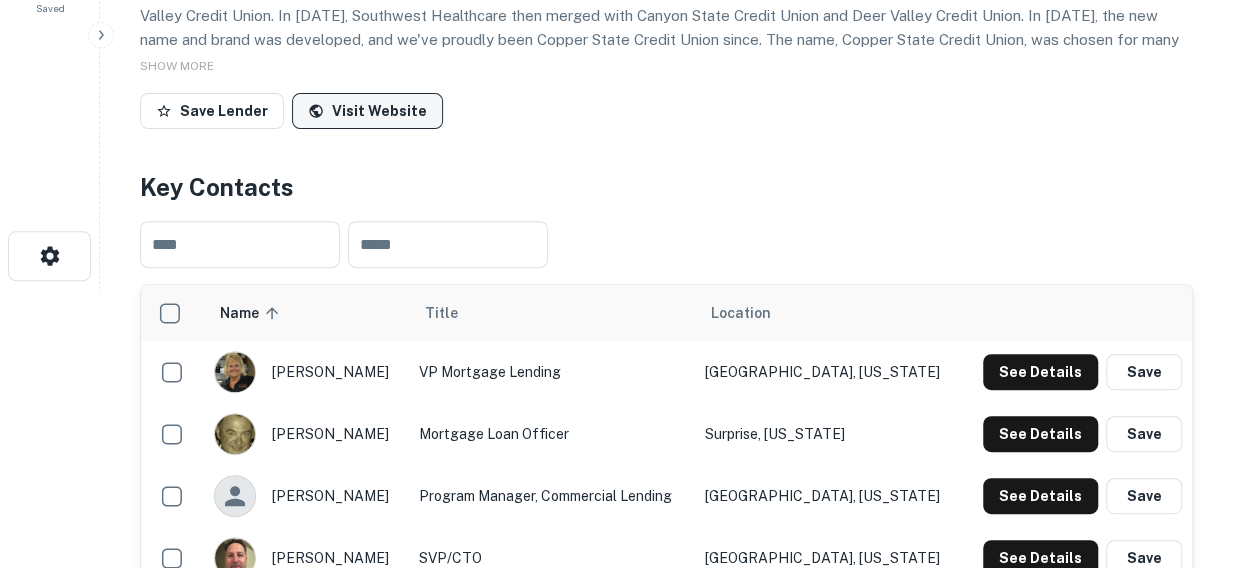 scroll, scrollTop: 400, scrollLeft: 0, axis: vertical 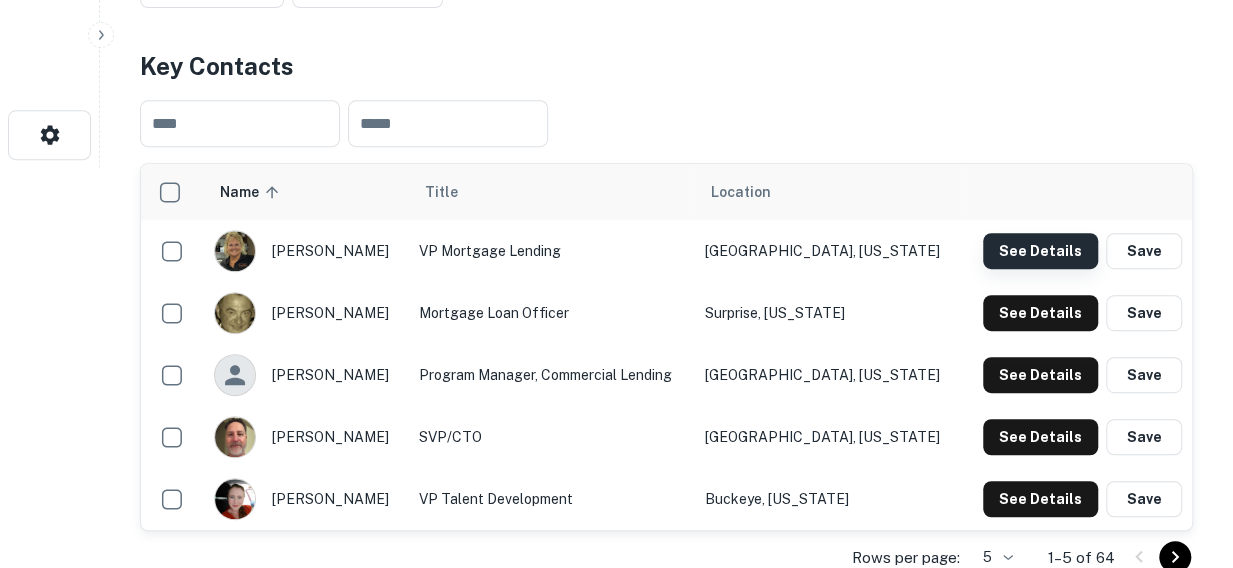 click on "See Details" at bounding box center (1040, 251) 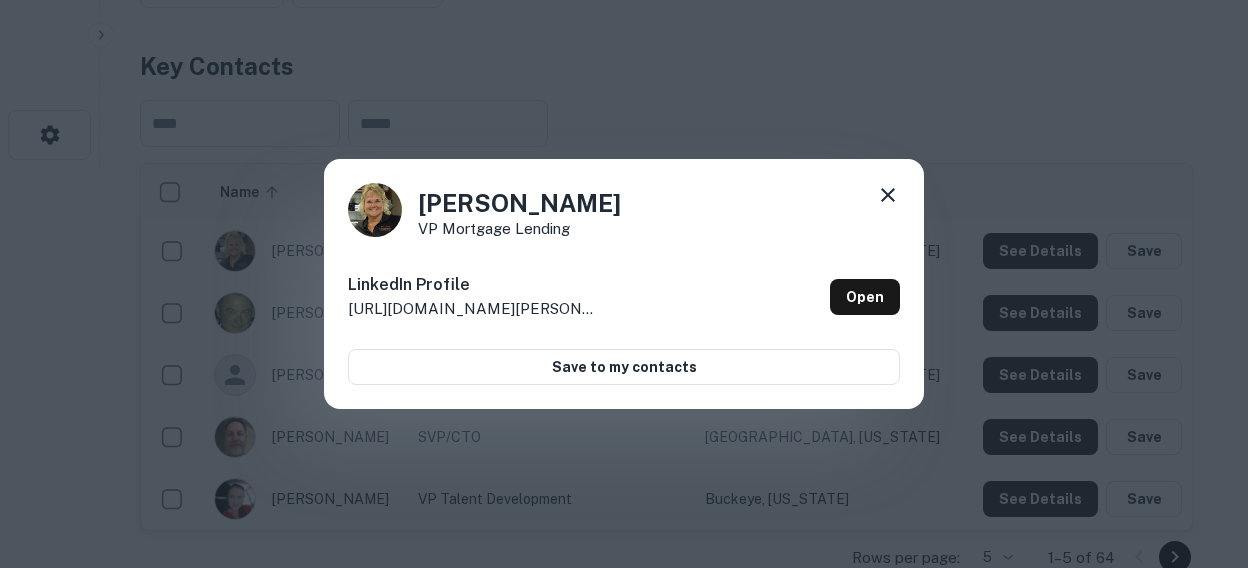 click 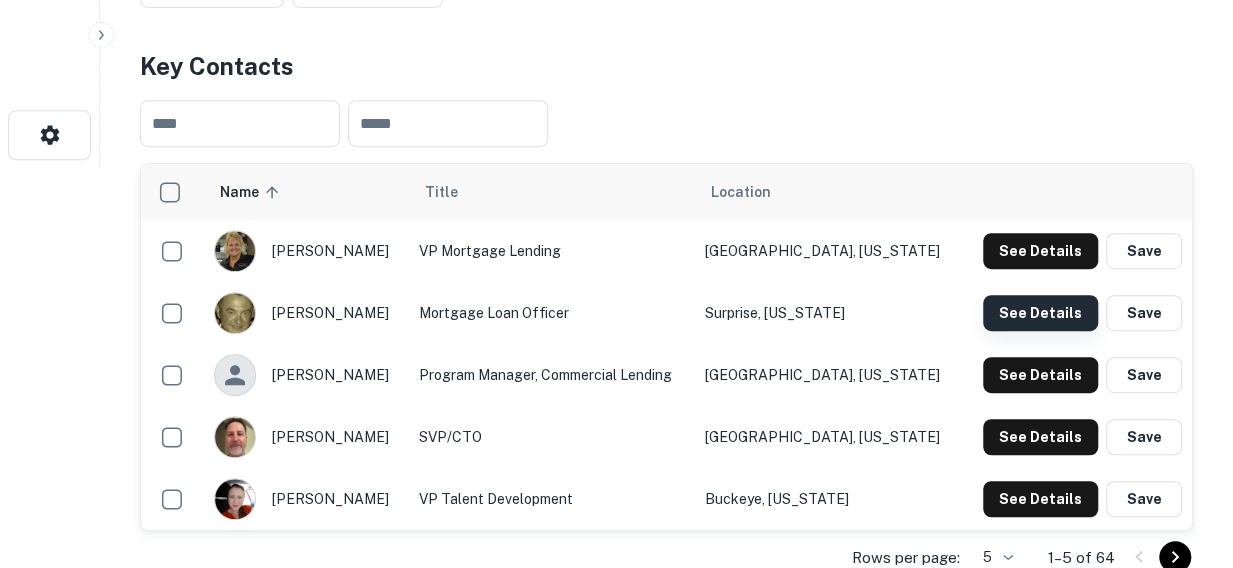 click on "See Details" at bounding box center (1040, 251) 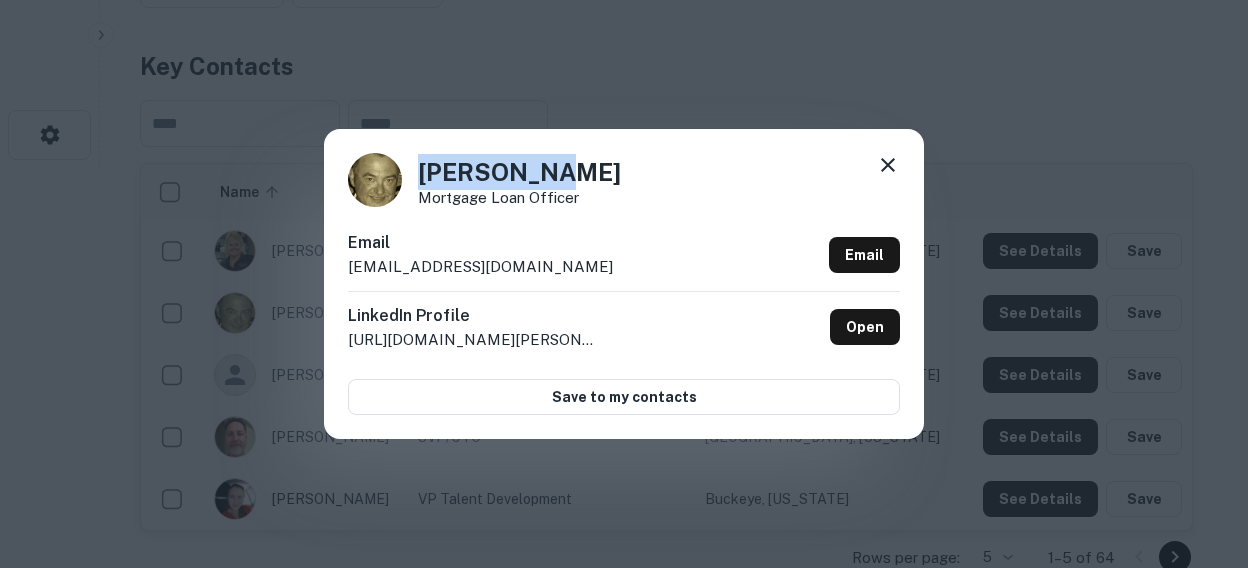 drag, startPoint x: 544, startPoint y: 177, endPoint x: 412, endPoint y: 174, distance: 132.03409 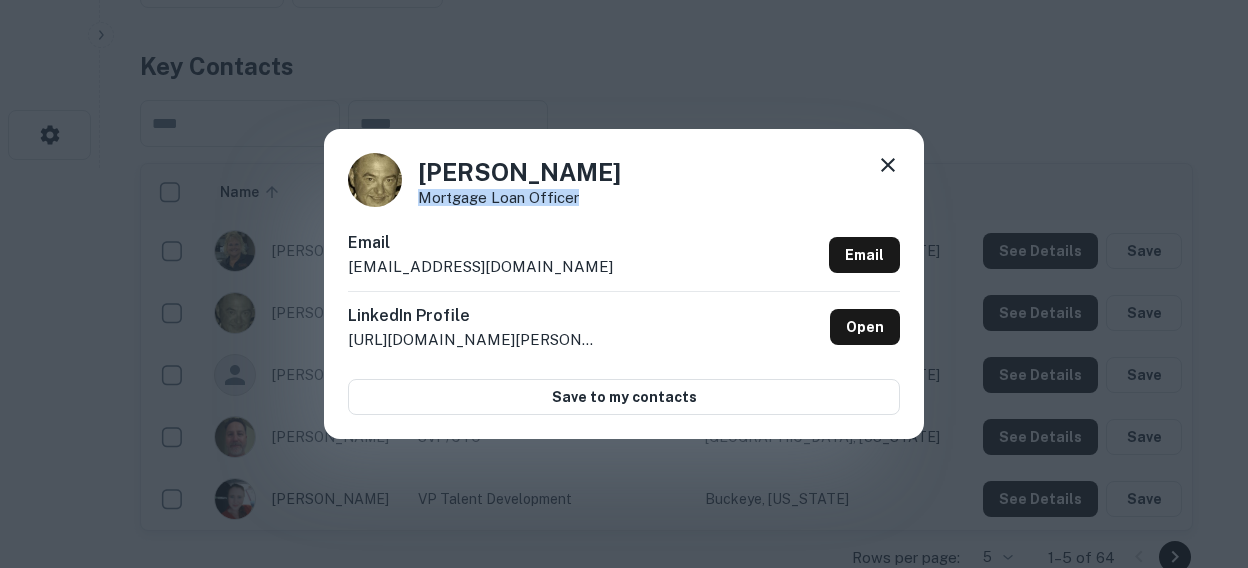 drag, startPoint x: 592, startPoint y: 206, endPoint x: 416, endPoint y: 198, distance: 176.18172 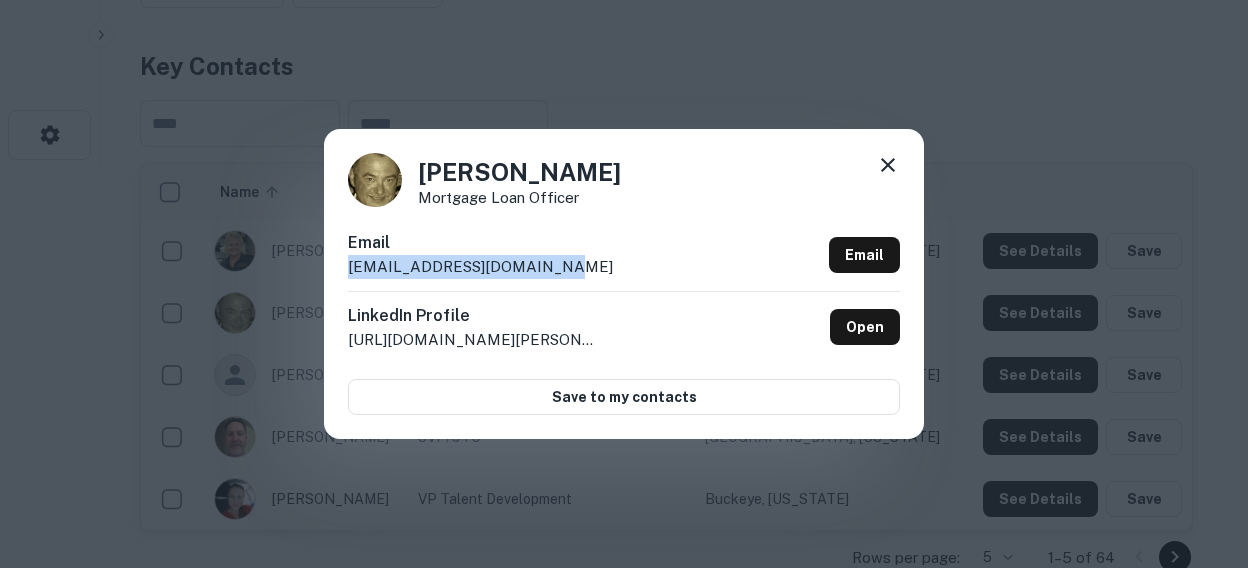 drag, startPoint x: 552, startPoint y: 269, endPoint x: 330, endPoint y: 265, distance: 222.03603 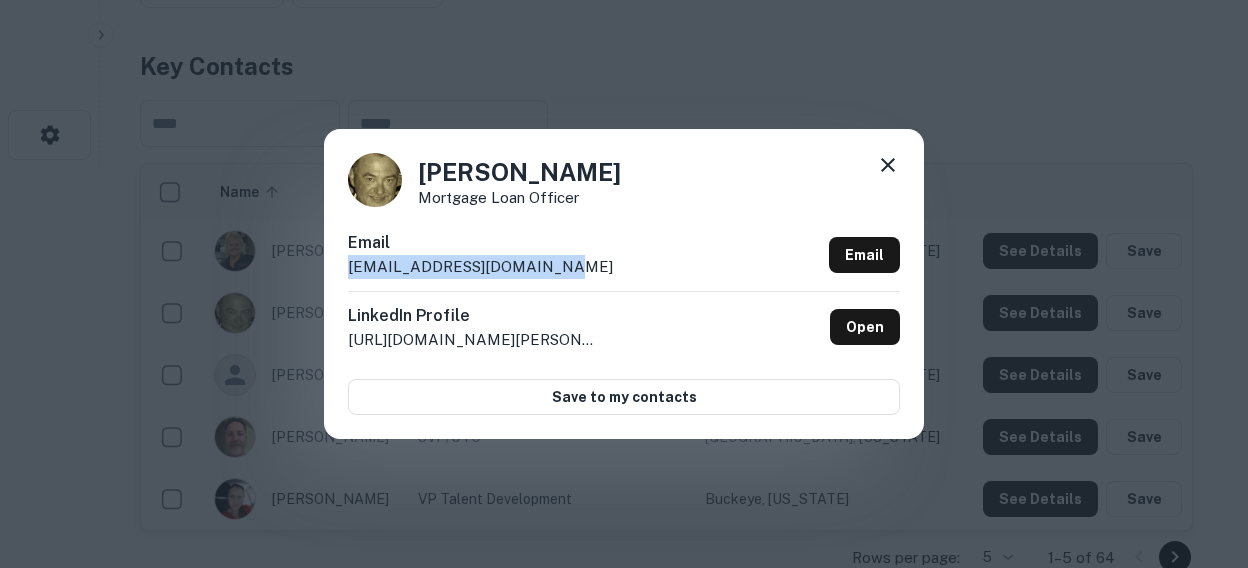 click 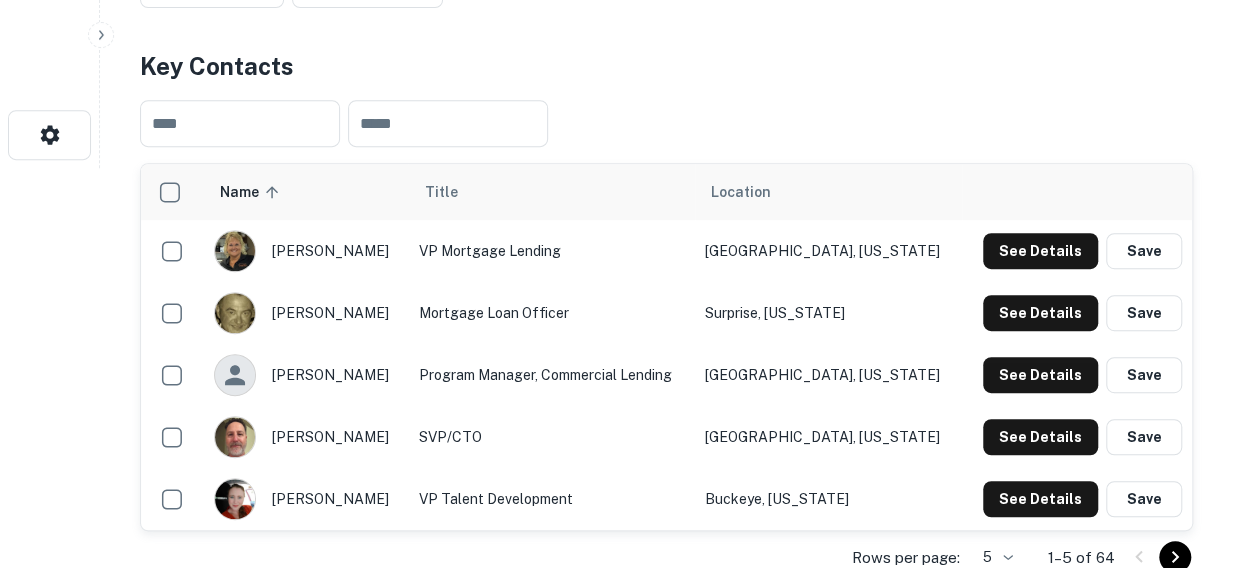 type 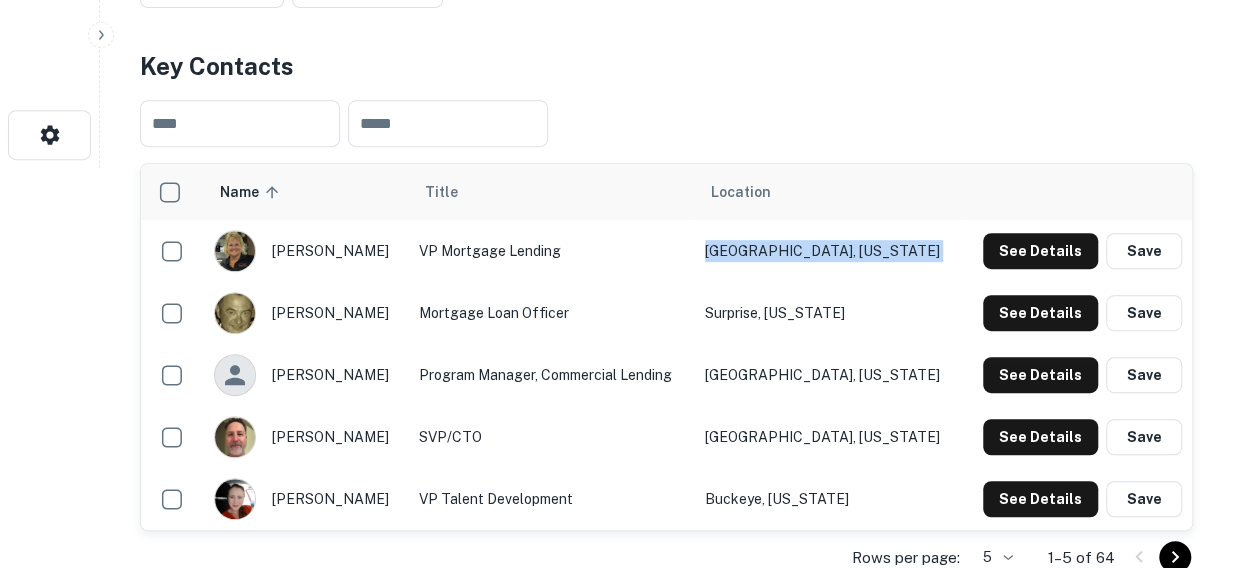 drag, startPoint x: 924, startPoint y: 250, endPoint x: 770, endPoint y: 250, distance: 154 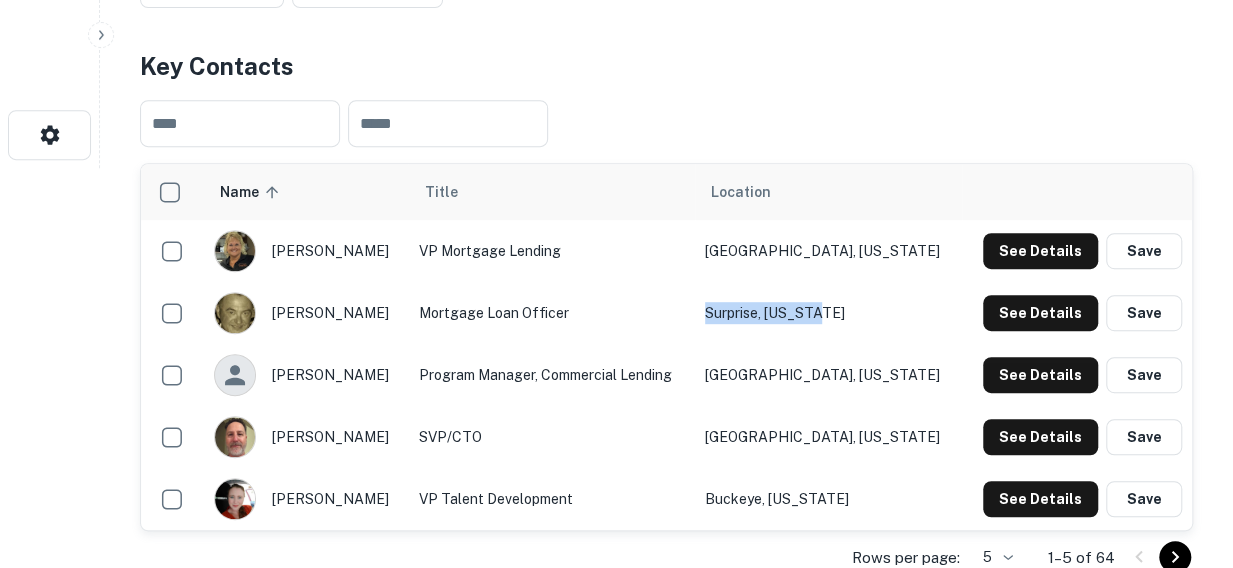 drag, startPoint x: 918, startPoint y: 307, endPoint x: 760, endPoint y: 310, distance: 158.02847 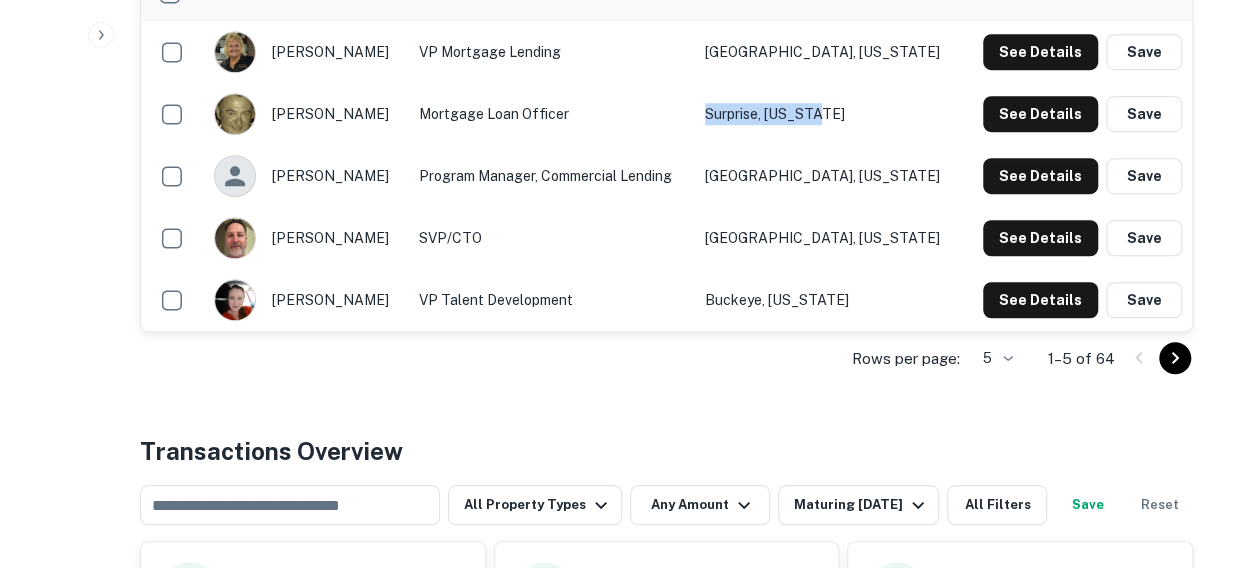 scroll, scrollTop: 600, scrollLeft: 0, axis: vertical 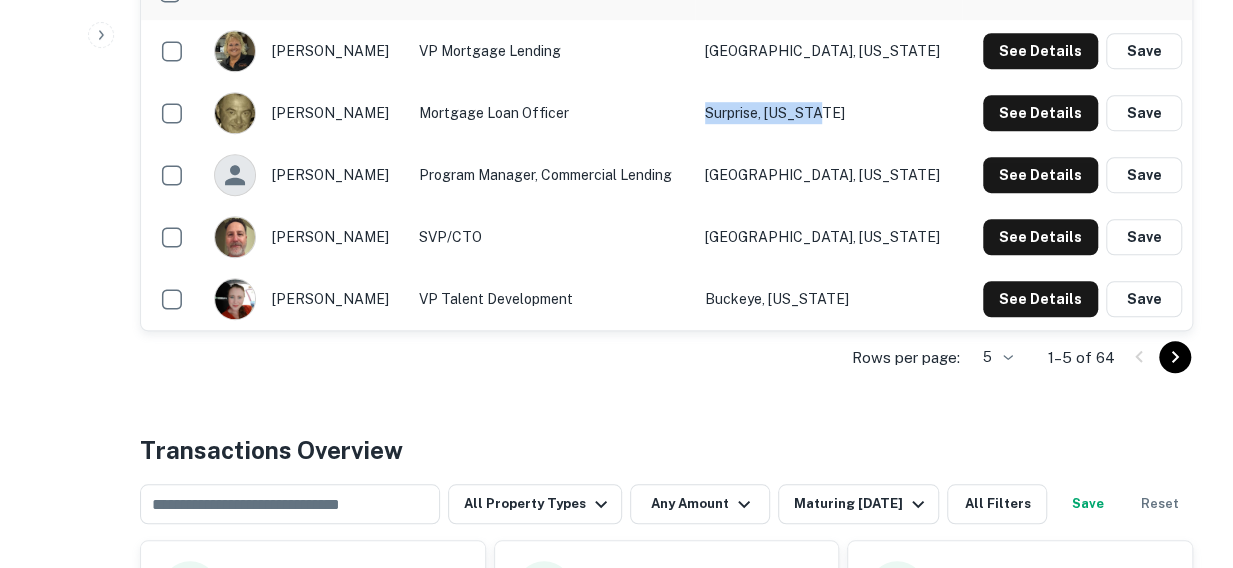click 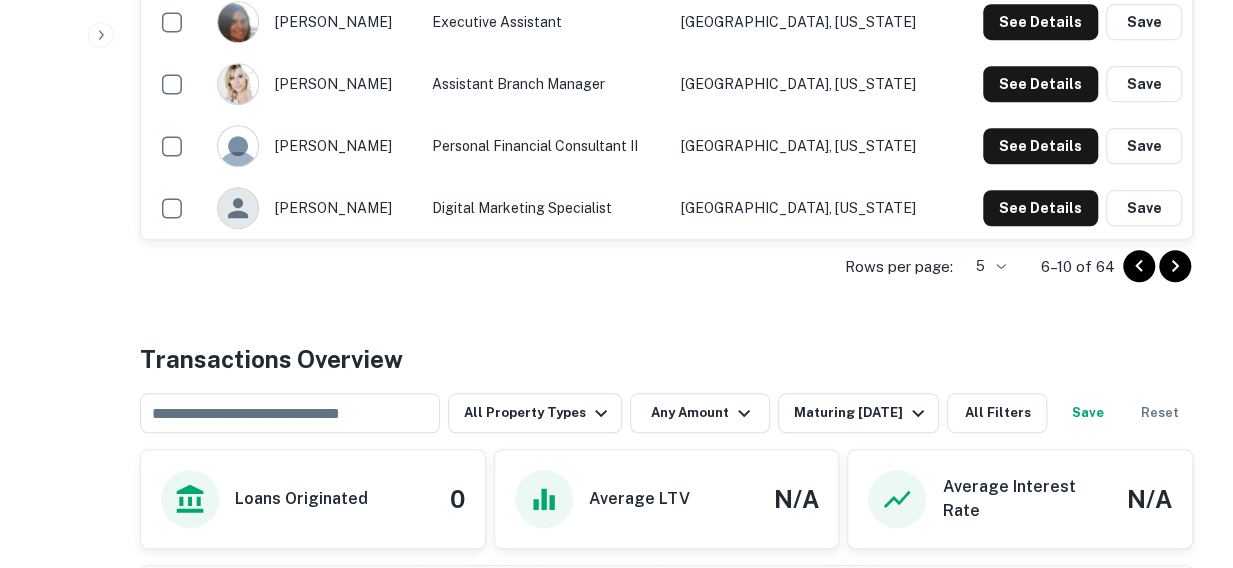 scroll, scrollTop: 700, scrollLeft: 0, axis: vertical 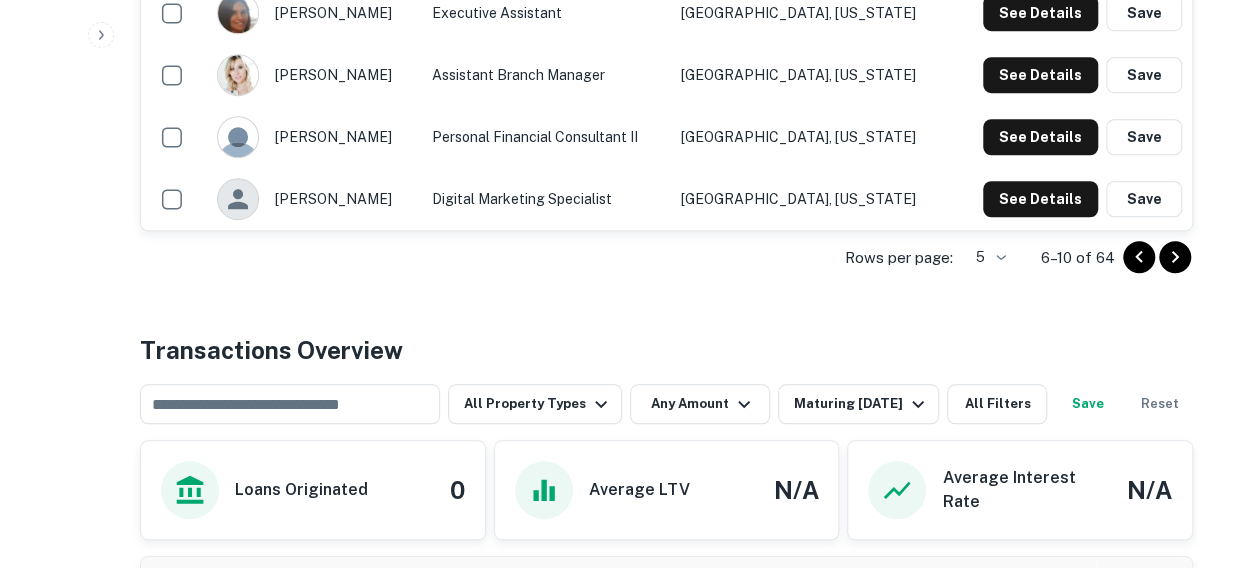 click on "Search         Borrowers         Contacts         Saved     Back to search Copper State Credit Union Description Copper State Credit Union was formed in 2020 as the result of a merger of two equally-sized credit unions, Canyon State Credit Union and Deer Valley Credit Union. In June 2020, Southwest Healthcare then merged with Canyon State Credit Union and Deer Valley Credit Union.
In 2020, the new name and brand was developed, and we've proudly been Copper State Credit Union since. The name, Copper State Credit Union, was chosen for many reasons. As it is our goal to strengthen Arizona families through financial empowerment, it made sense that our name included an element like copper. SHOW MORE Save Lender Visit Website Key Contacts ​ ​ Name sorted ascending Title Location jenniffer powell Branch Manager III AVP Litchfield Park, Arizona See Details Save margarite nowlin Executive Assistant Peoria, Arizona See Details Save abigail calvin Assistant Branch Manager Phoenix, Arizona See Details 5" at bounding box center [616, -416] 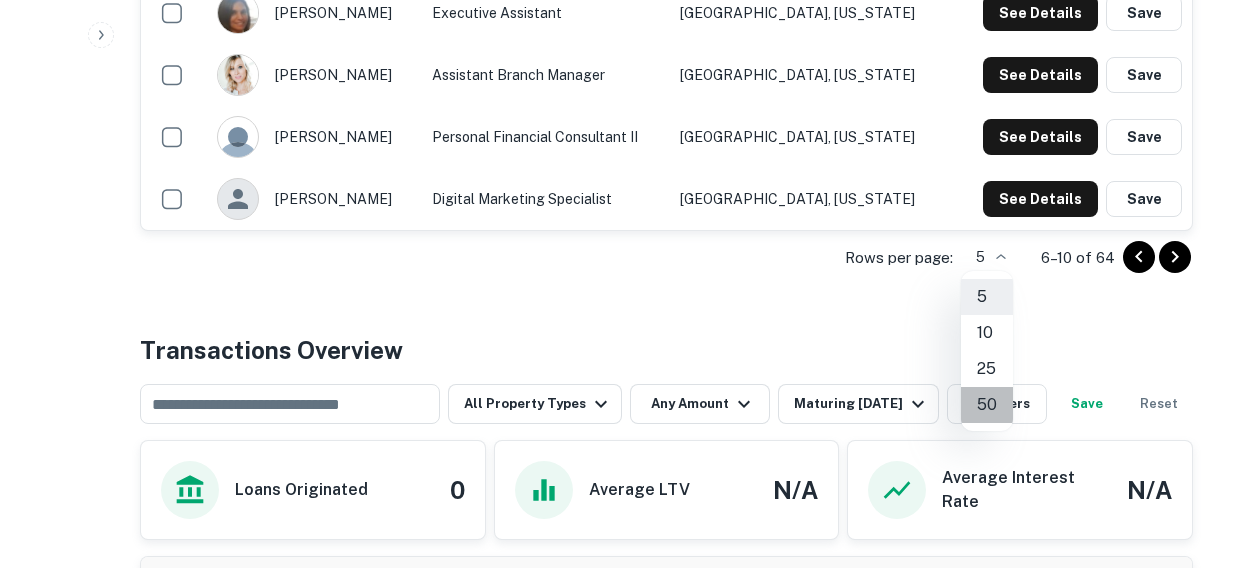click on "50" at bounding box center [987, 405] 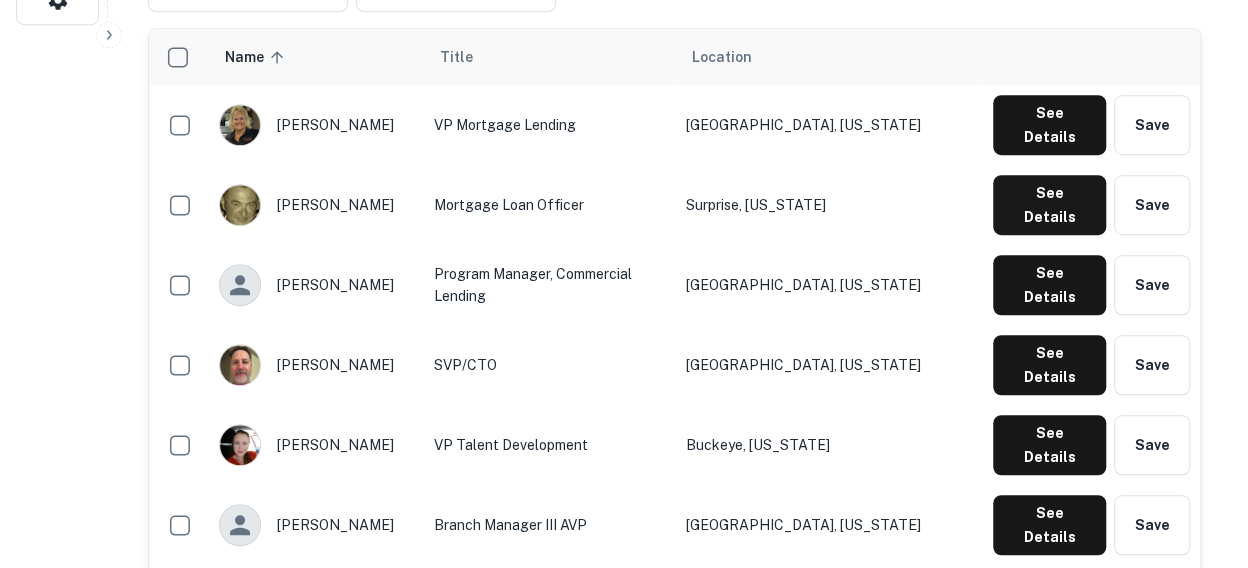 scroll, scrollTop: 500, scrollLeft: 0, axis: vertical 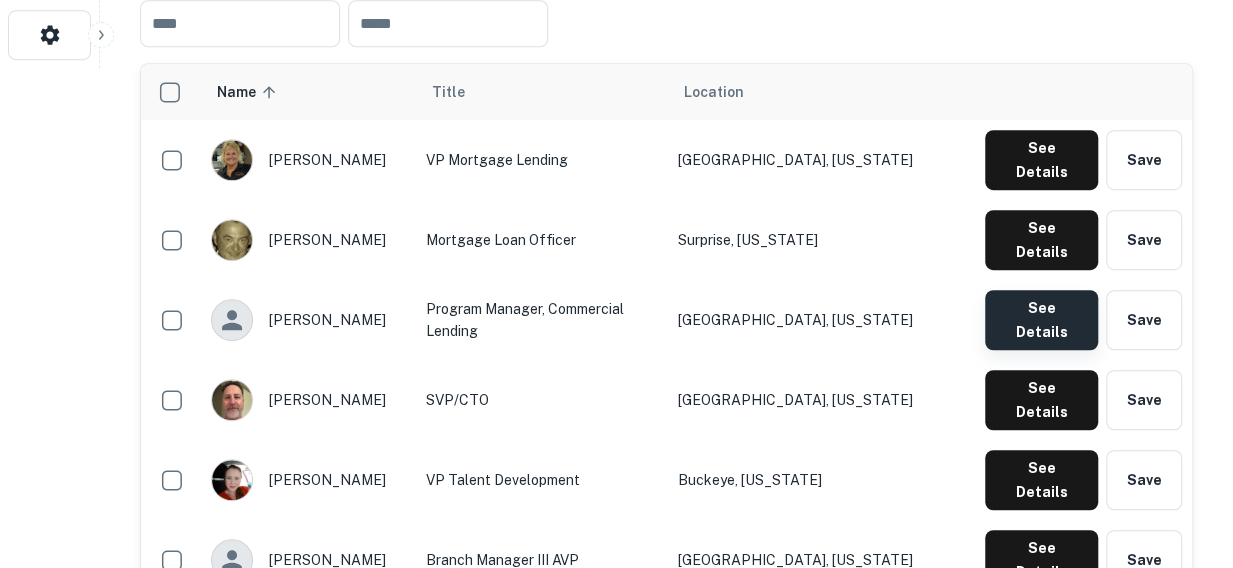 click on "See Details" at bounding box center (1041, 160) 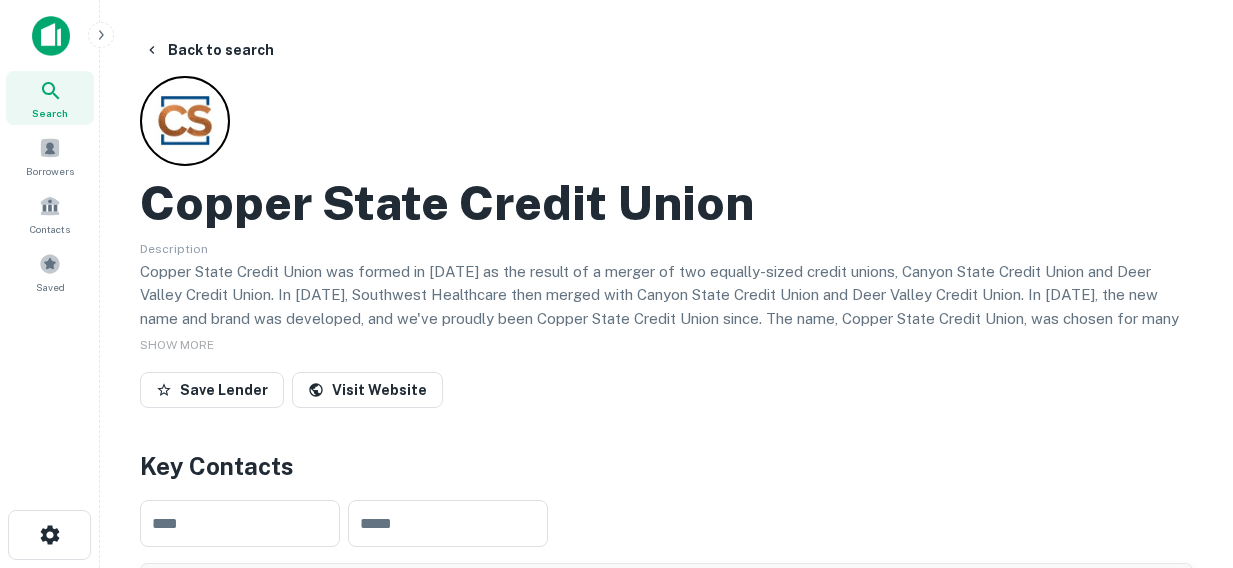 scroll, scrollTop: 559, scrollLeft: 0, axis: vertical 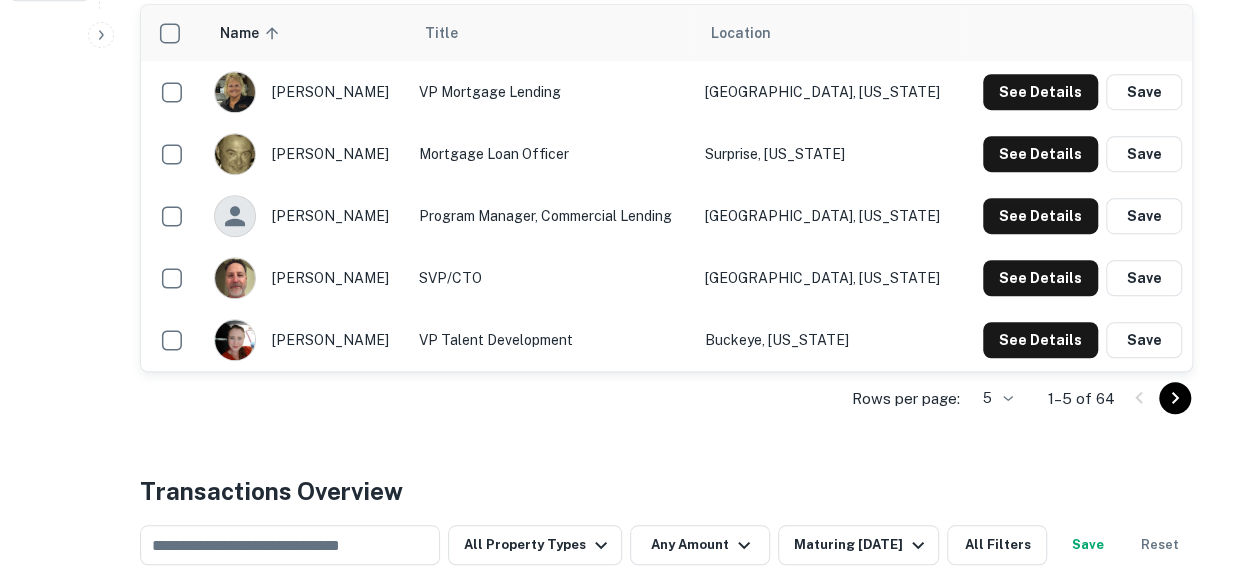 click on "Search         Borrowers         Contacts         Saved     Back to search Copper State Credit Union Description Copper State Credit Union was formed in 2020 as the result of a merger of two equally-sized credit unions, Canyon State Credit Union and Deer Valley Credit Union. In June 2020, Southwest Healthcare then merged with Canyon State Credit Union and Deer Valley Credit Union.
In 2020, the new name and brand was developed, and we've proudly been Copper State Credit Union since. The name, Copper State Credit Union, was chosen for many reasons. As it is our goal to strengthen Arizona families through financial empowerment, it made sense that our name included an element like copper. SHOW MORE Save Lender Visit Website Key Contacts ​ ​ Name sorted ascending Title Location shelley vance VP Mortgage Lending Phoenix, Arizona See Details Save dan silvey Mortgage Loan Officer Surprise, Arizona See Details Save david rosol Program Manager, Commercial Lending Phoenix, Arizona See Details Save Save" at bounding box center [616, -275] 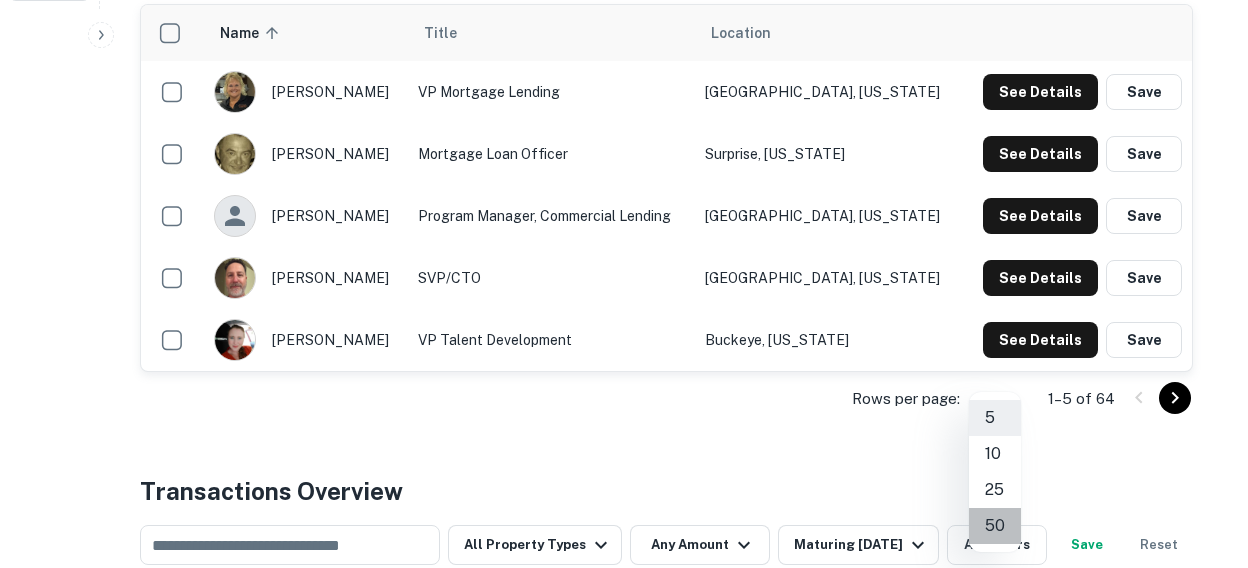 click on "50" at bounding box center [995, 526] 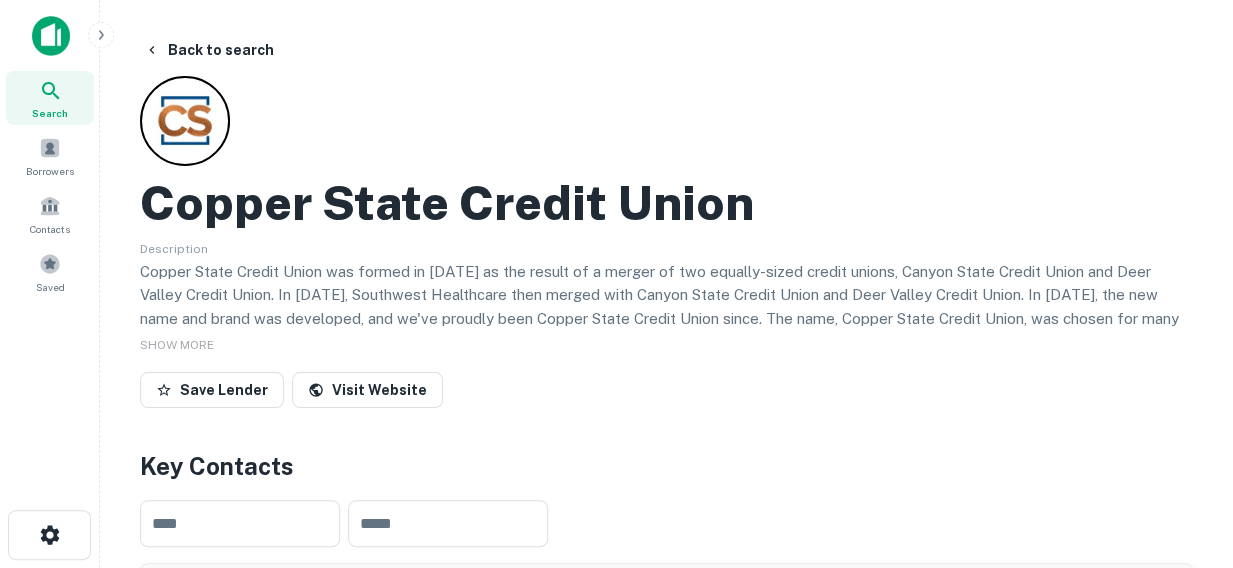 scroll, scrollTop: 489, scrollLeft: 0, axis: vertical 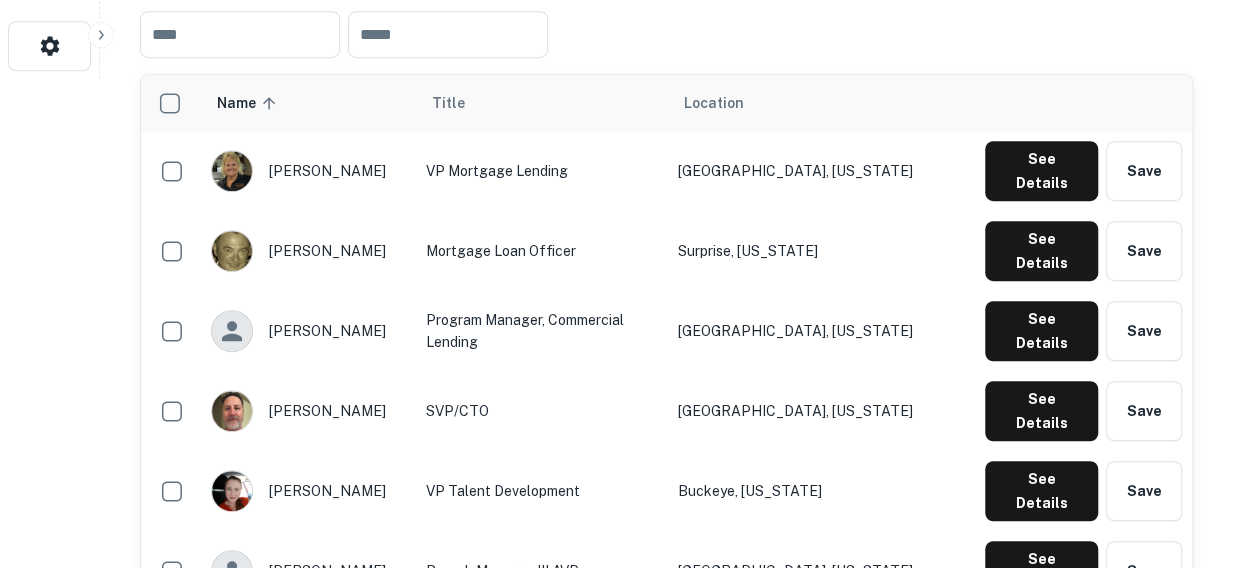 click on "shelley vance" at bounding box center (308, 171) 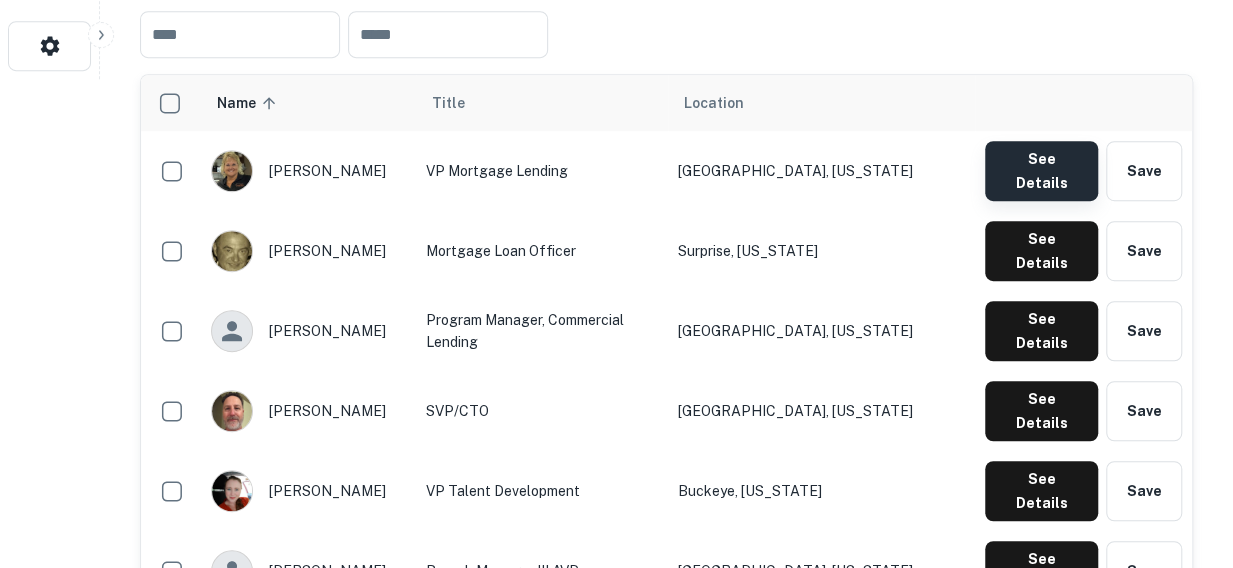 click on "See Details" at bounding box center (1041, 171) 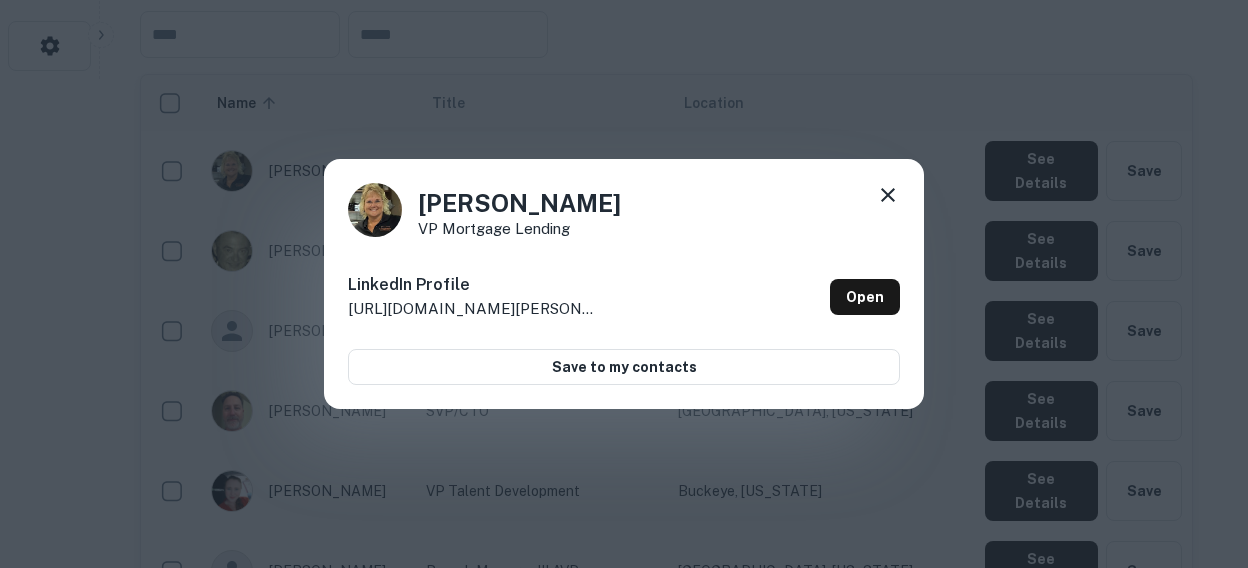 click 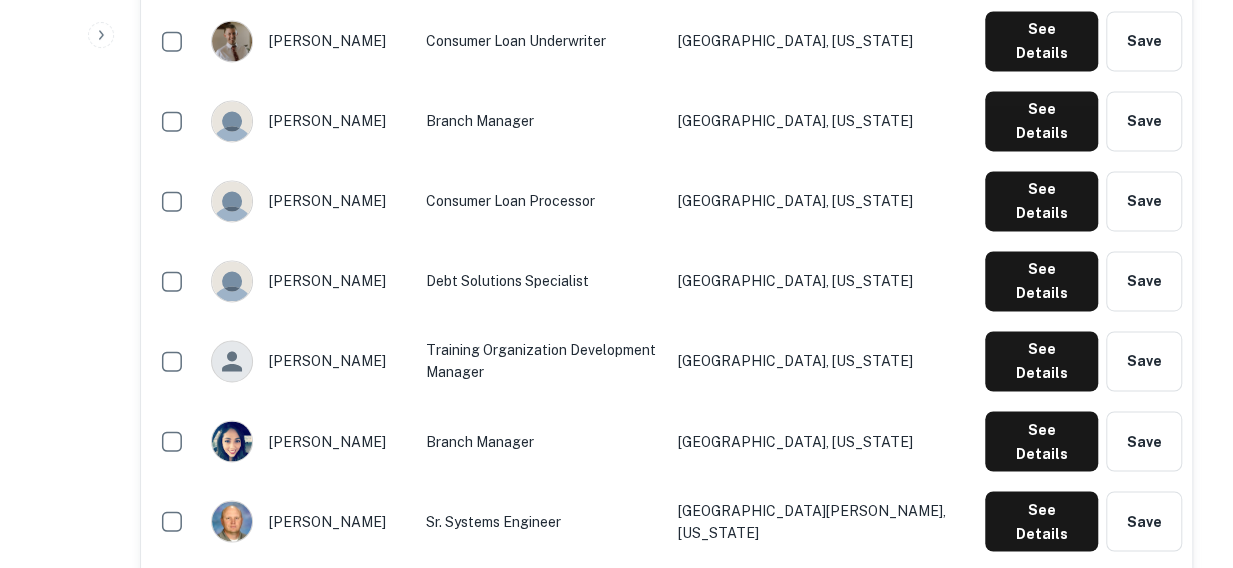 scroll, scrollTop: 1915, scrollLeft: 0, axis: vertical 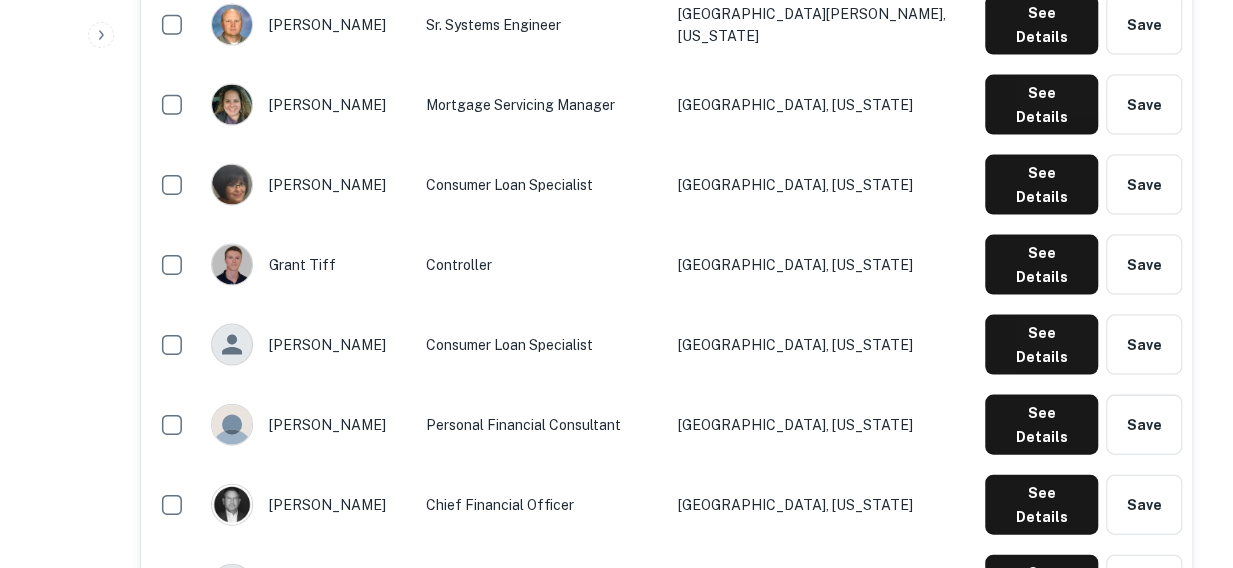 click on "See Details" at bounding box center [1041, -1255] 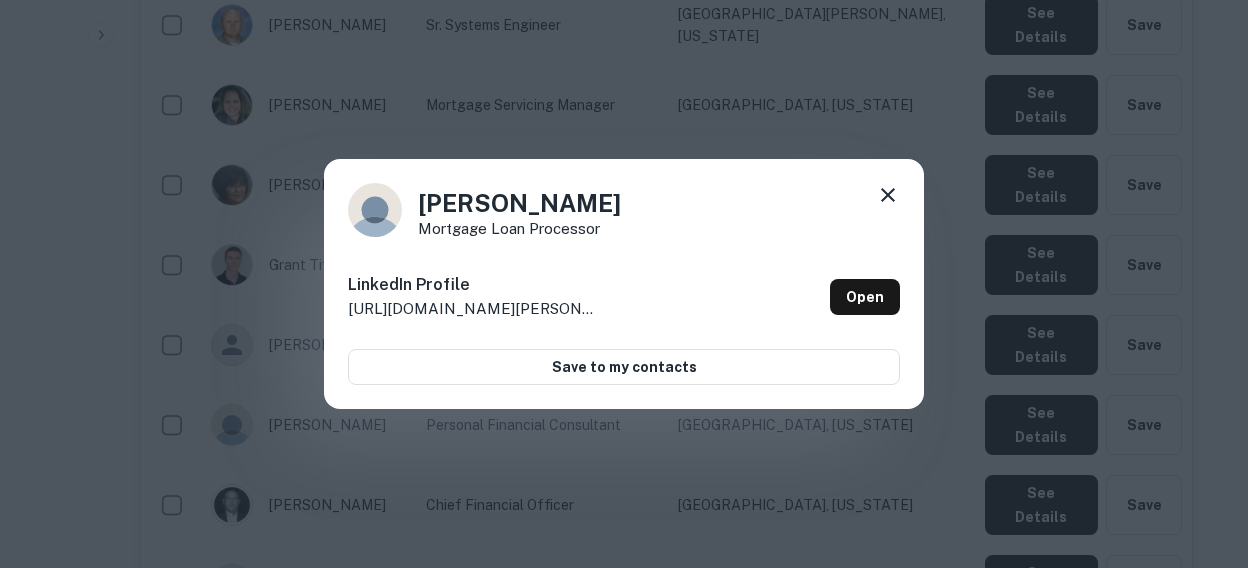 click 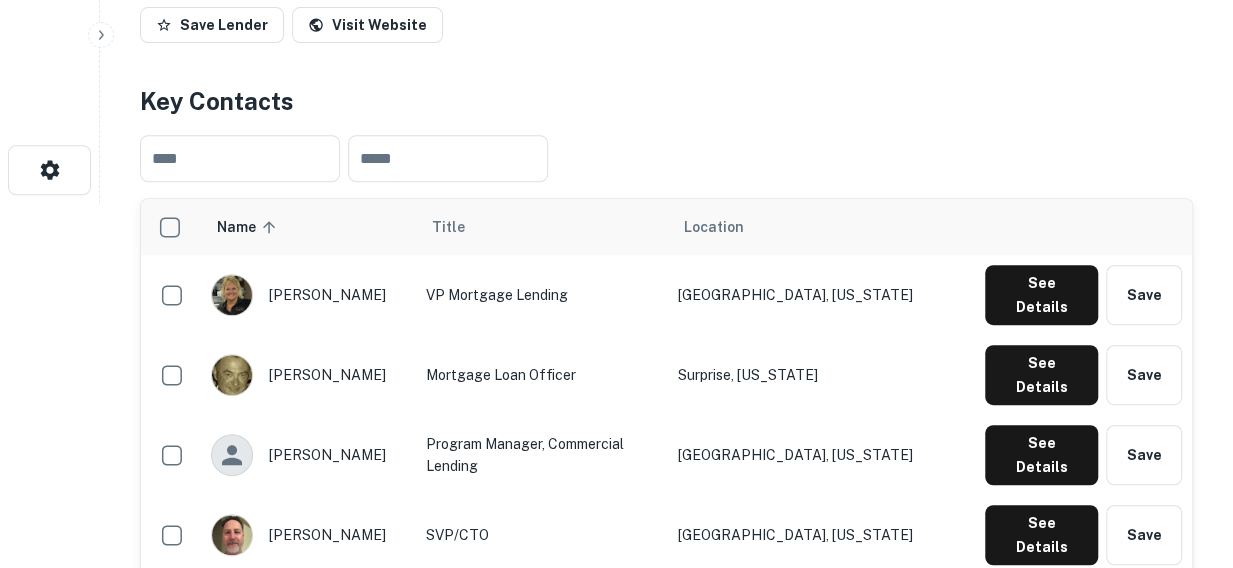 scroll, scrollTop: 675, scrollLeft: 0, axis: vertical 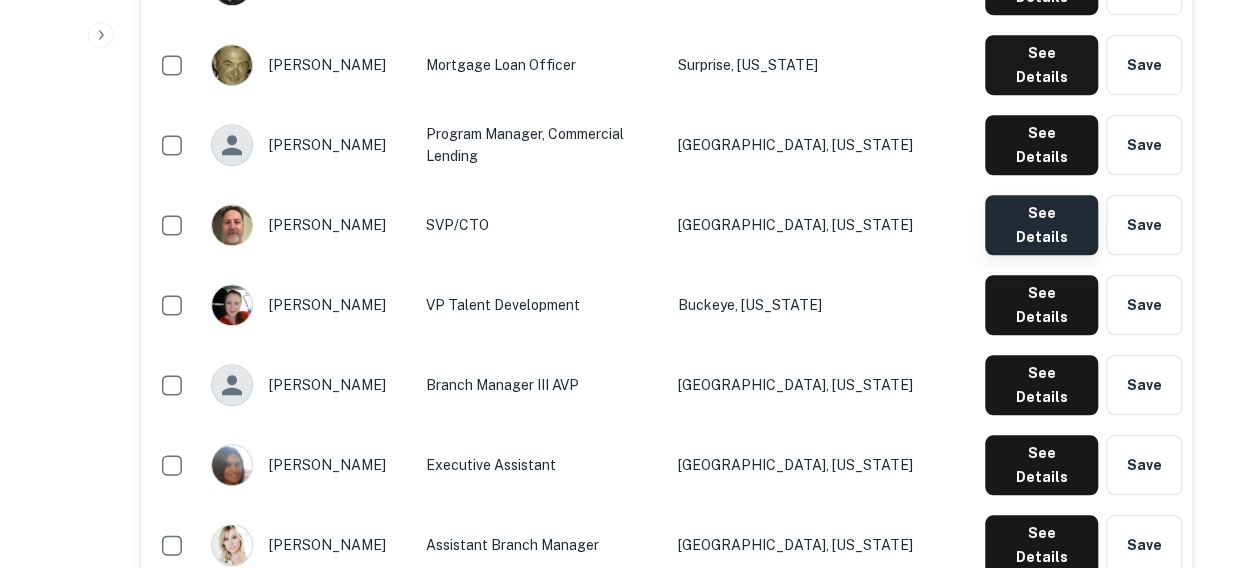 click on "See Details" at bounding box center [1041, -15] 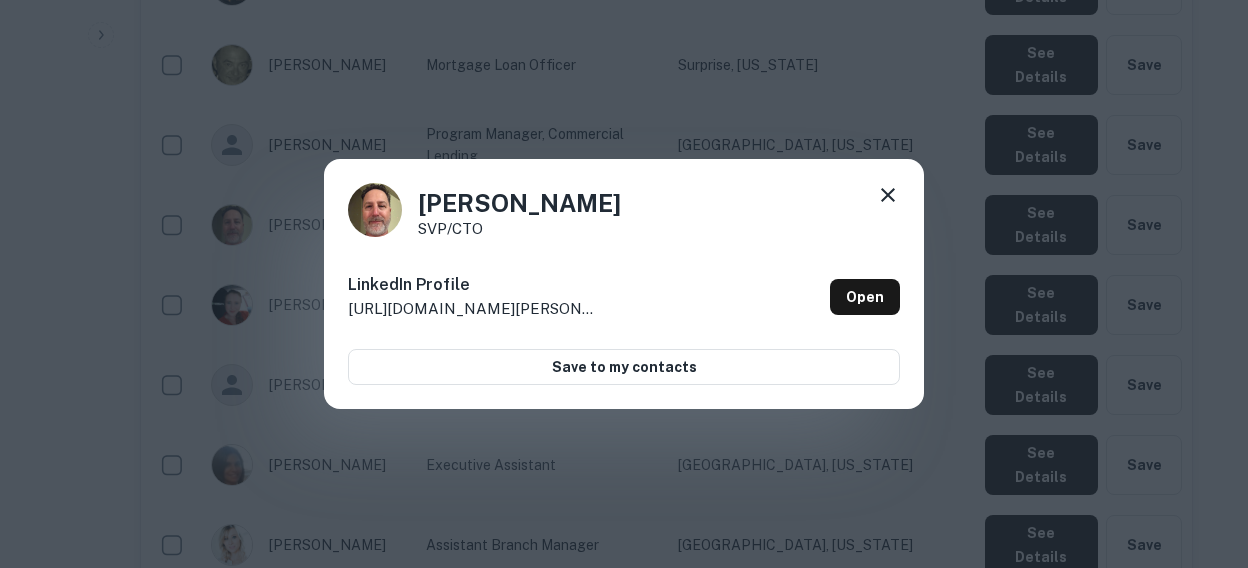 drag, startPoint x: 888, startPoint y: 197, endPoint x: 800, endPoint y: 71, distance: 153.68799 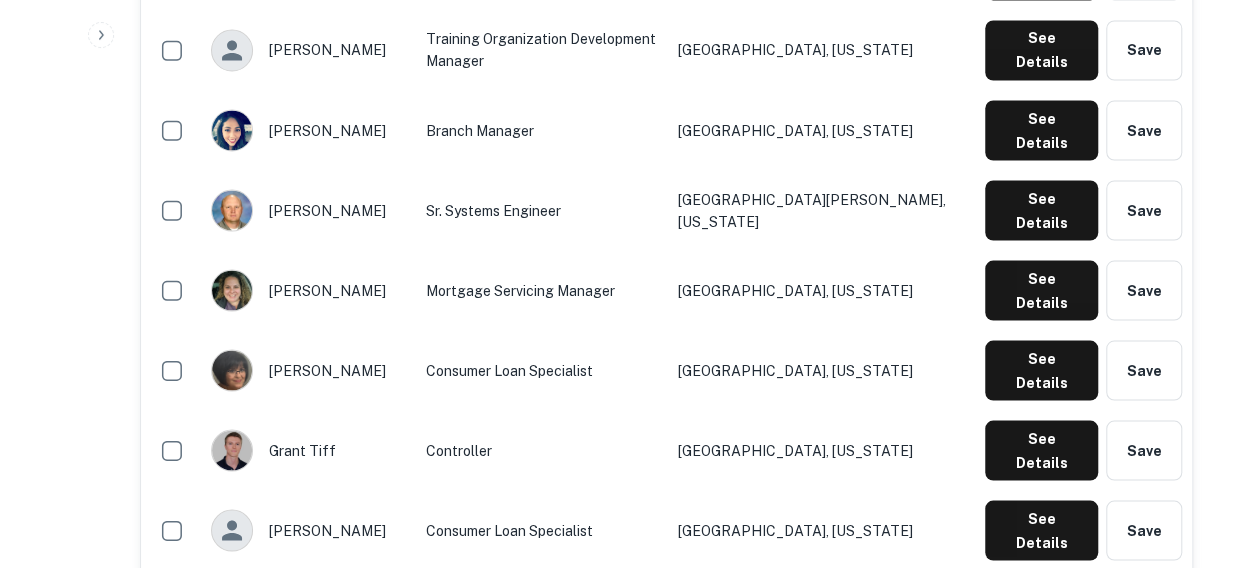 scroll, scrollTop: 1765, scrollLeft: 0, axis: vertical 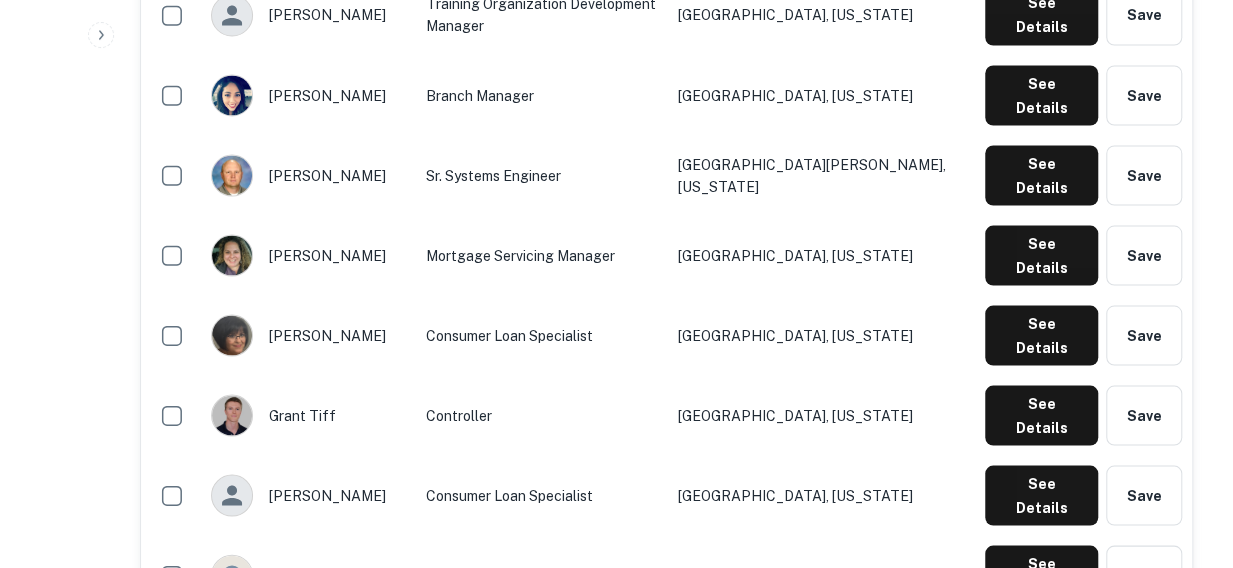 click on "See Details" at bounding box center [1041, -1105] 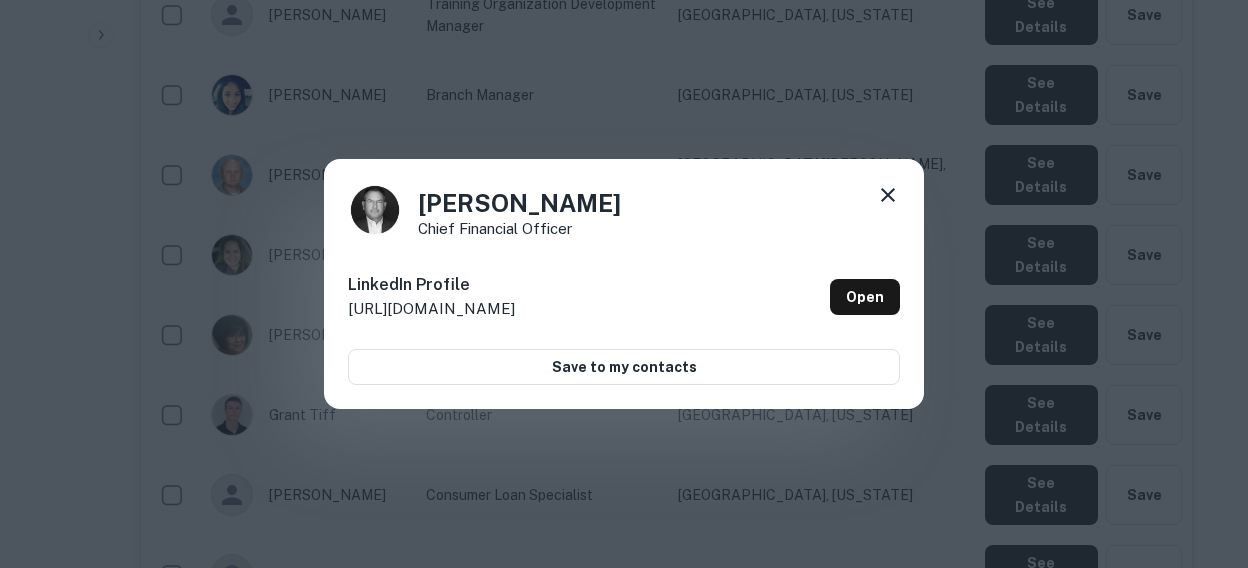 click 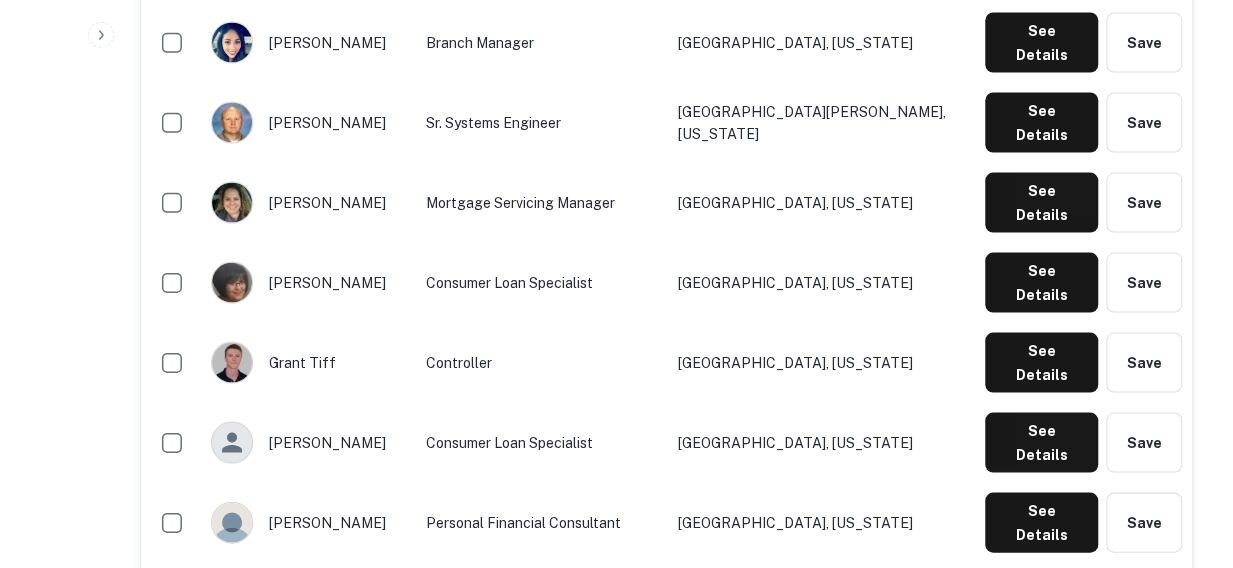 scroll, scrollTop: 1865, scrollLeft: 0, axis: vertical 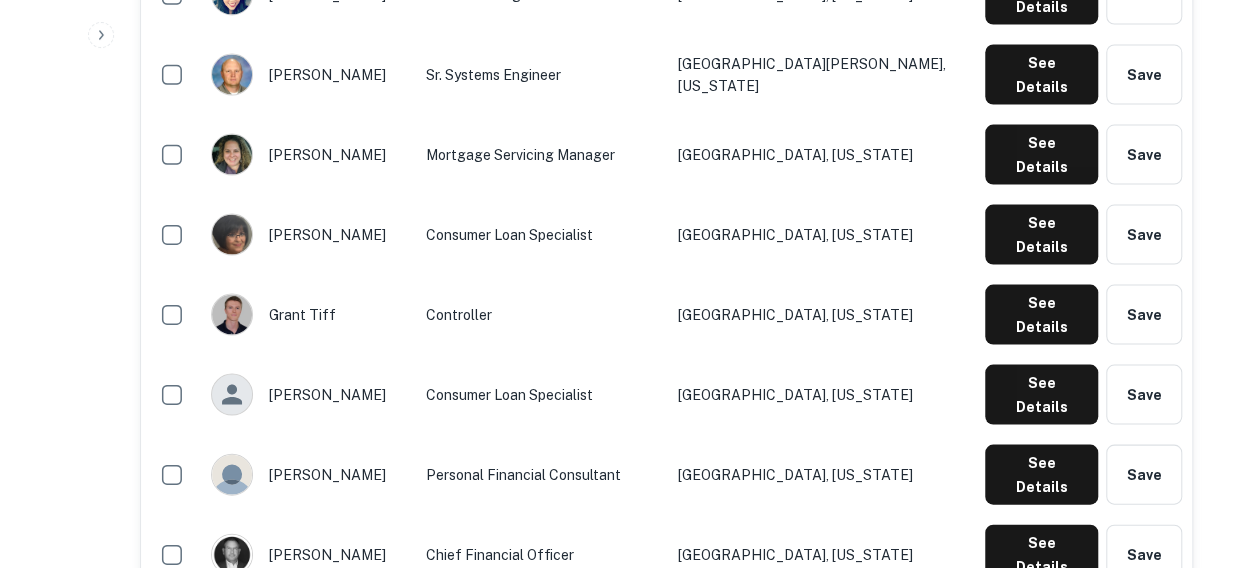 click on "See Details" at bounding box center (1041, -1205) 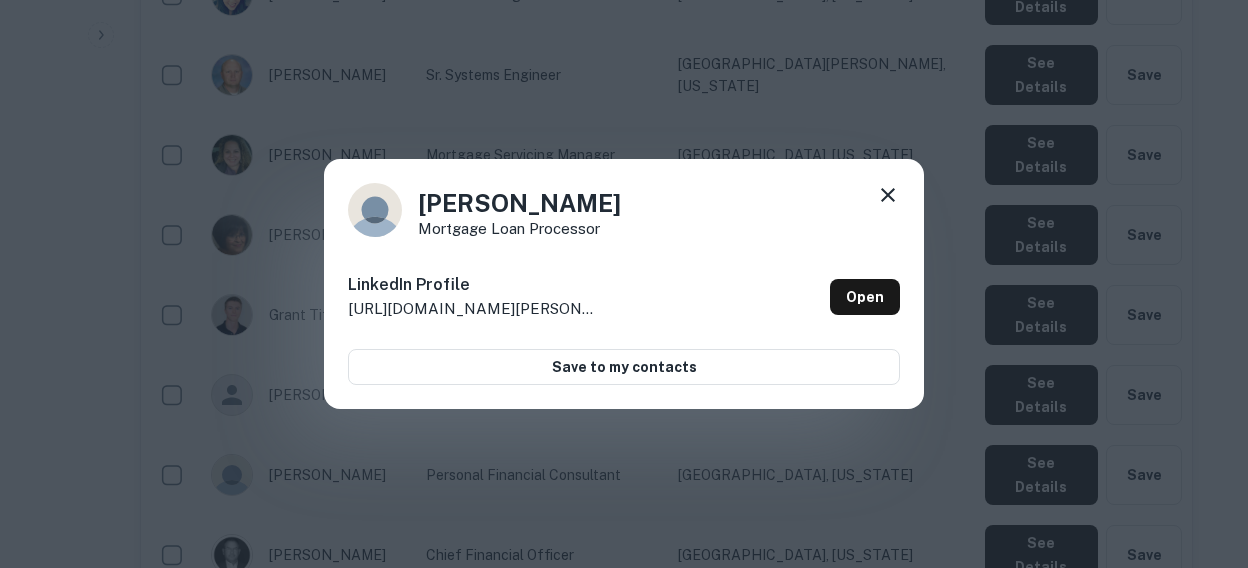 click 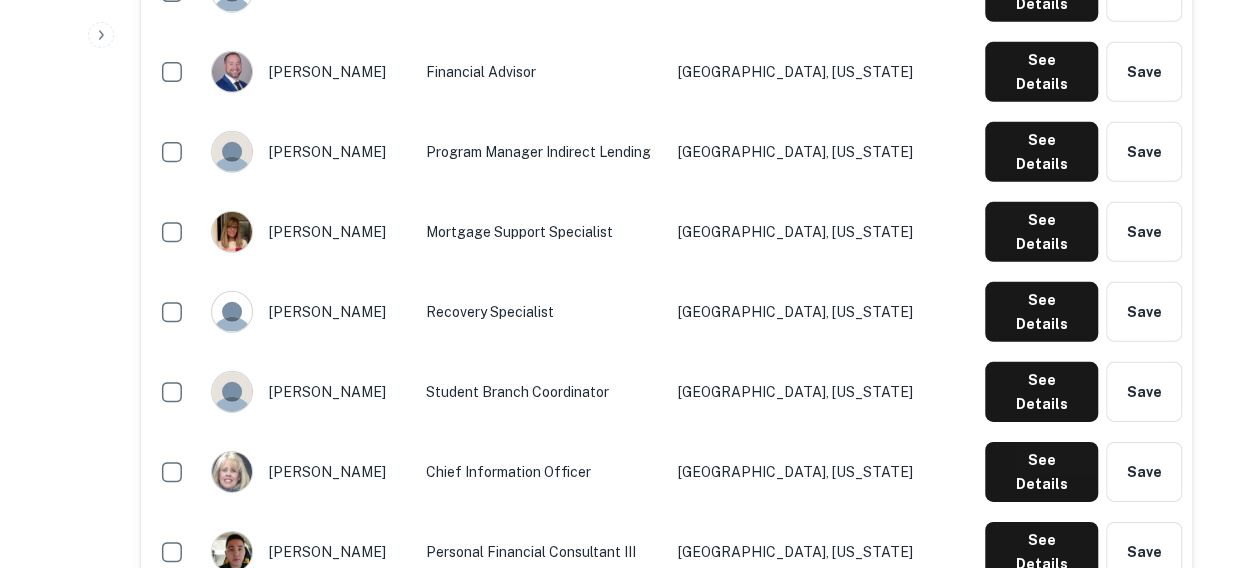 scroll, scrollTop: 2865, scrollLeft: 0, axis: vertical 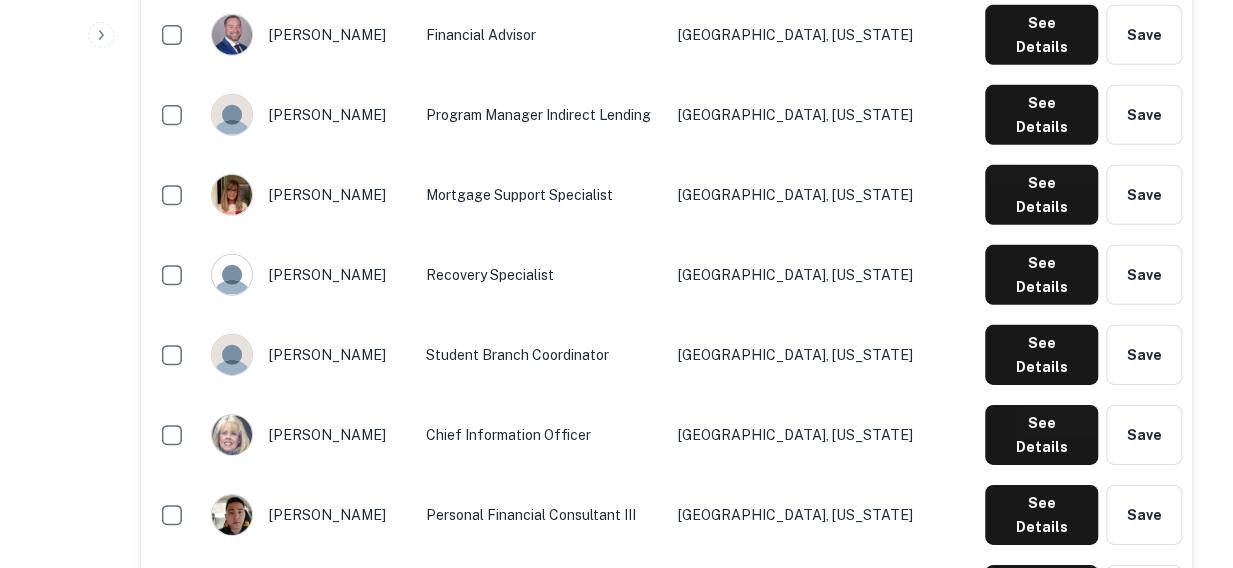 click on "See Details" at bounding box center [1041, -2205] 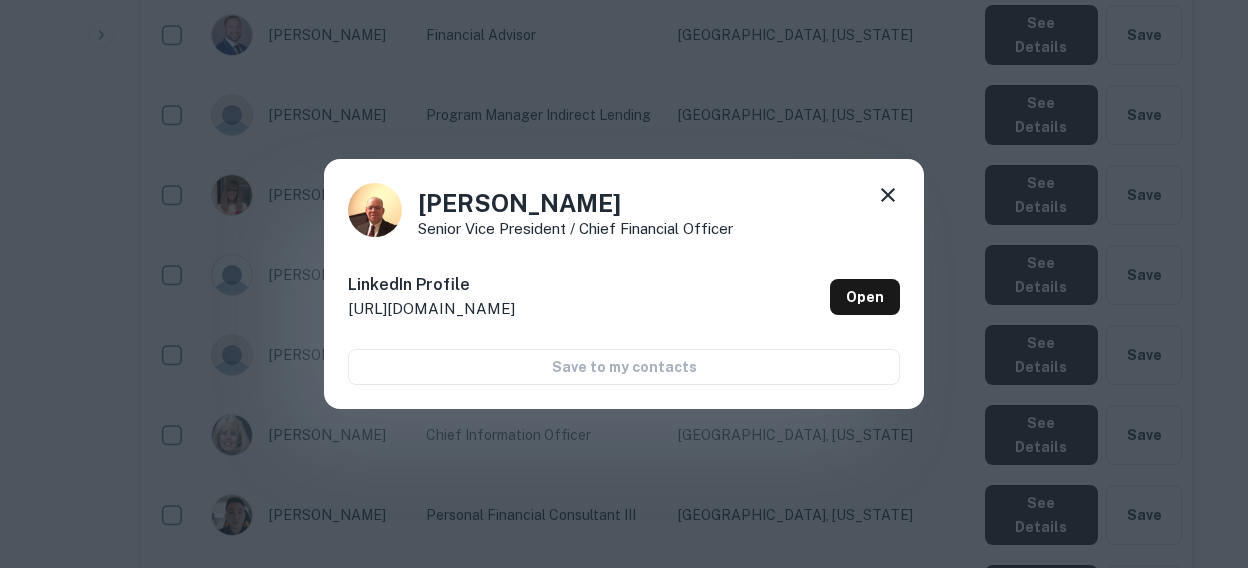 click 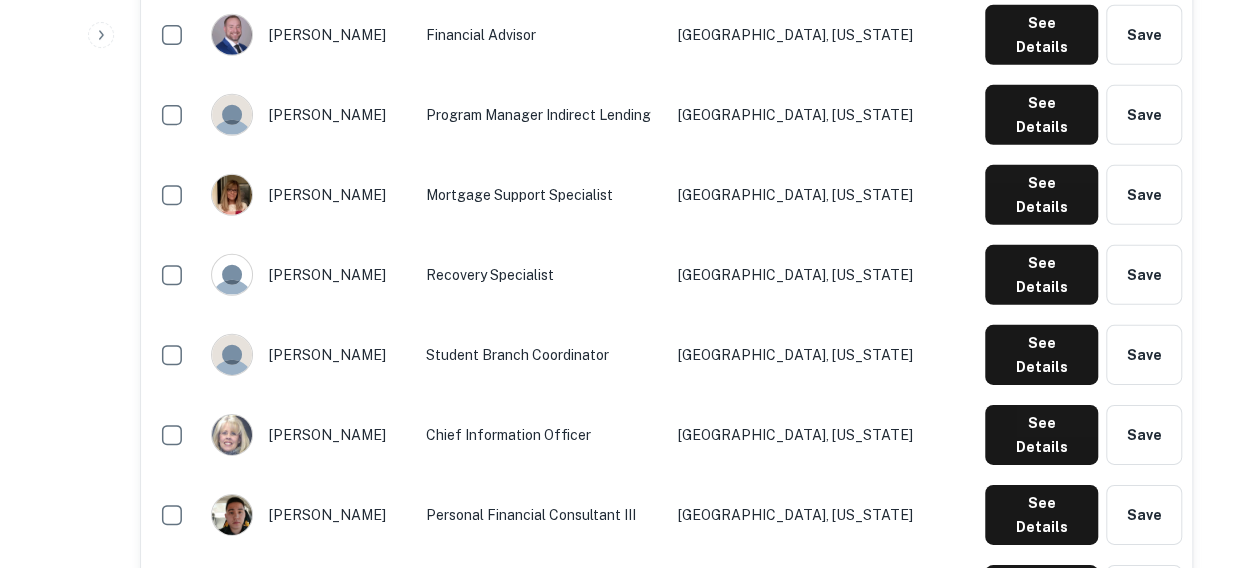 click on "See Details" at bounding box center [1041, -2205] 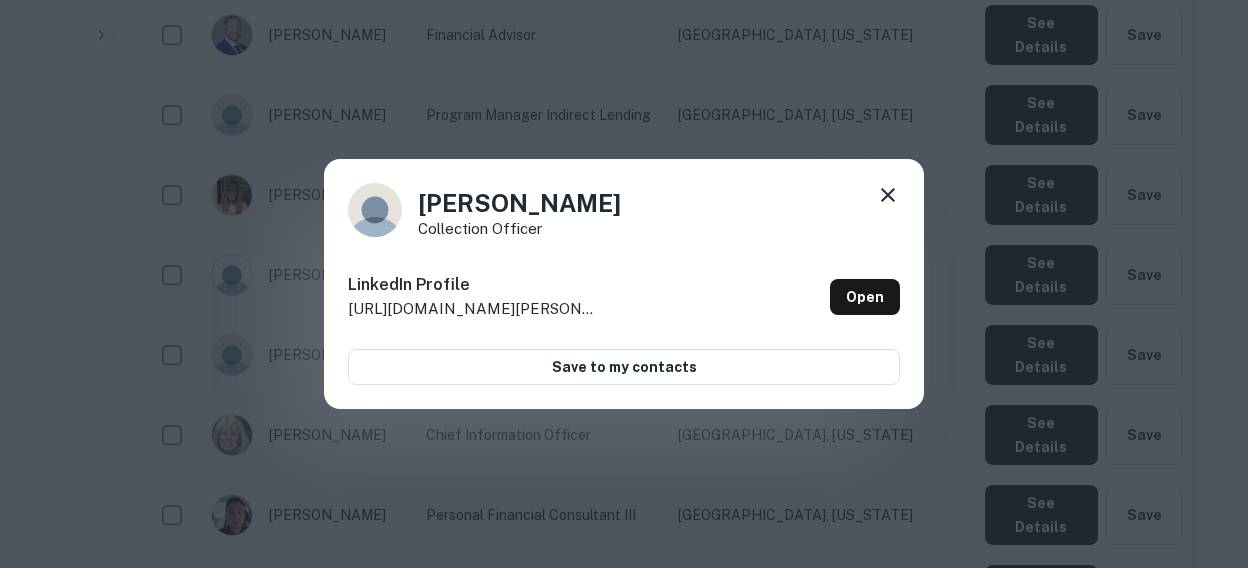 click 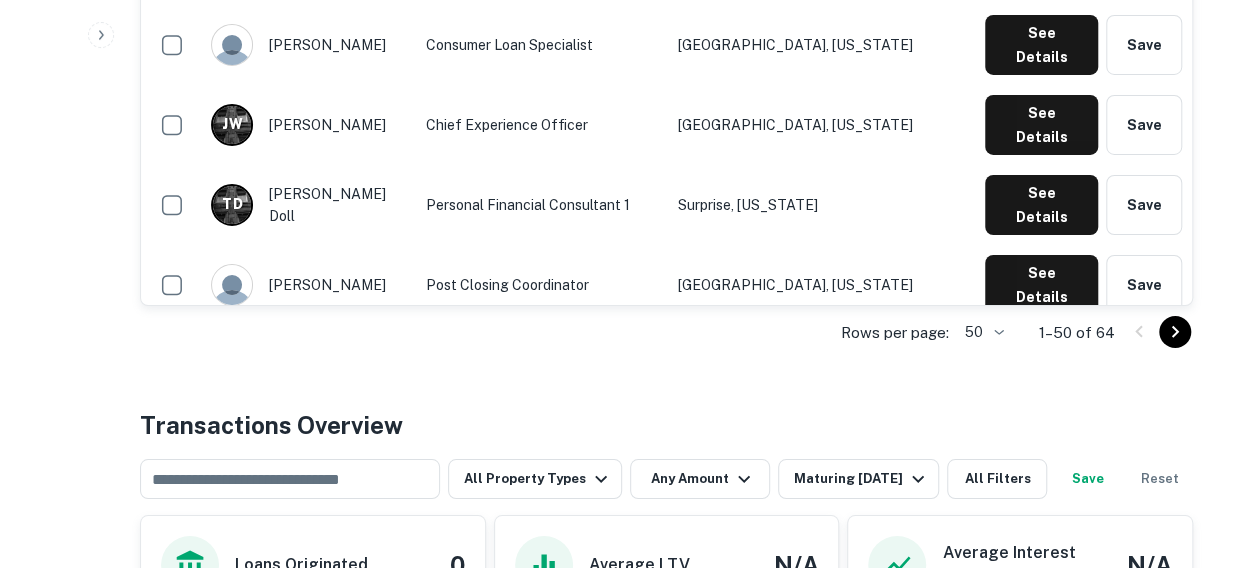 scroll, scrollTop: 3365, scrollLeft: 0, axis: vertical 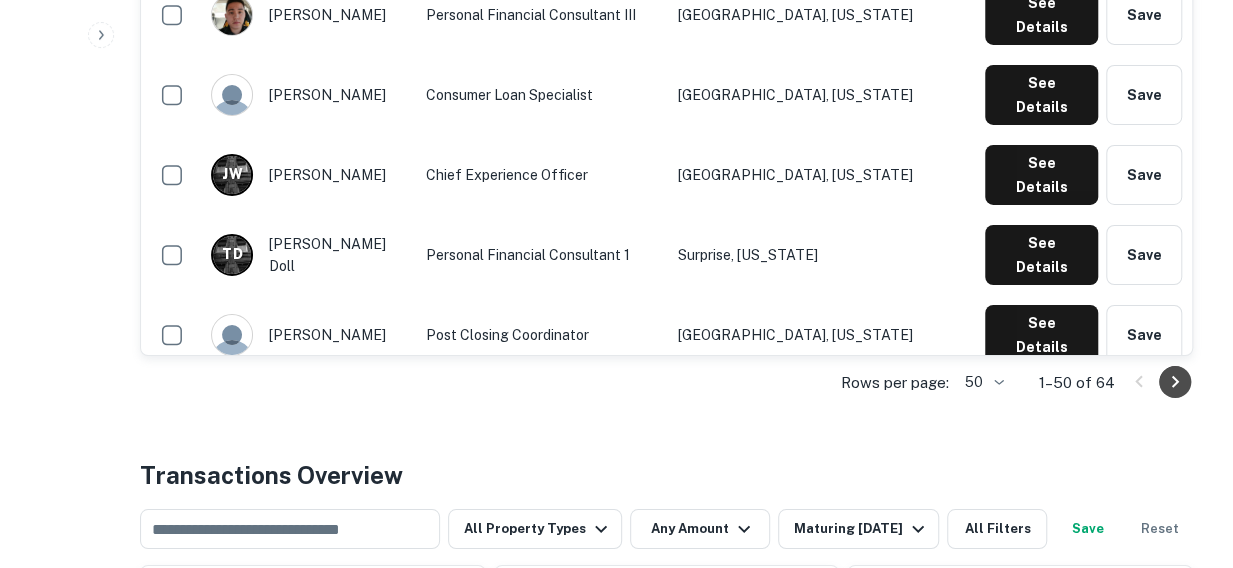click 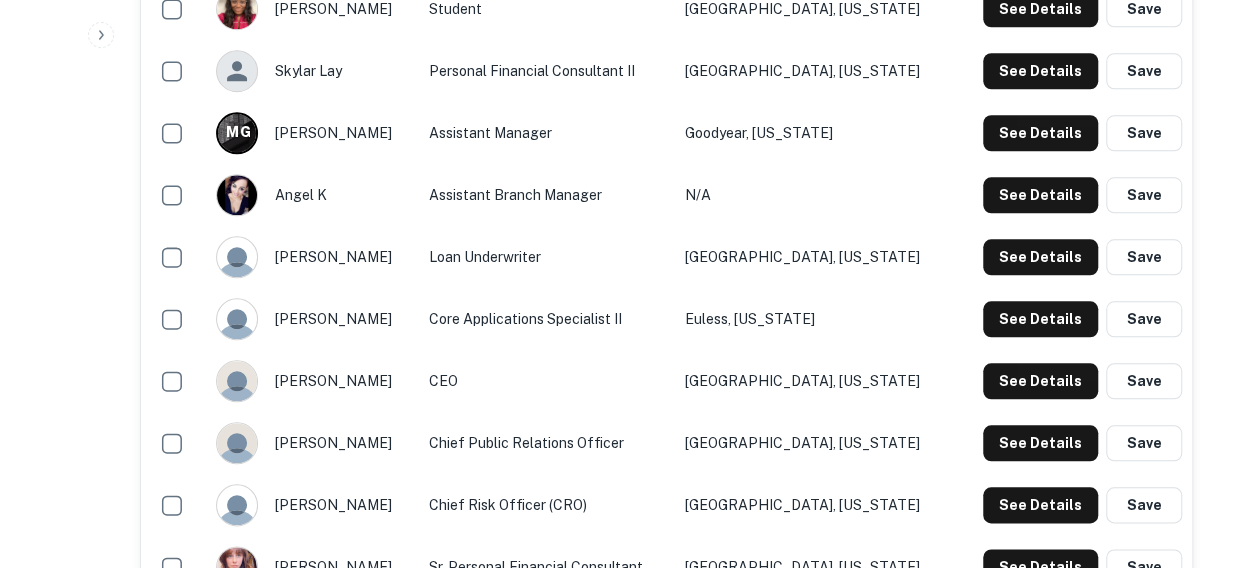 scroll, scrollTop: 1065, scrollLeft: 0, axis: vertical 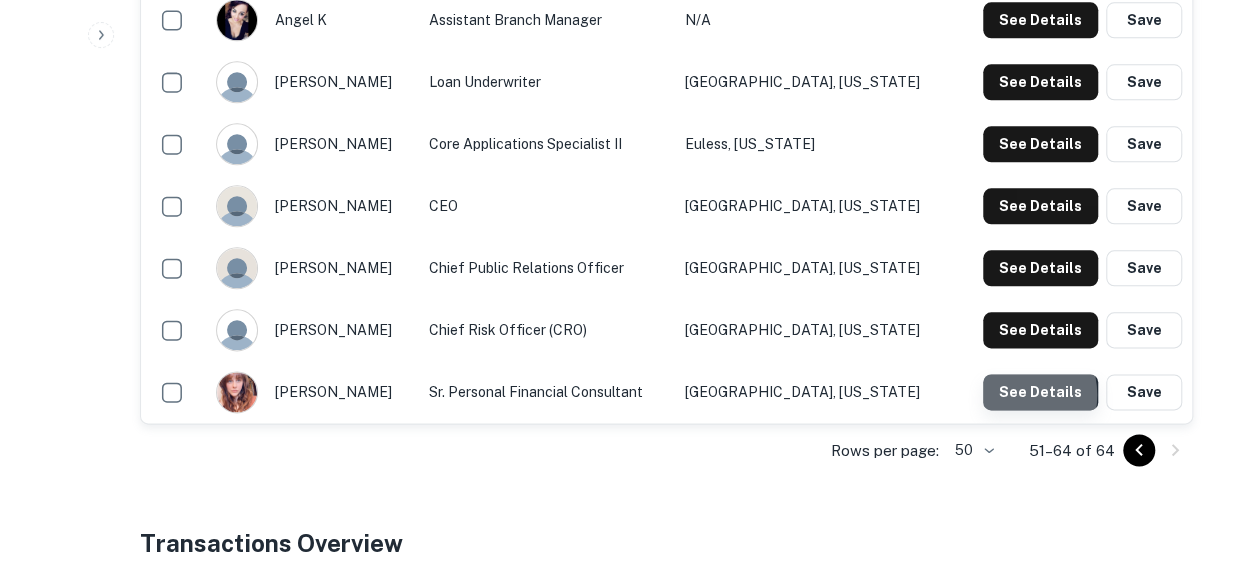 click on "See Details" at bounding box center [1040, -414] 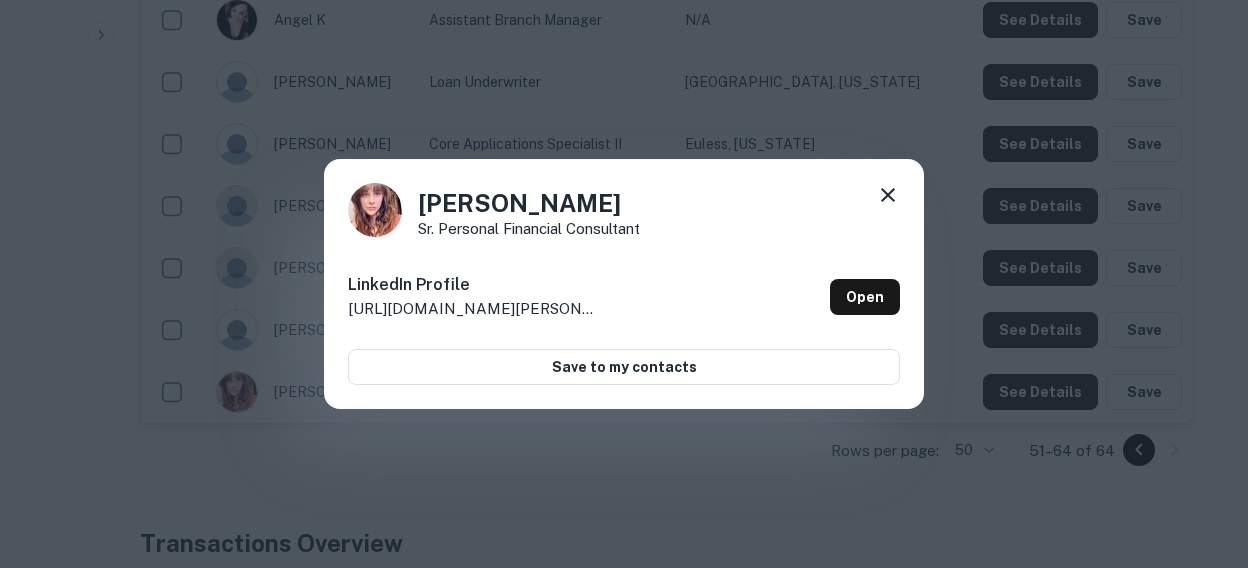 click 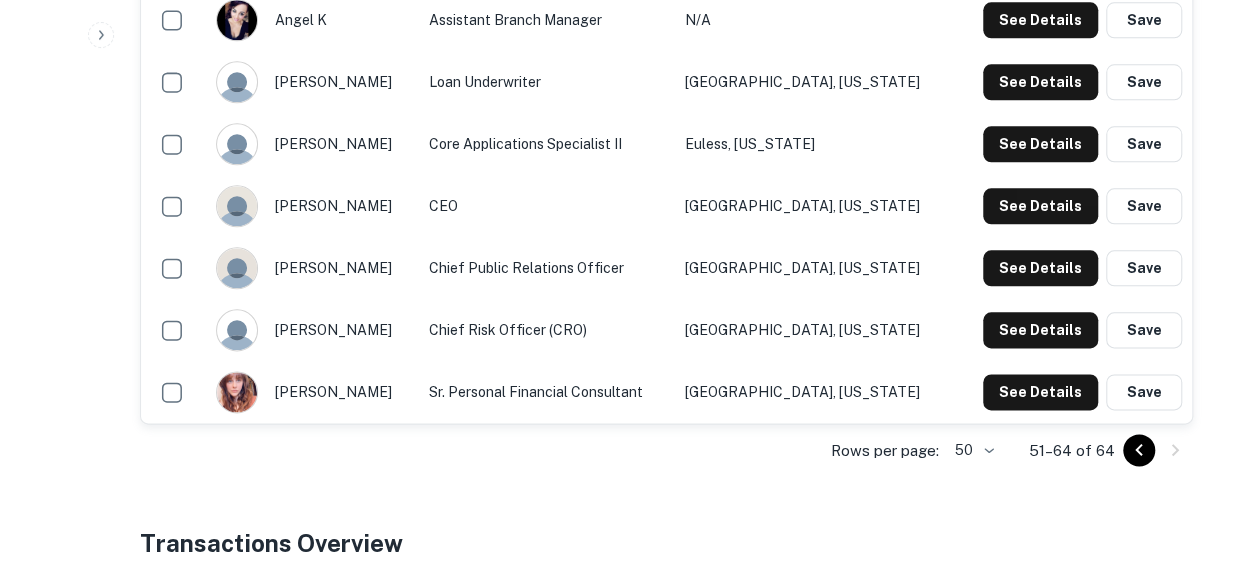 type 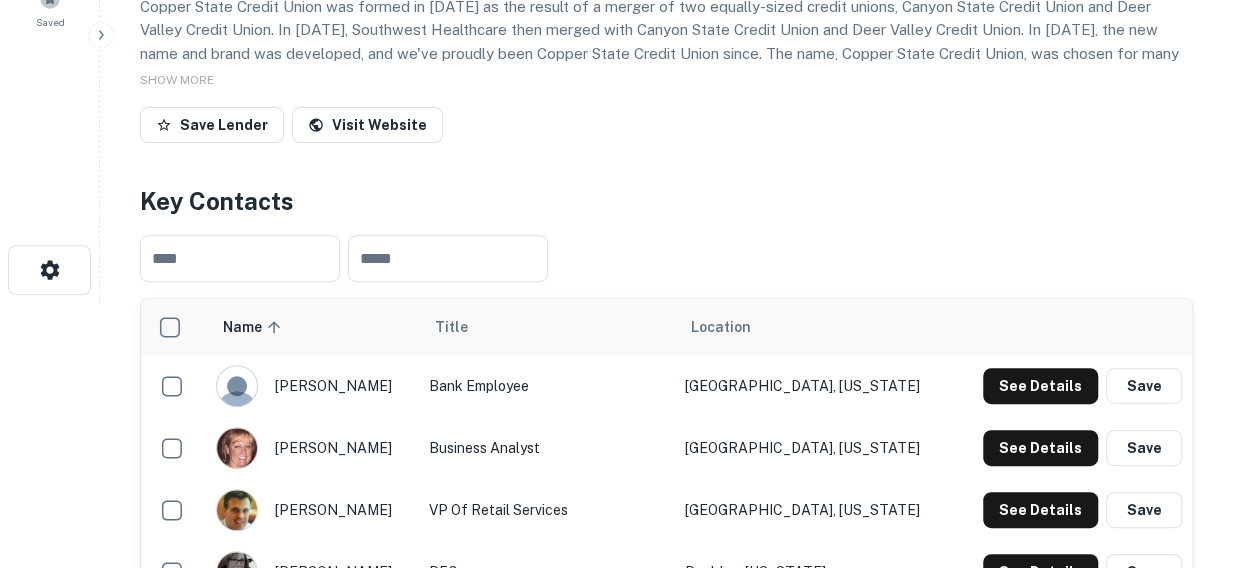scroll, scrollTop: 0, scrollLeft: 0, axis: both 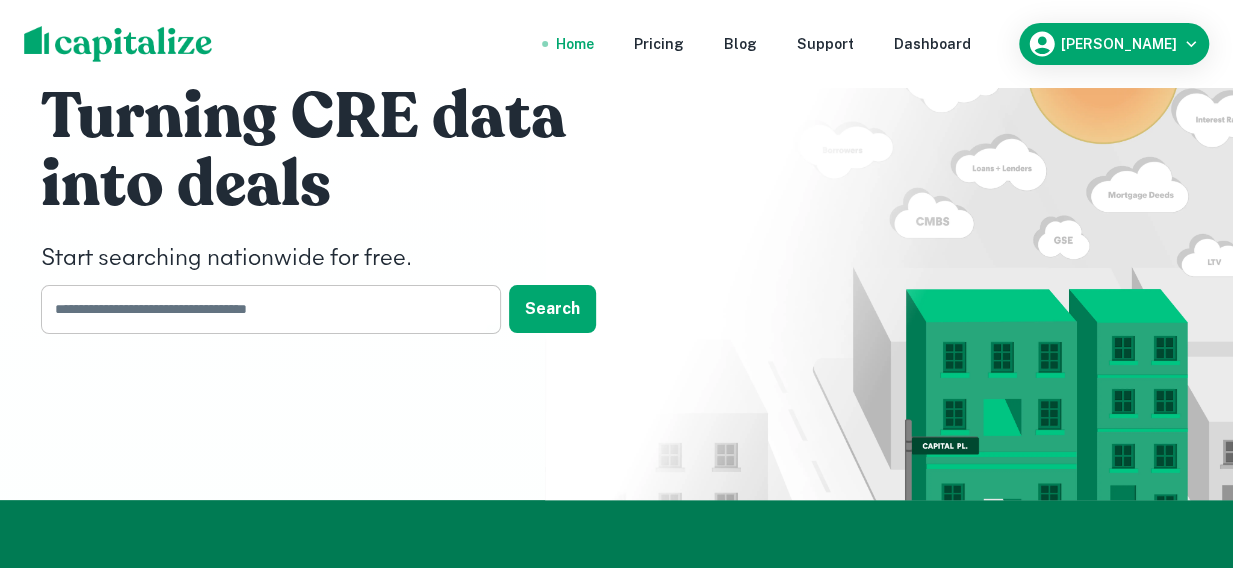 click at bounding box center [264, 309] 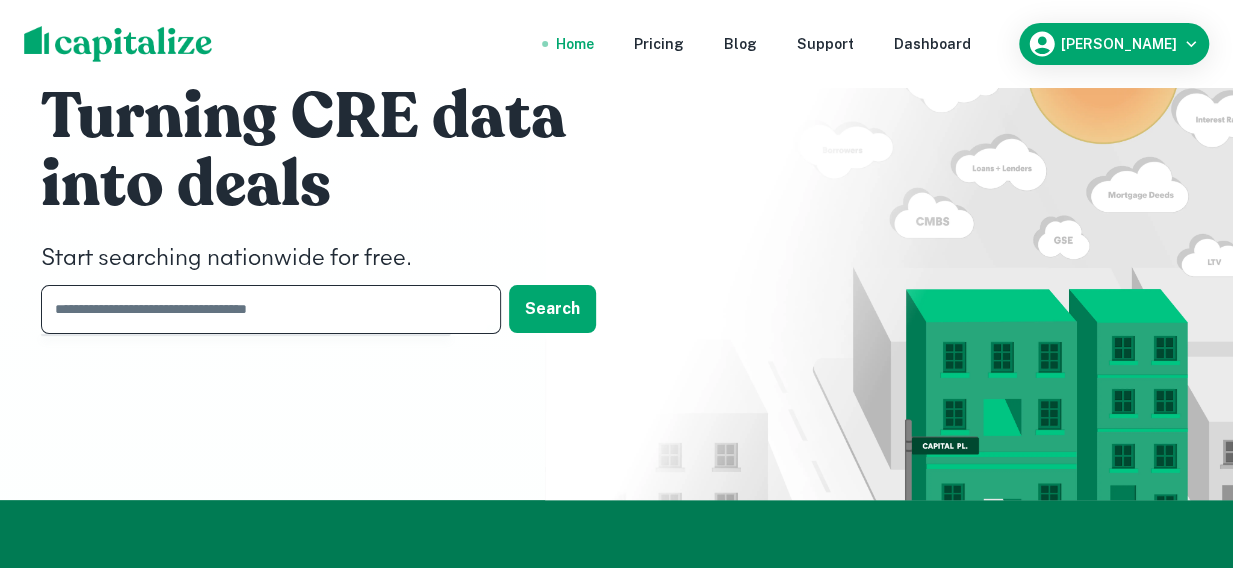 paste on "**********" 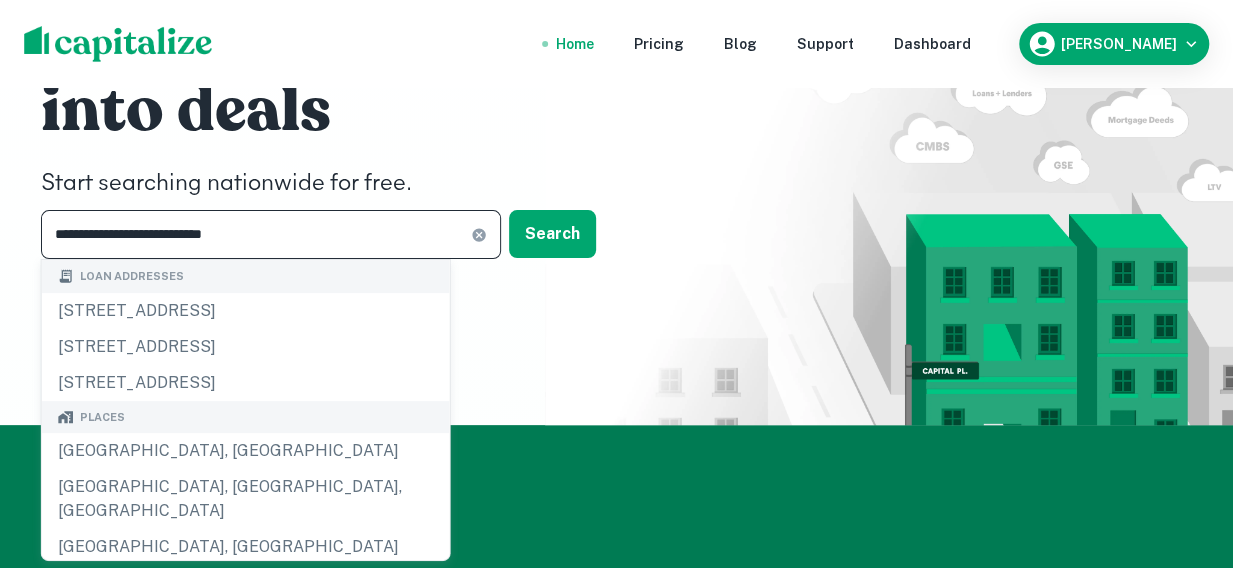 scroll, scrollTop: 100, scrollLeft: 0, axis: vertical 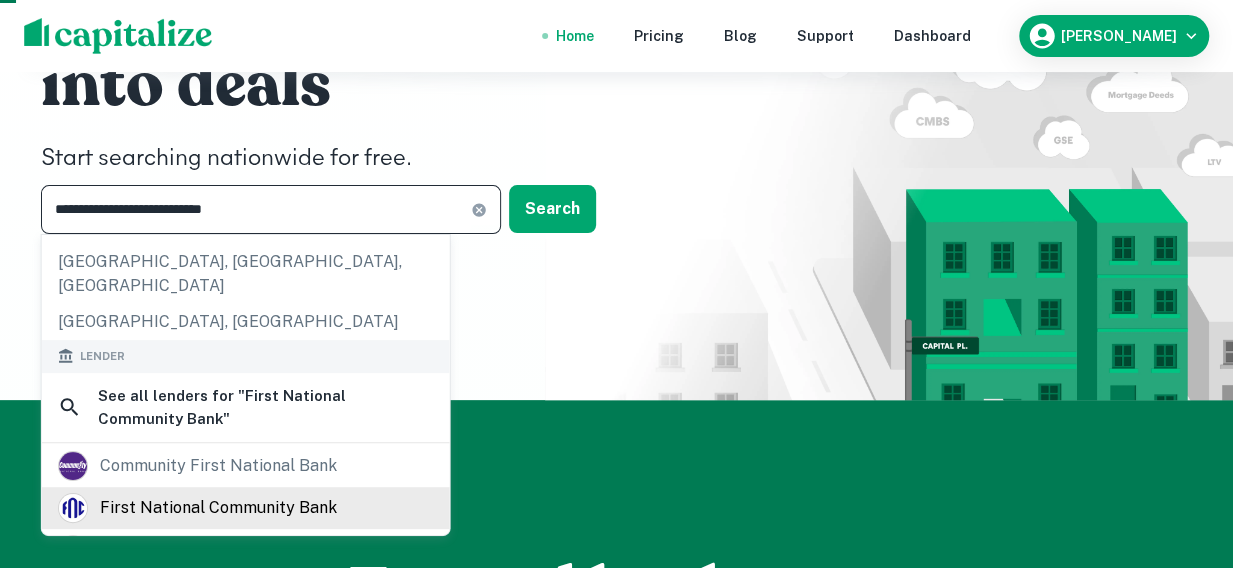 type on "**********" 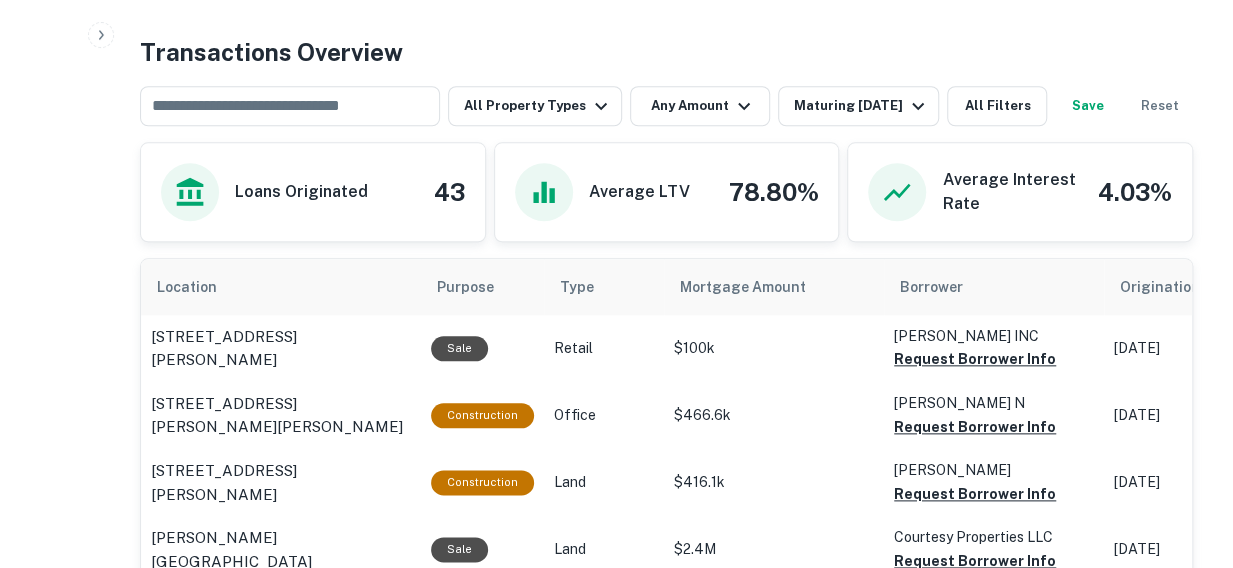 scroll, scrollTop: 417, scrollLeft: 0, axis: vertical 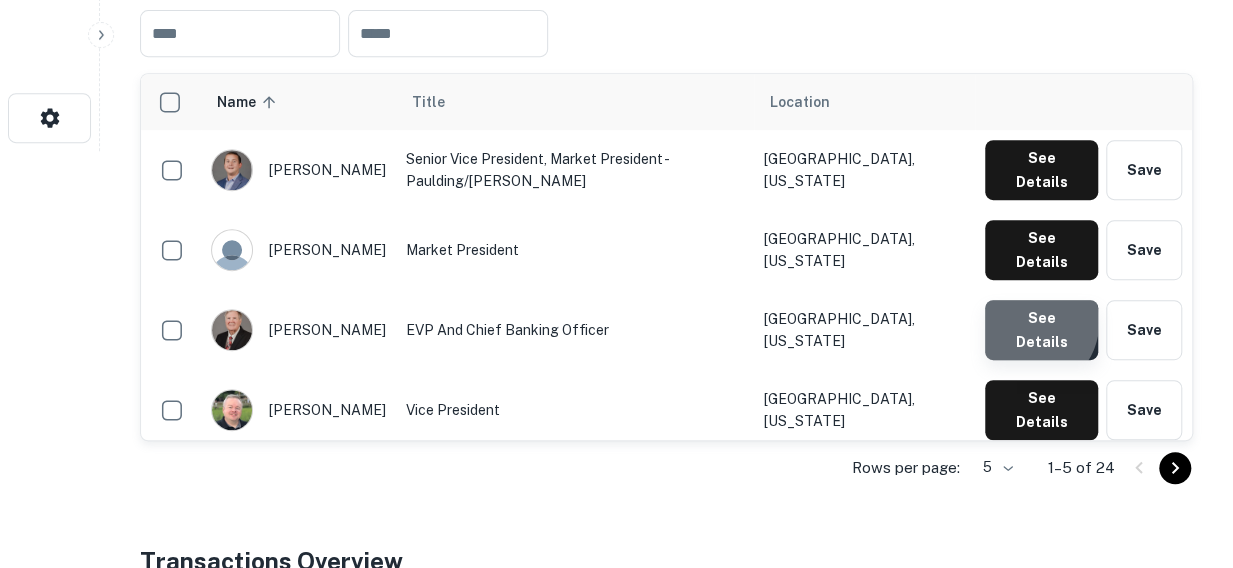 click on "See Details" at bounding box center [1041, 170] 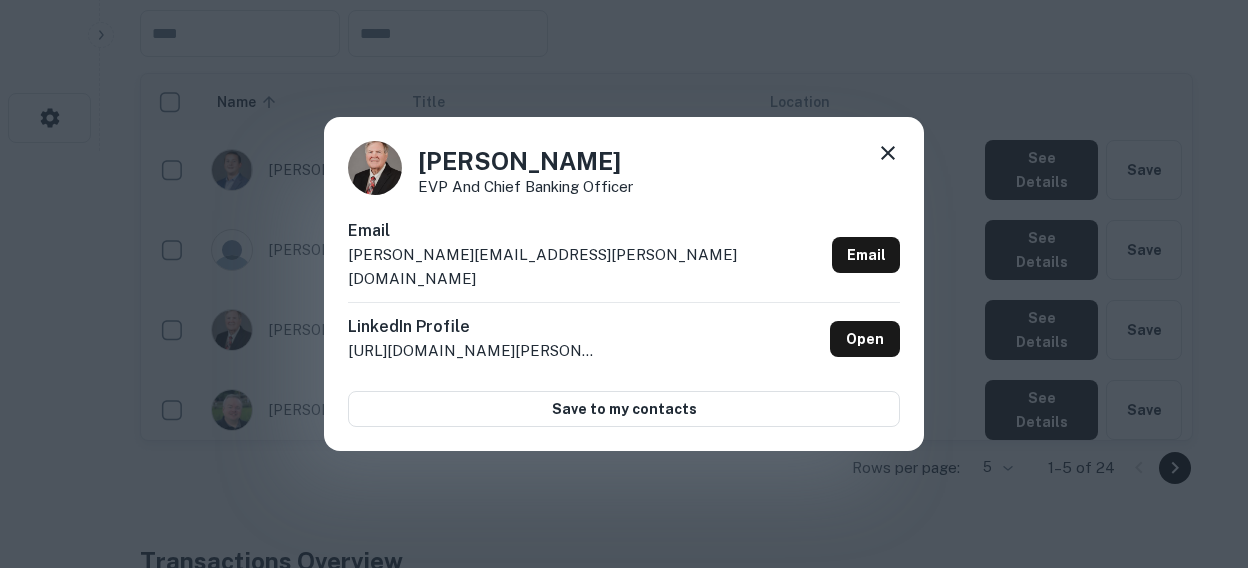 drag, startPoint x: 620, startPoint y: 185, endPoint x: 412, endPoint y: 172, distance: 208.40585 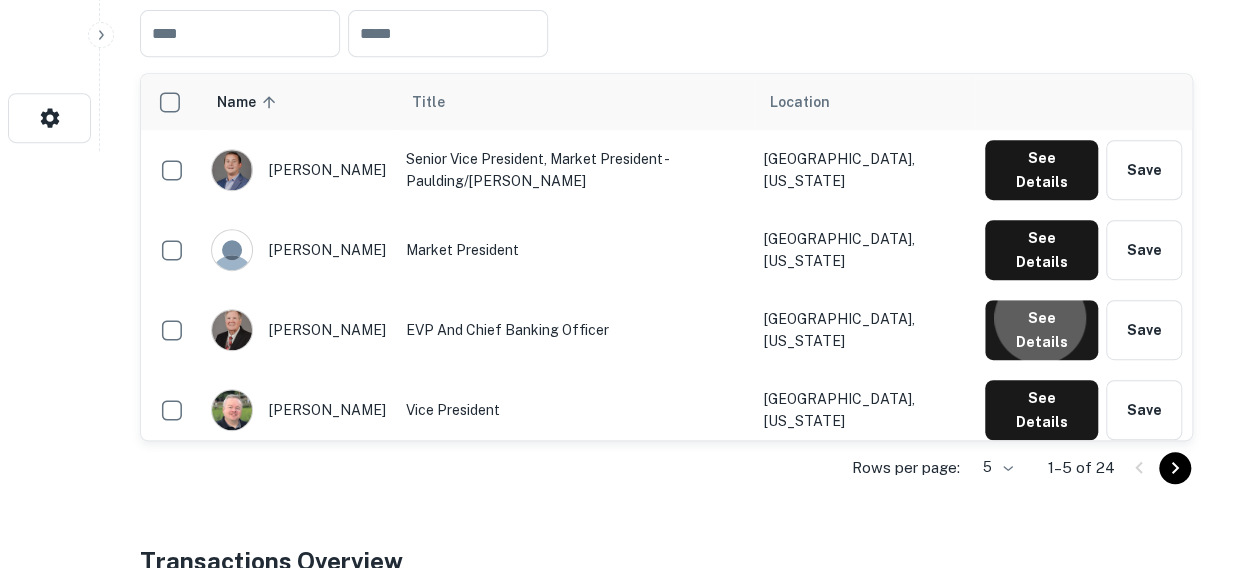 type 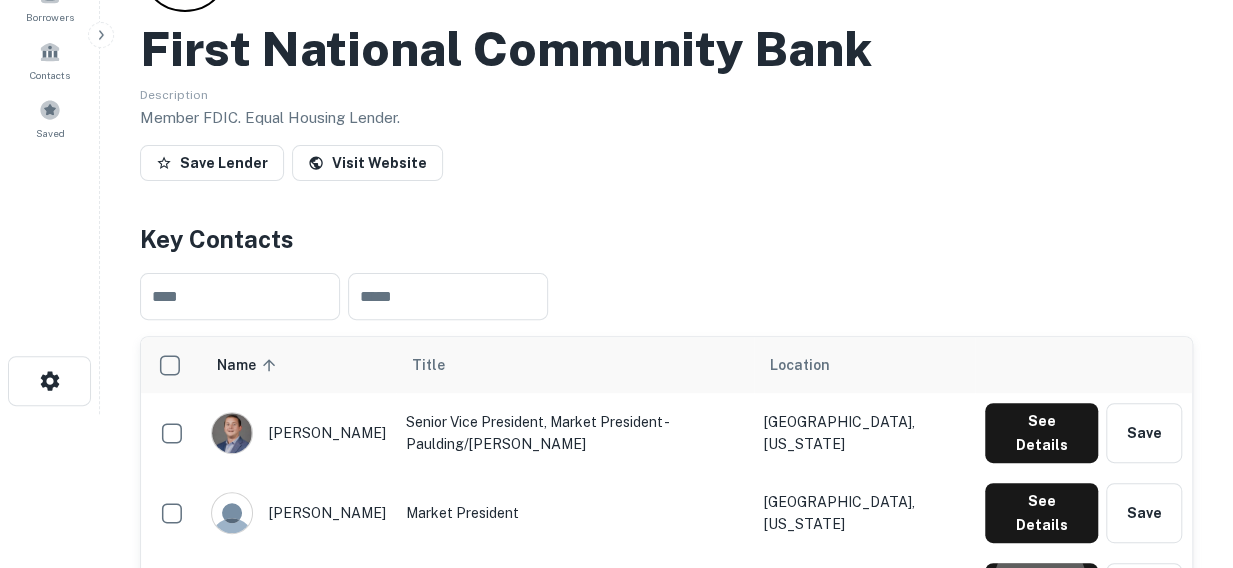 scroll, scrollTop: 117, scrollLeft: 0, axis: vertical 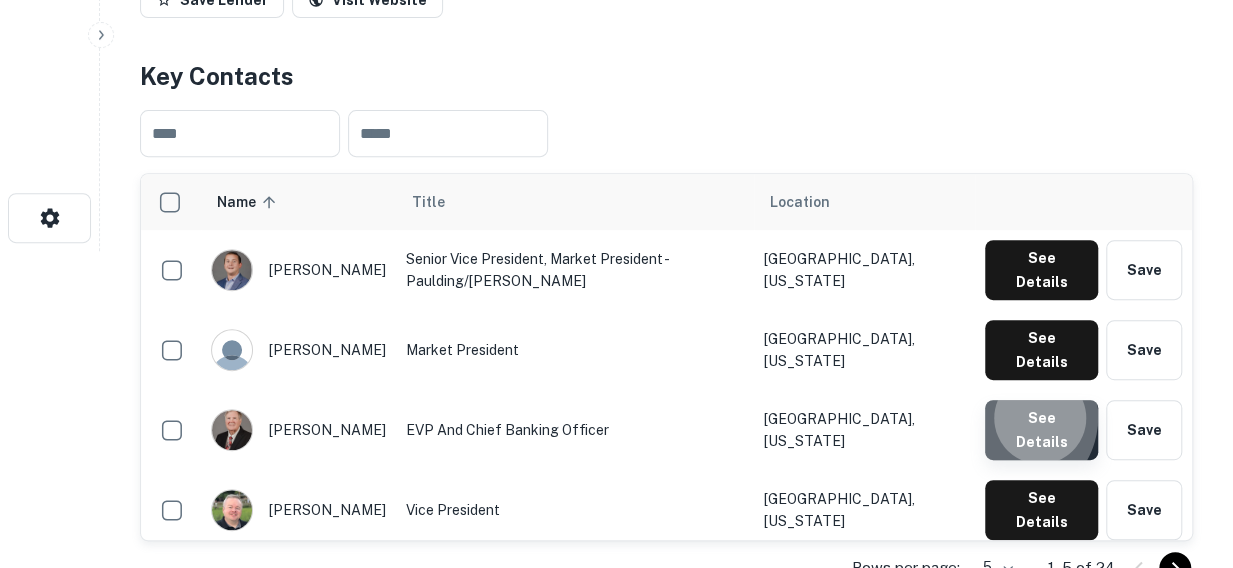 click on "See Details" at bounding box center [1041, 430] 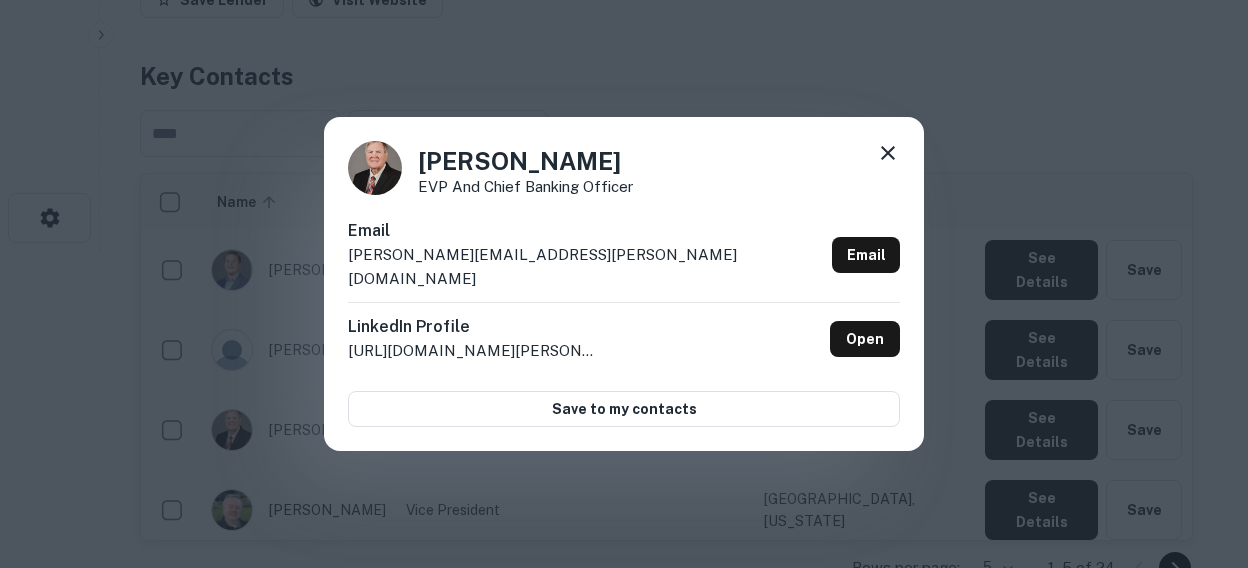 drag, startPoint x: 595, startPoint y: 176, endPoint x: 422, endPoint y: 170, distance: 173.10402 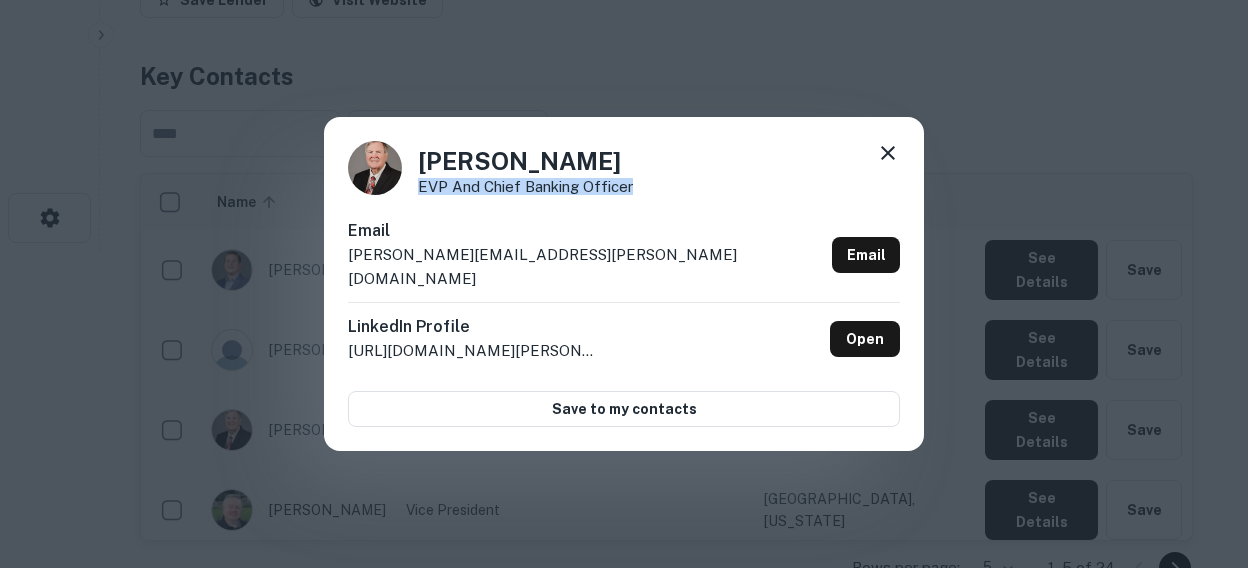 drag, startPoint x: 624, startPoint y: 191, endPoint x: 418, endPoint y: 205, distance: 206.47517 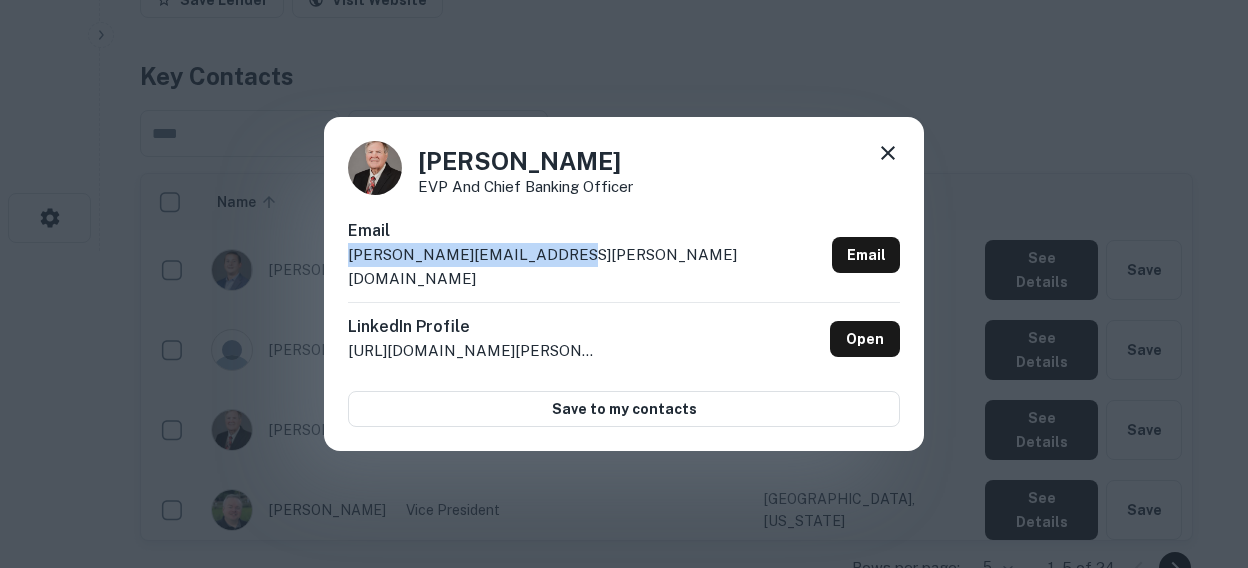 drag, startPoint x: 606, startPoint y: 275, endPoint x: 338, endPoint y: 277, distance: 268.00748 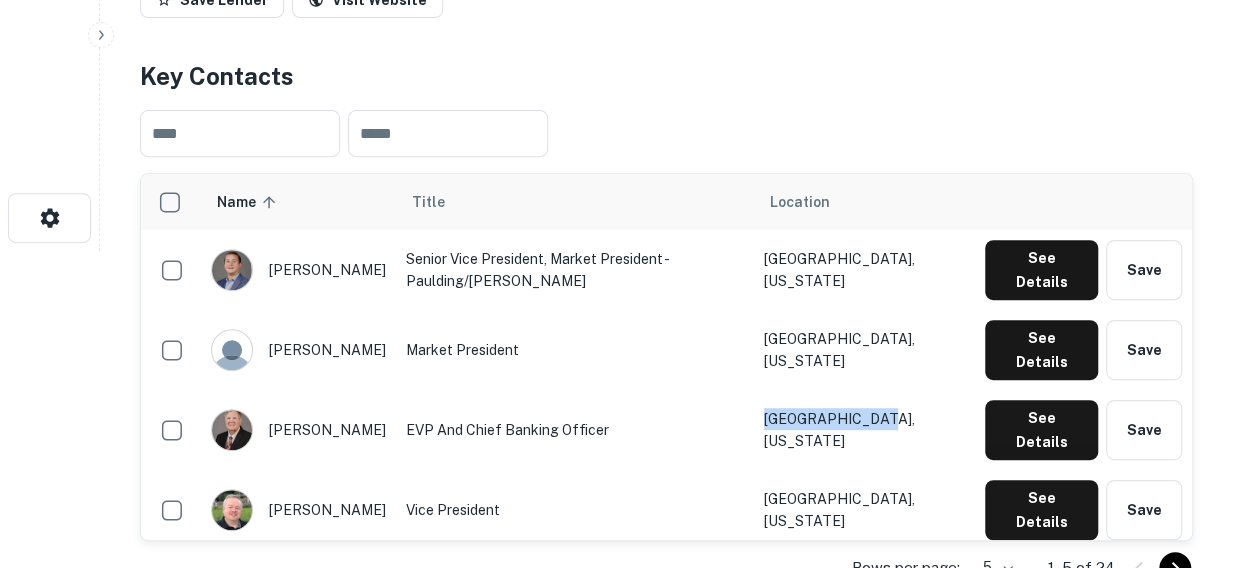 drag, startPoint x: 918, startPoint y: 385, endPoint x: 804, endPoint y: 383, distance: 114.01754 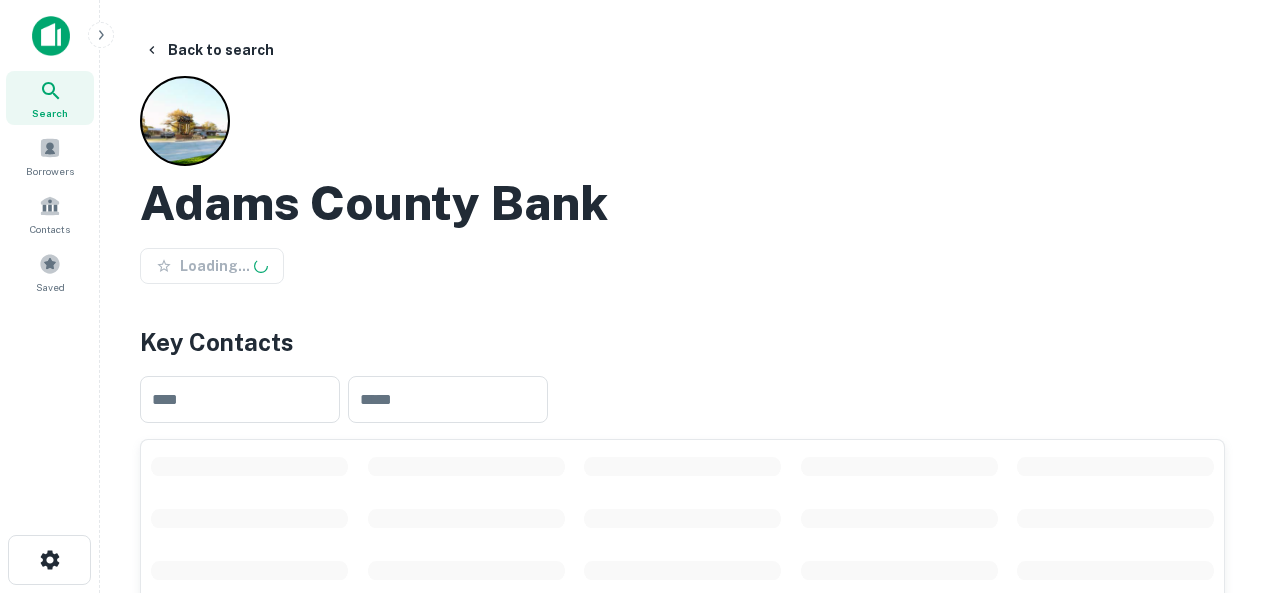 scroll, scrollTop: 0, scrollLeft: 0, axis: both 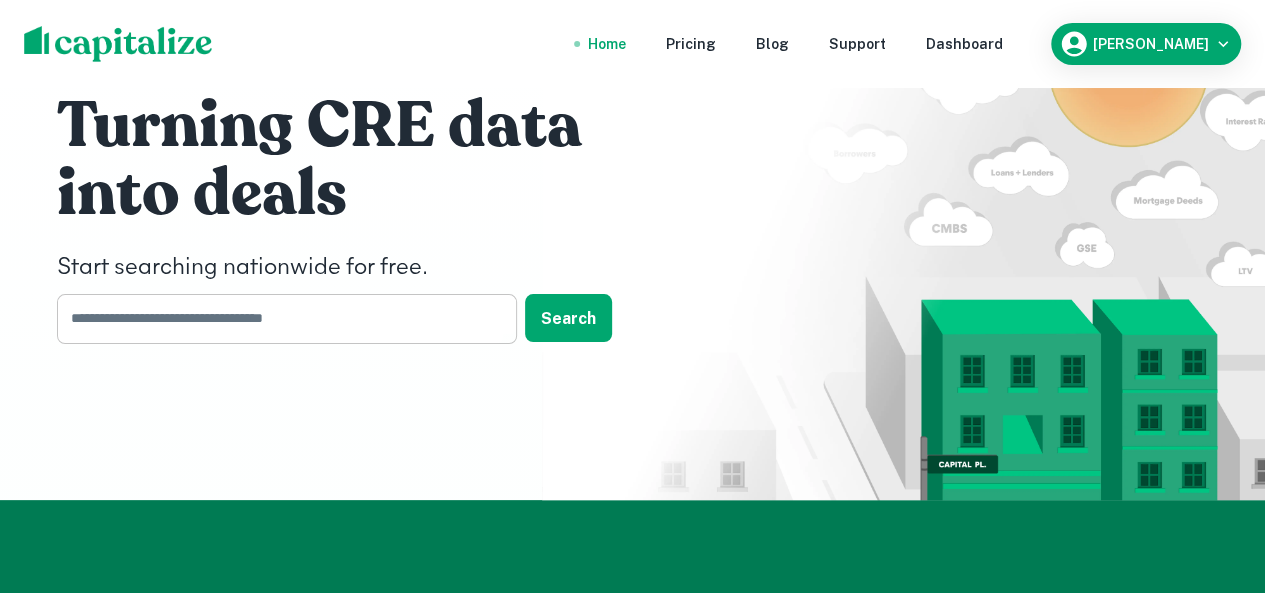 click at bounding box center (280, 318) 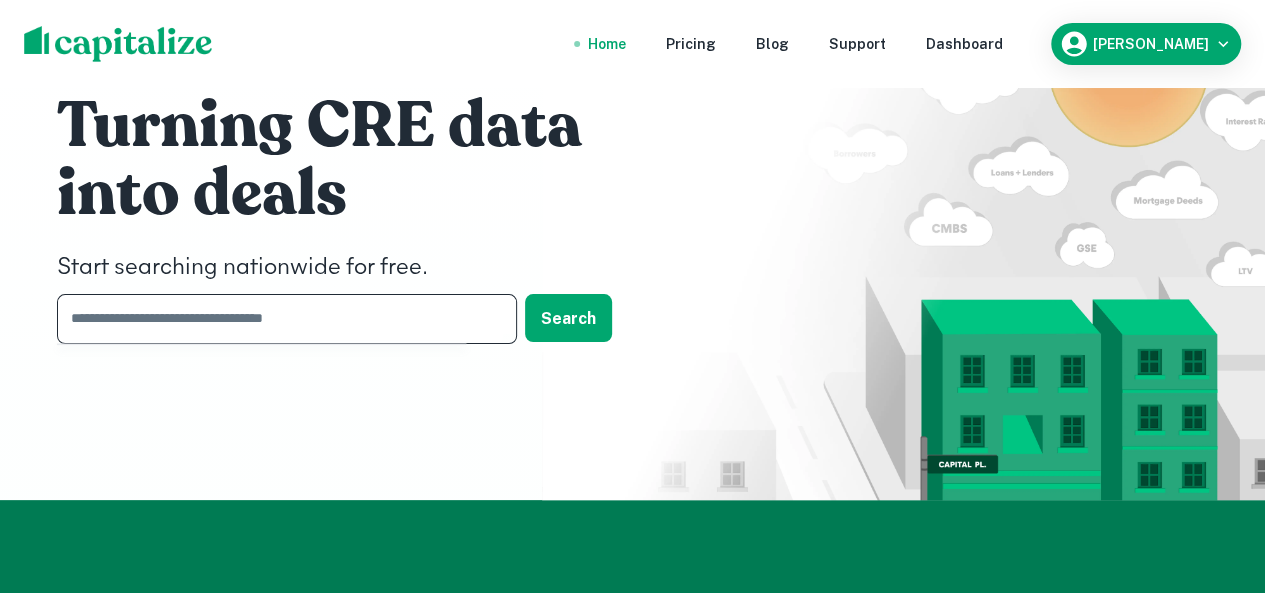 paste on "**********" 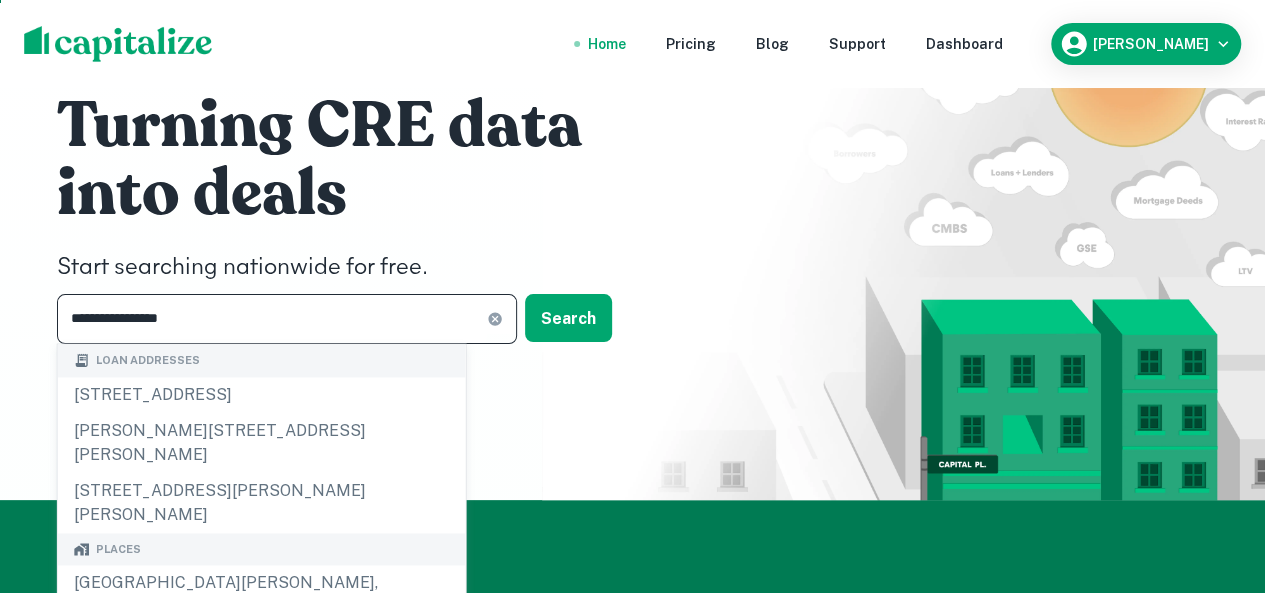 scroll, scrollTop: 200, scrollLeft: 0, axis: vertical 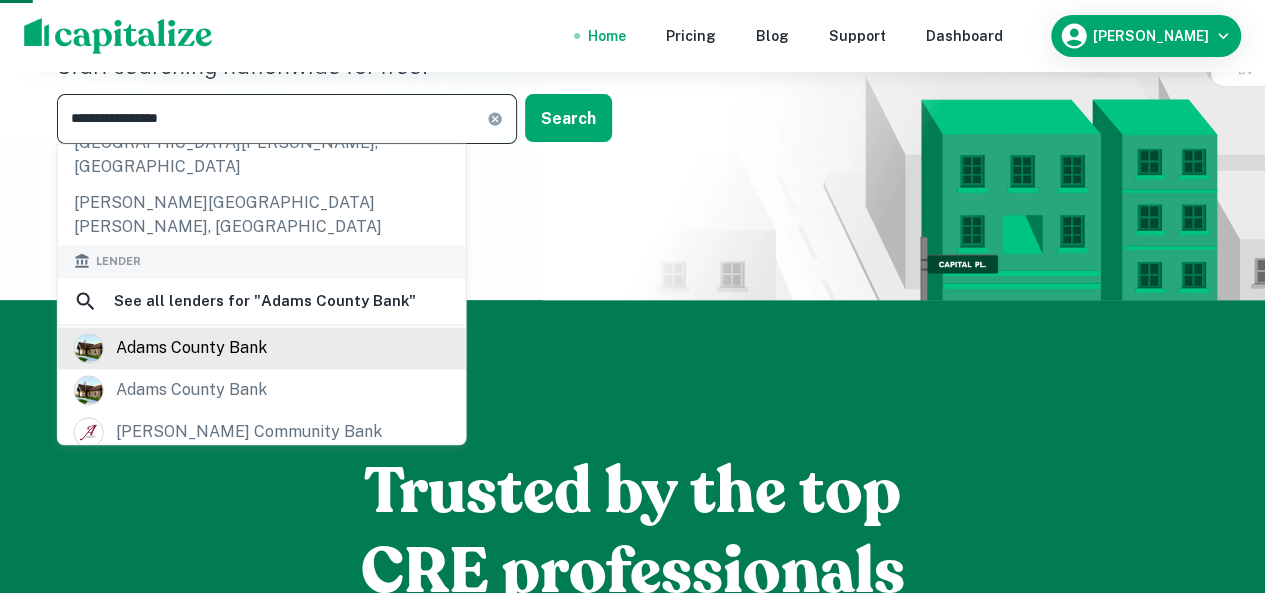 type on "**********" 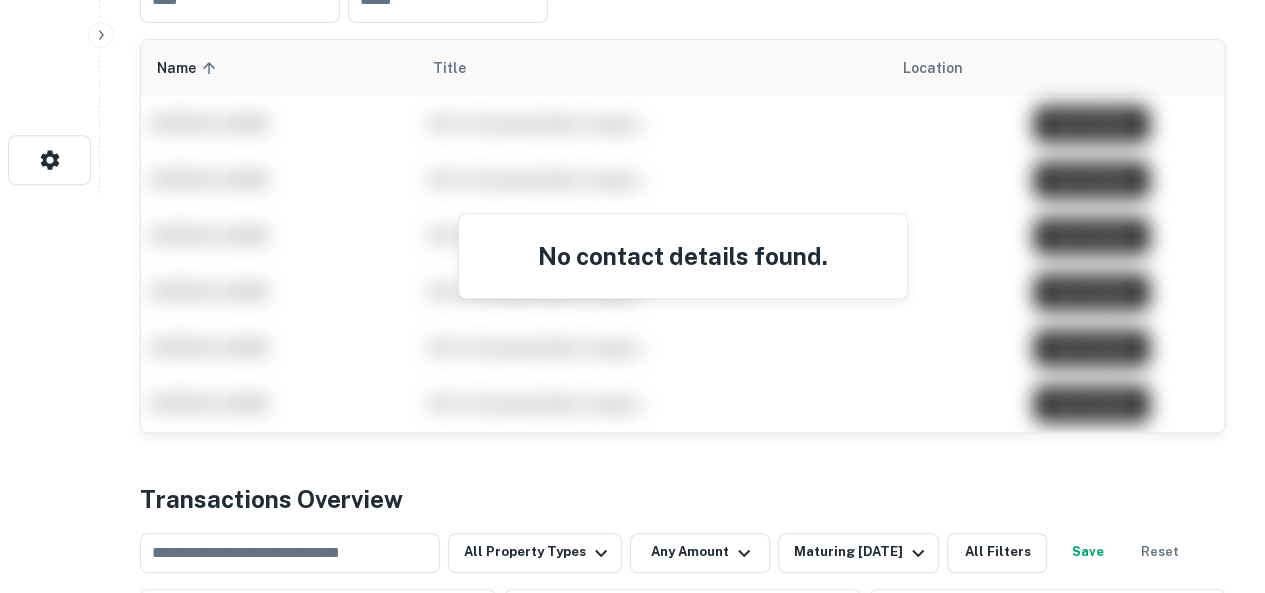 scroll, scrollTop: 100, scrollLeft: 0, axis: vertical 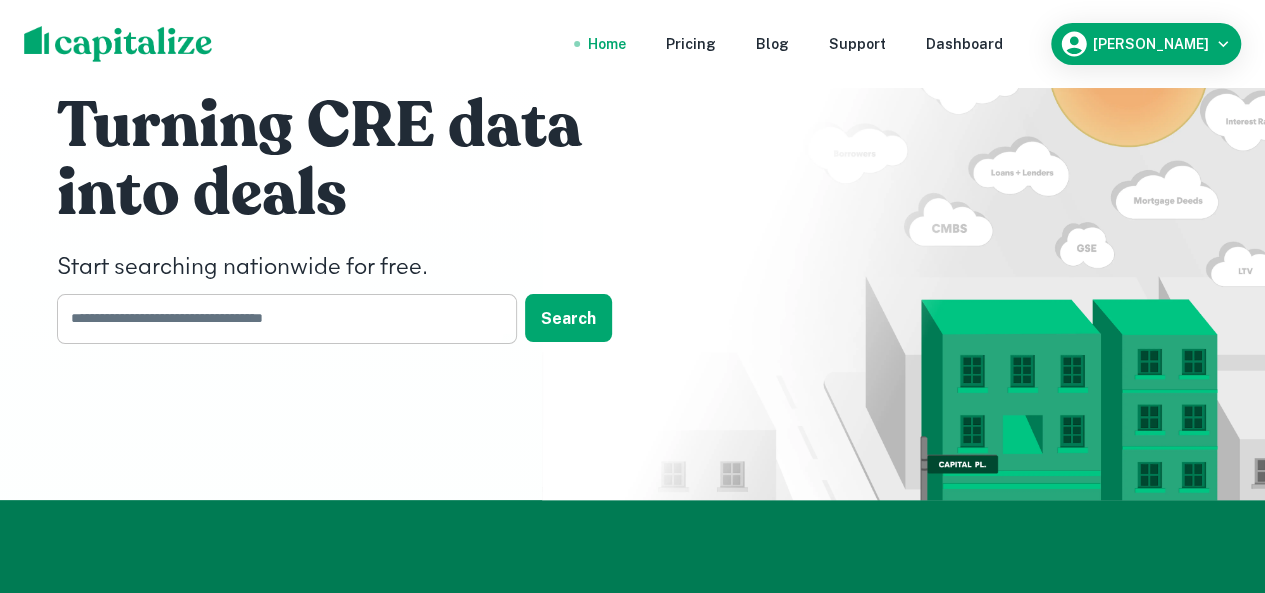 click at bounding box center (280, 318) 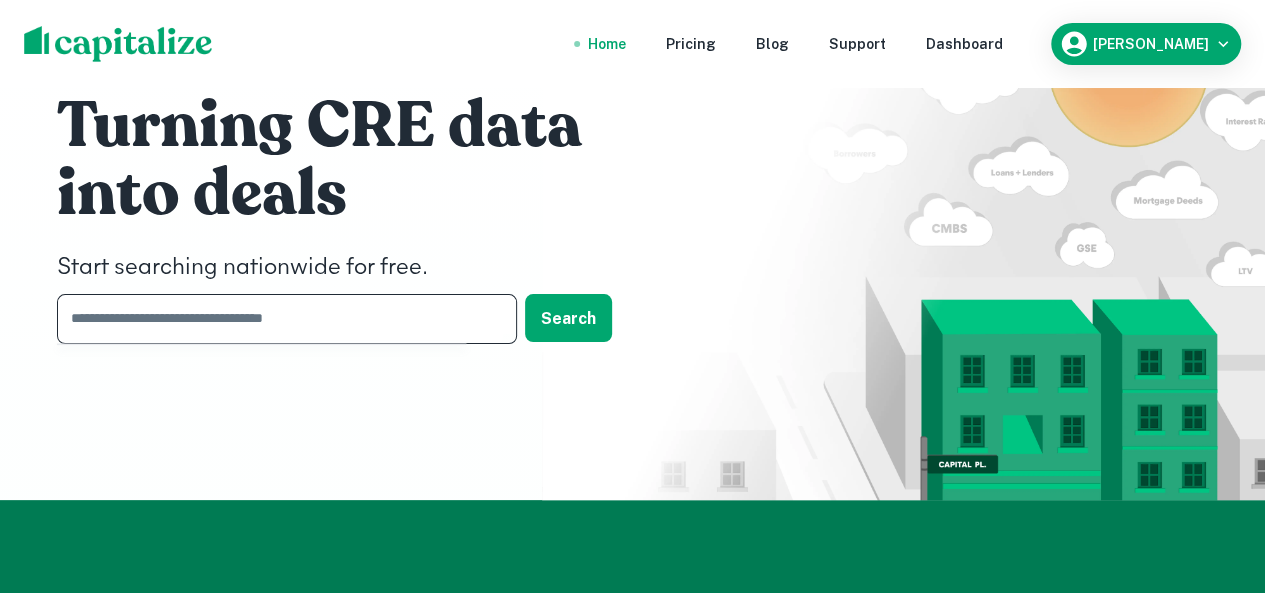 paste on "**********" 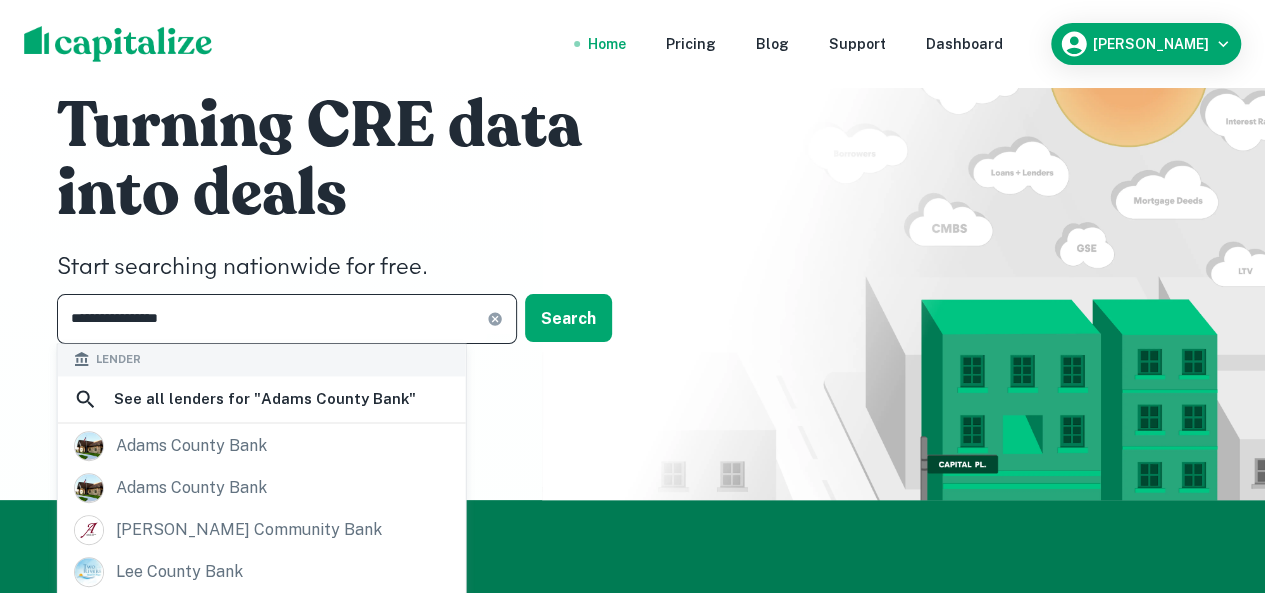 scroll, scrollTop: 282, scrollLeft: 0, axis: vertical 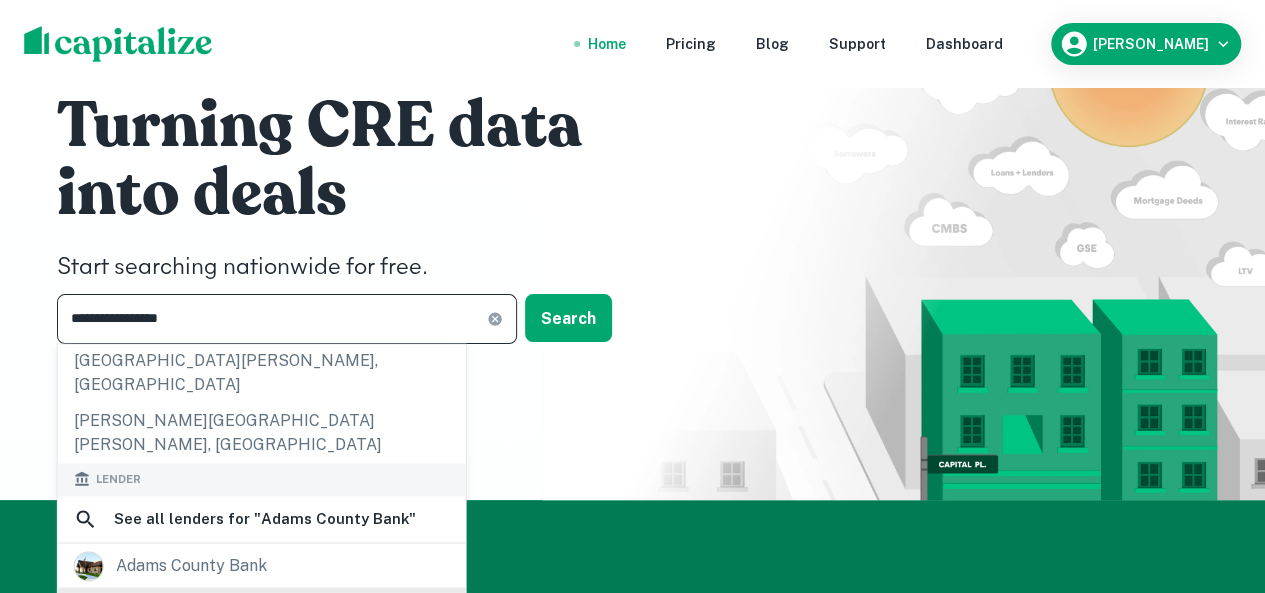 type on "**********" 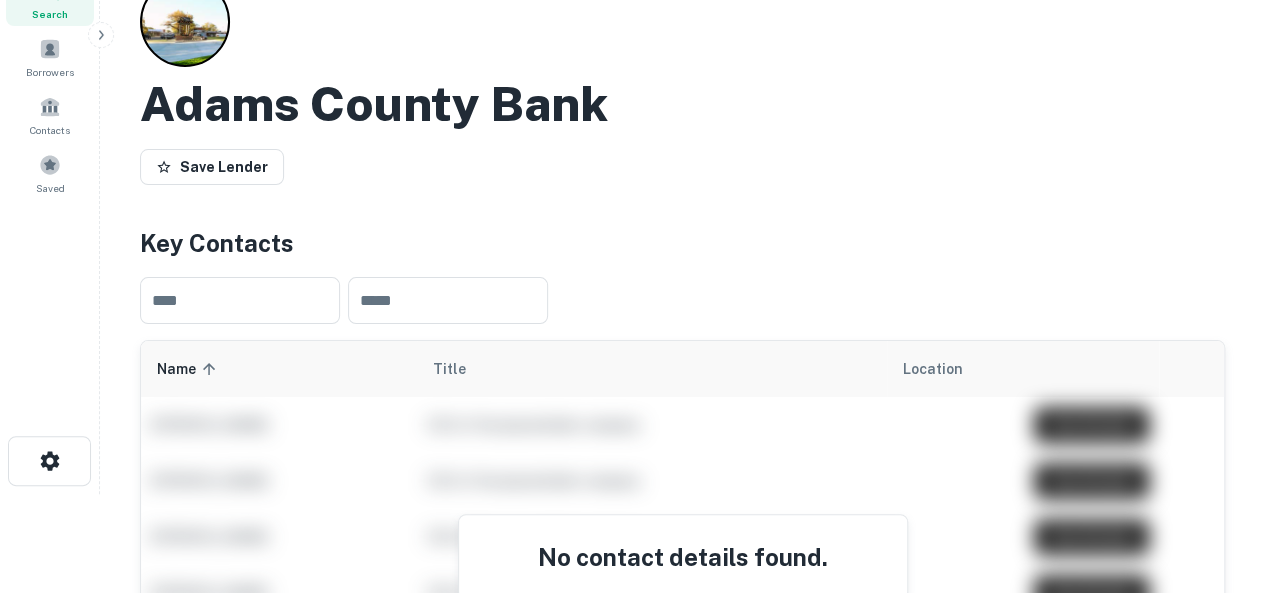 scroll, scrollTop: 200, scrollLeft: 0, axis: vertical 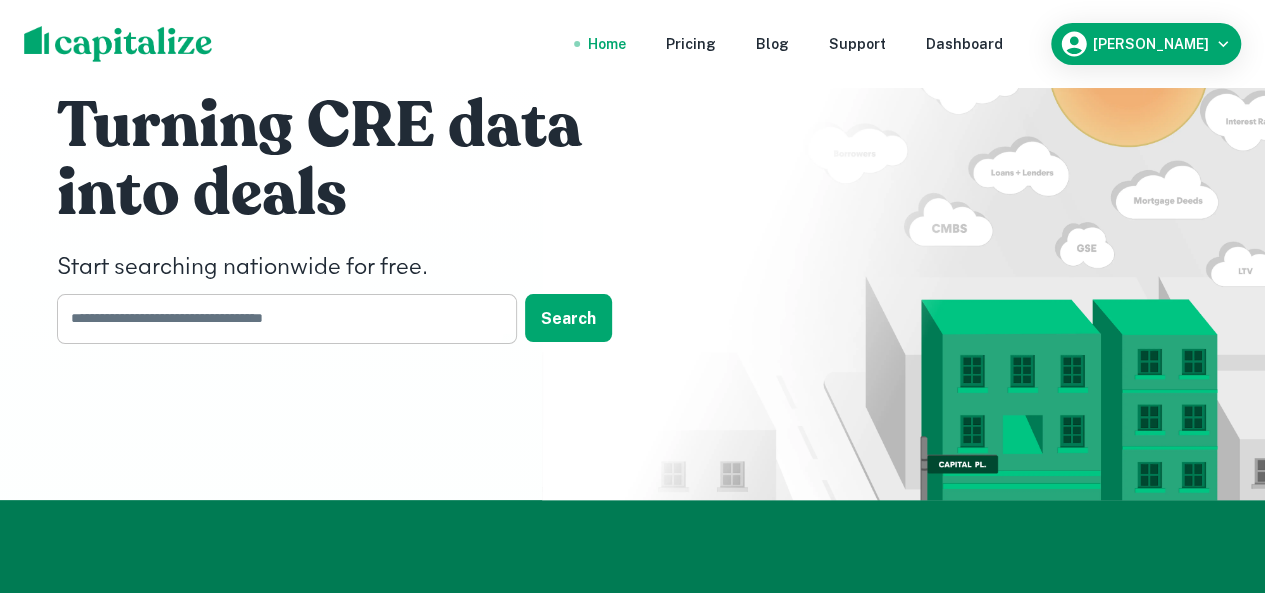click at bounding box center [280, 318] 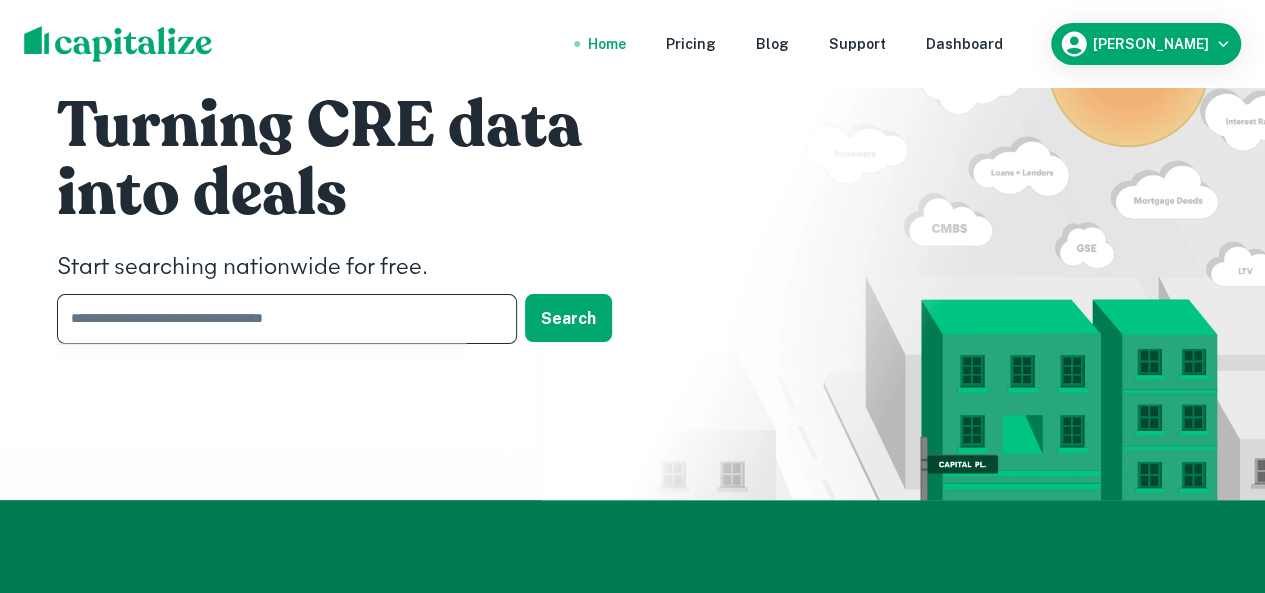 paste on "**********" 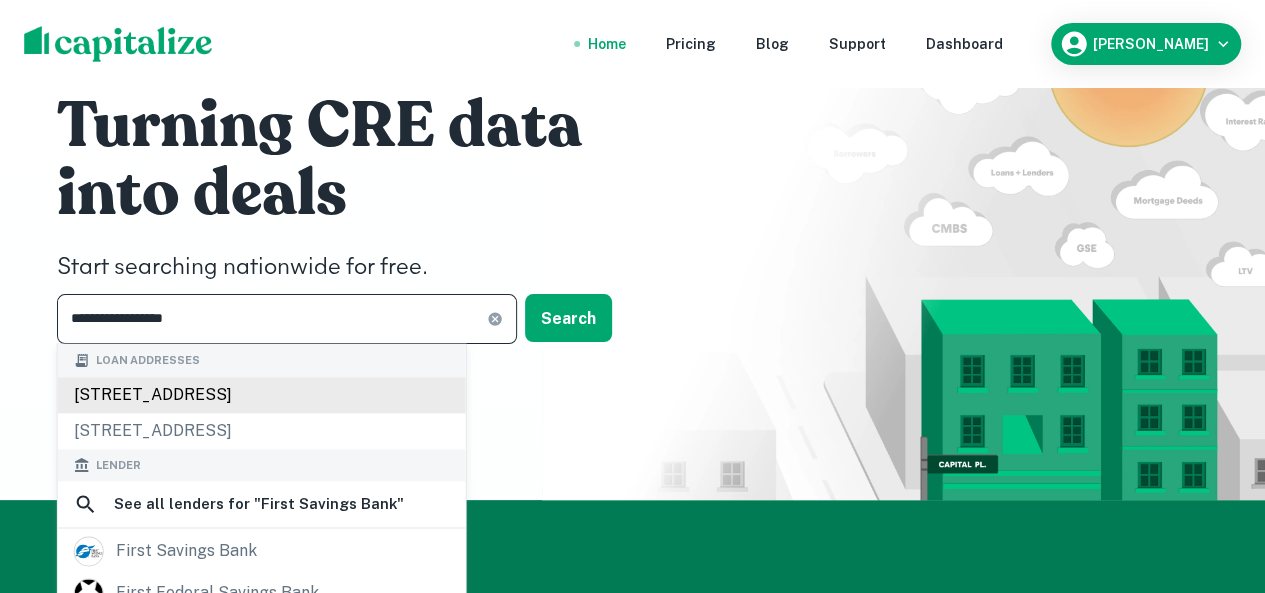 scroll, scrollTop: 100, scrollLeft: 0, axis: vertical 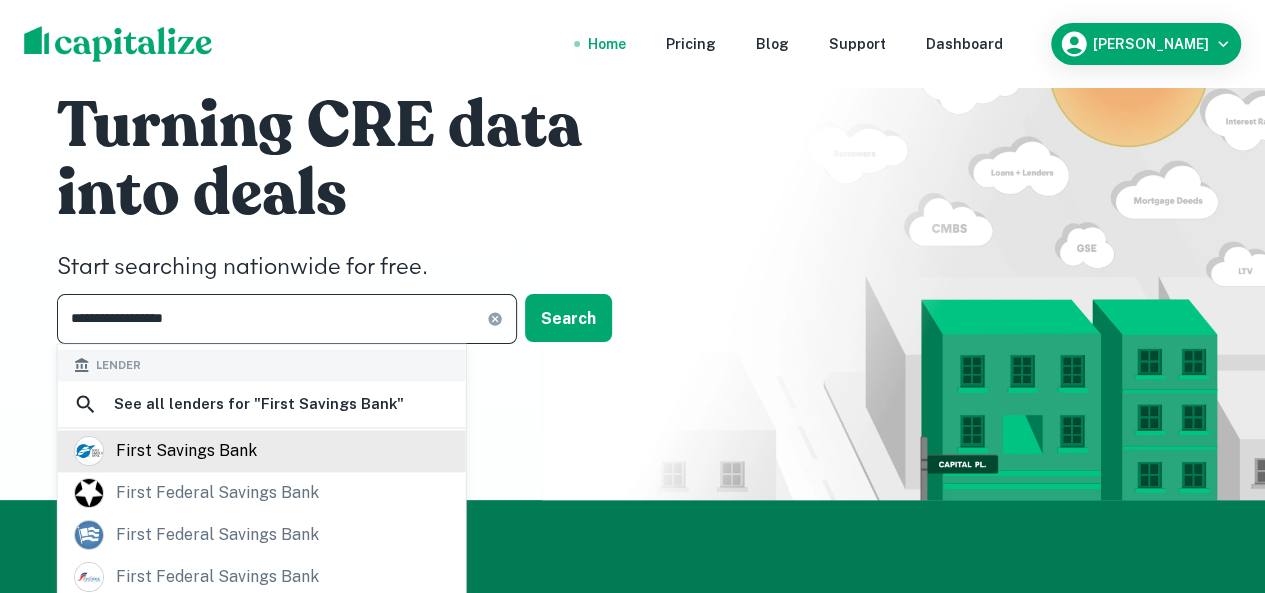 type on "**********" 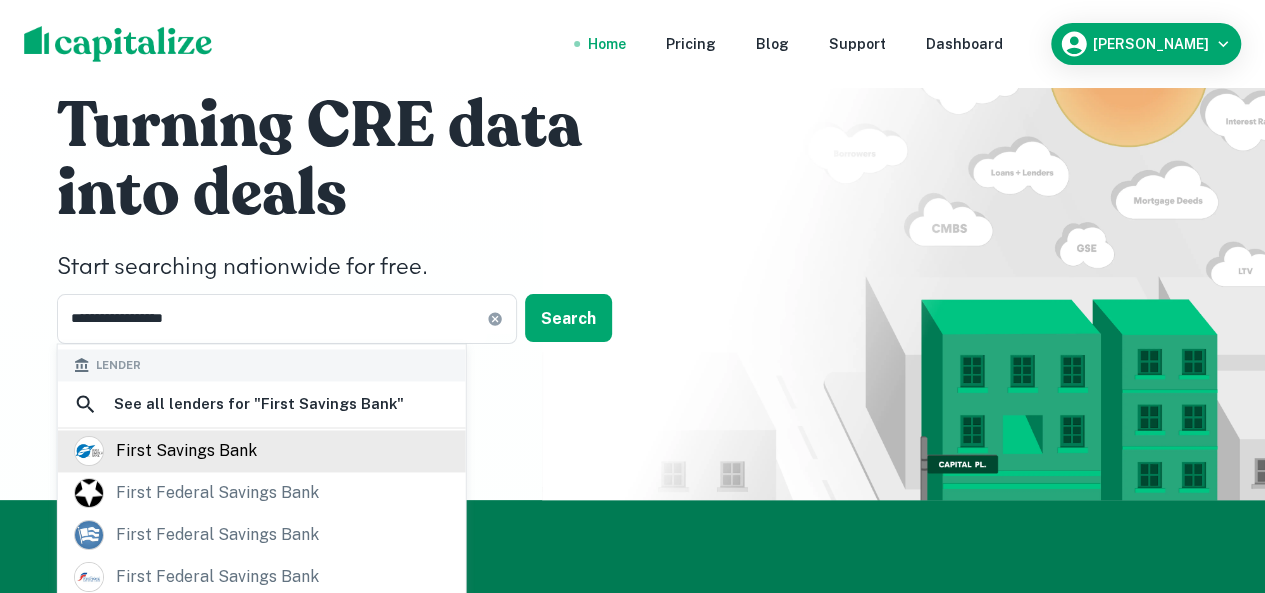 click on "first savings bank" at bounding box center [262, 452] 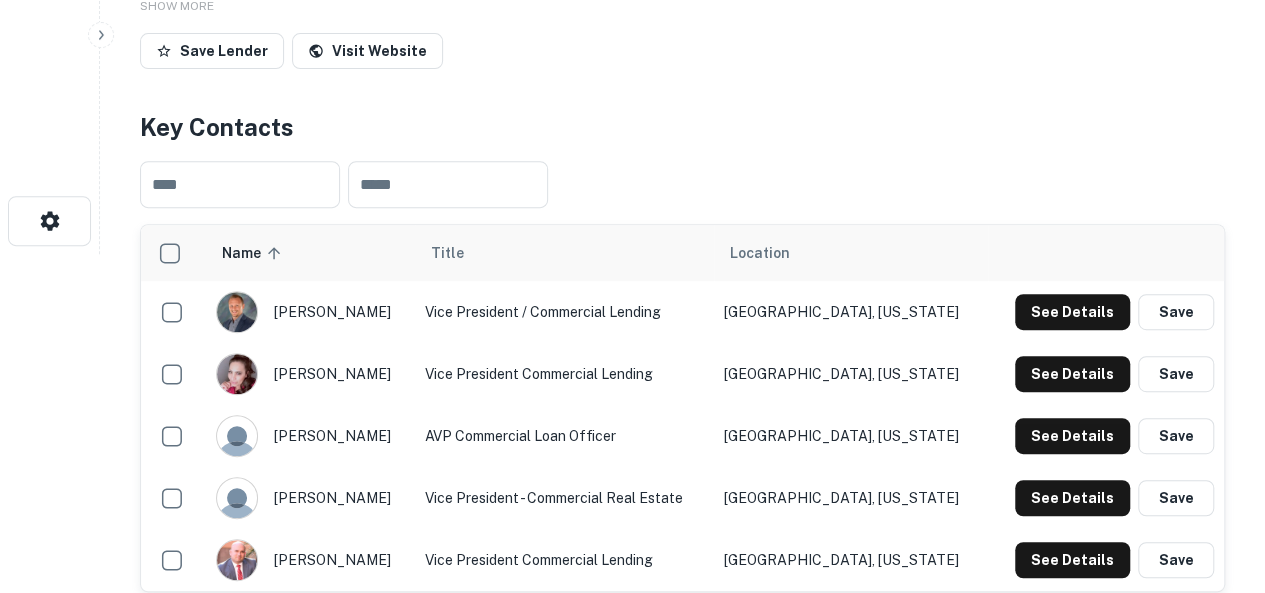 scroll, scrollTop: 500, scrollLeft: 0, axis: vertical 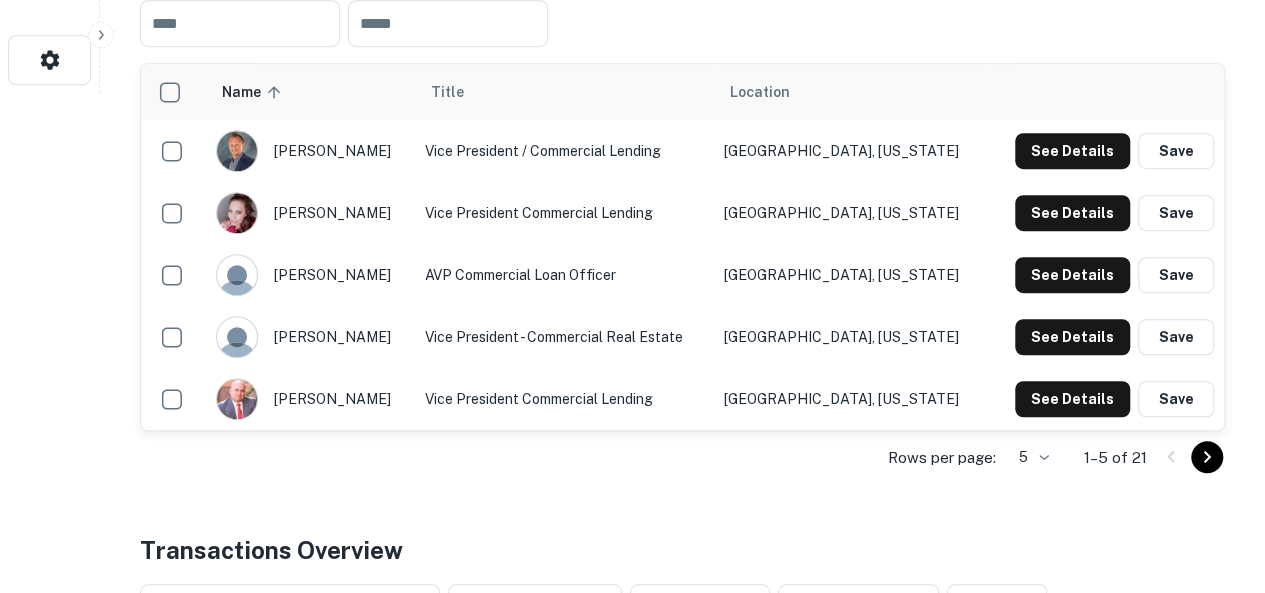 click on "Rows per page:" at bounding box center (942, 458) 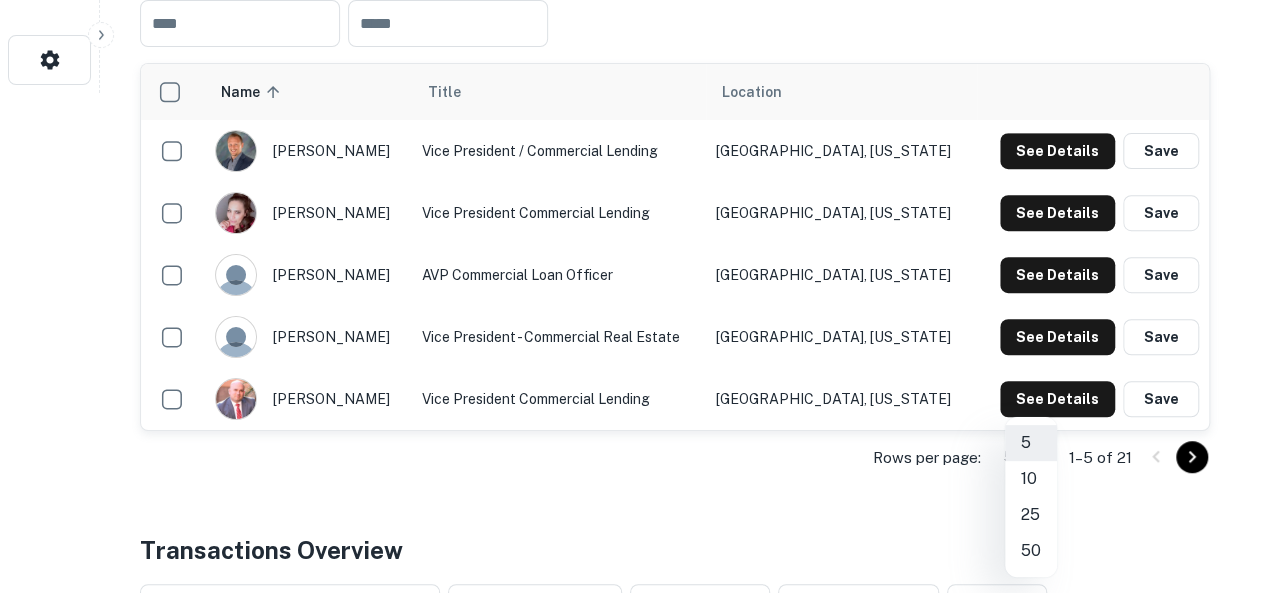 click on "Search         Borrowers         Contacts         Saved     Back to search First Savings Bank Description SHOW MORE Save Lender Visit Website Key Contacts ​ ​ Name sorted ascending Title Location [PERSON_NAME] Vice President / Commercial Lending [GEOGRAPHIC_DATA], [US_STATE] See Details Save [PERSON_NAME] Vice President Commercial Lending [GEOGRAPHIC_DATA], [US_STATE] See Details Save [PERSON_NAME] AVP Commercial Loan Officer [GEOGRAPHIC_DATA], [US_STATE] See Details Save [PERSON_NAME] Vice President - Commercial Real Estate [GEOGRAPHIC_DATA], [US_STATE] See Details Save [PERSON_NAME] Vice President Commercial [PERSON_NAME][GEOGRAPHIC_DATA], [US_STATE] See Details Save Rows per page: 5 * 1–5 of 21 Transactions Overview ​ All Property Types Any Amount Maturing [DATE] All Filters Save Reset Loans Originated 39 Average LTV 77.03% Average Interest Rate 3.21% Location Purpose Type Mortgage Amount Borrower Origination Date Maturity Date Lender Type Sale Amount LTV Year Built Unit Count [STREET_ADDRESS]  Construction $817.7k Bank $1.1M" at bounding box center [632, -204] 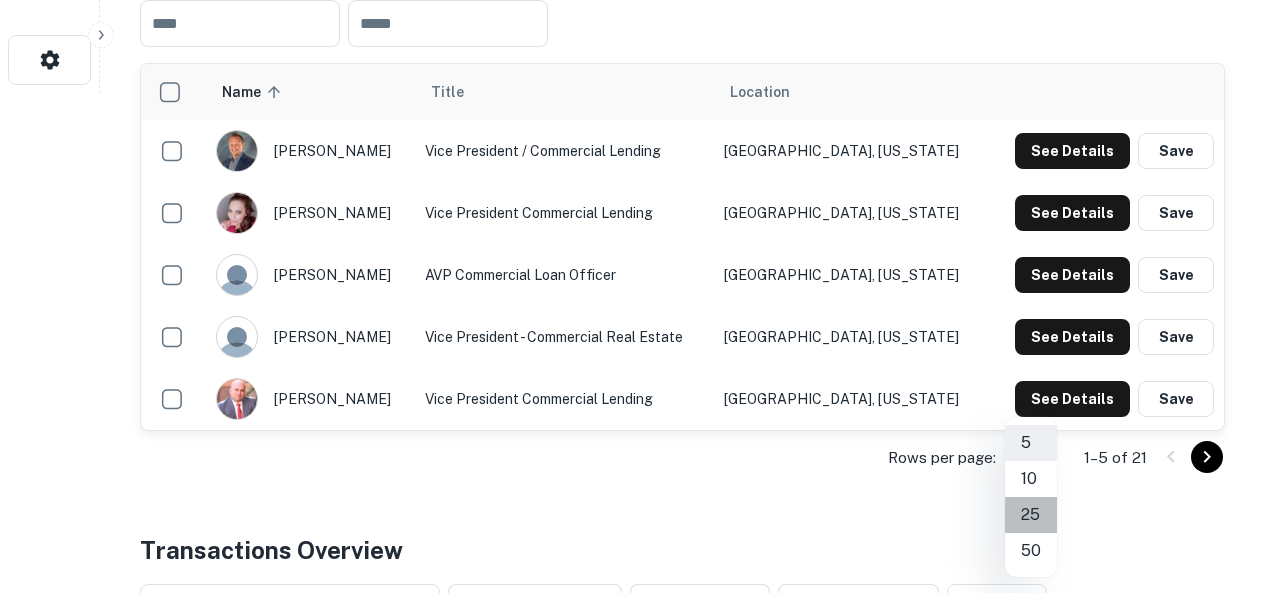 click on "25" at bounding box center (1031, 515) 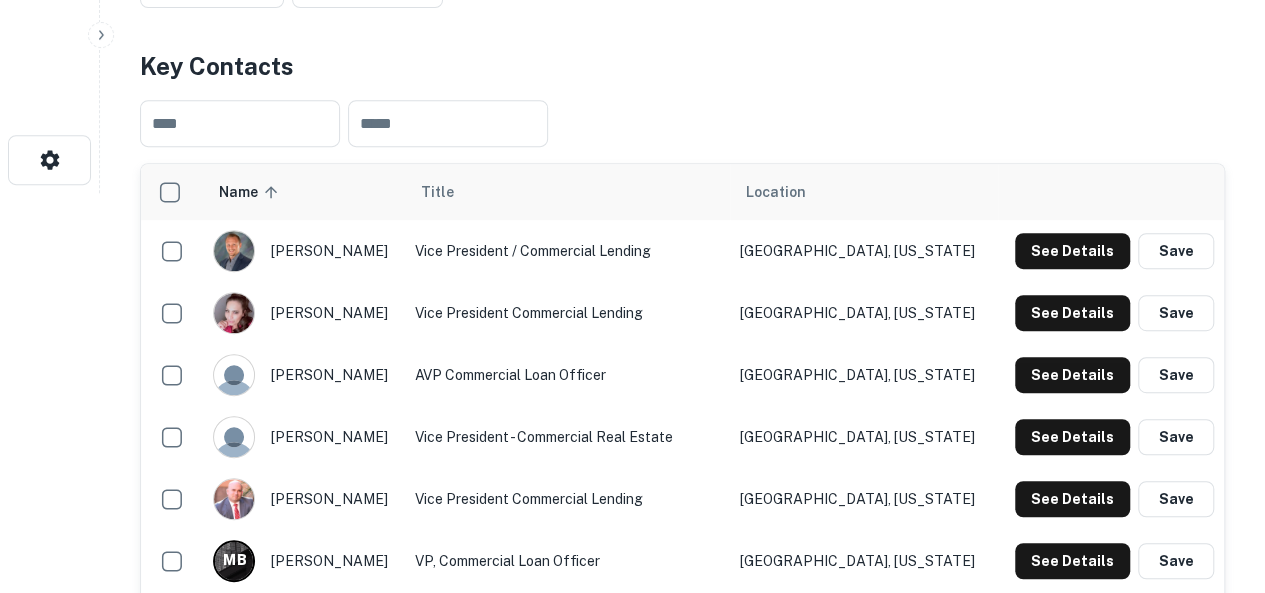 scroll, scrollTop: 100, scrollLeft: 0, axis: vertical 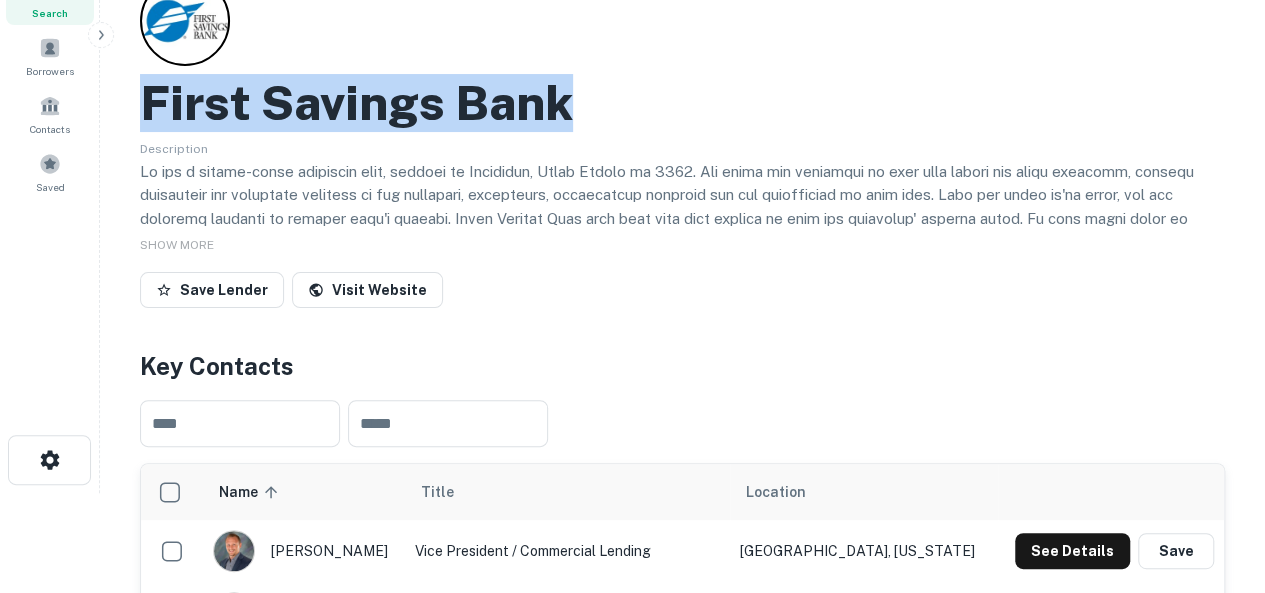 drag, startPoint x: 604, startPoint y: 99, endPoint x: 144, endPoint y: 113, distance: 460.21298 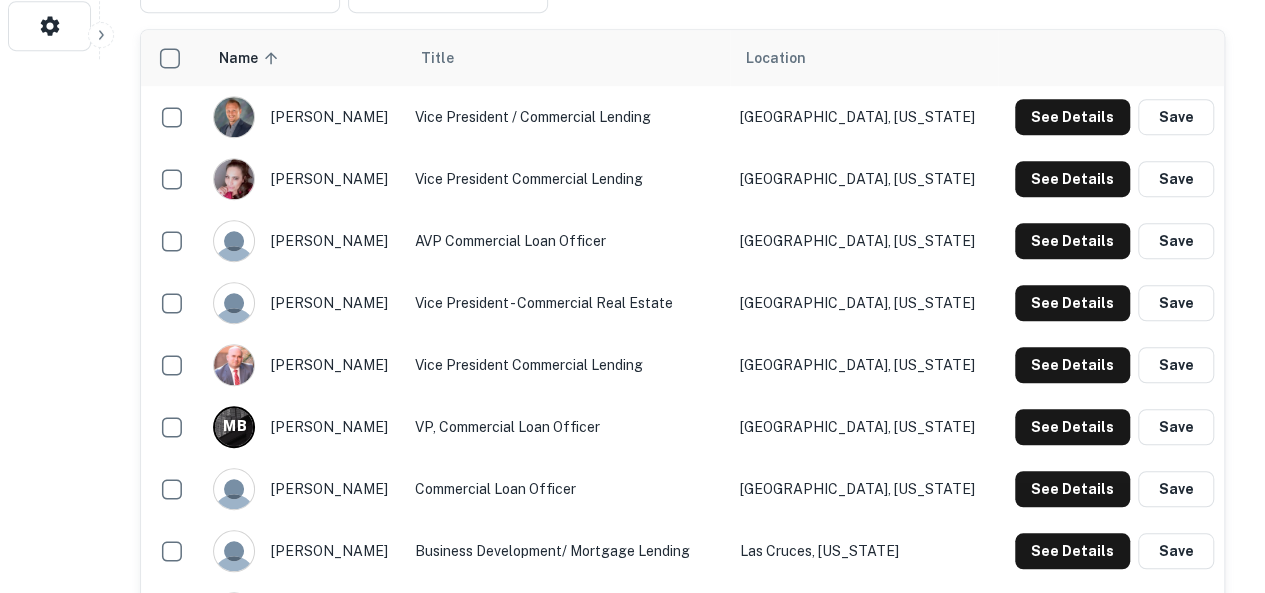 scroll, scrollTop: 500, scrollLeft: 0, axis: vertical 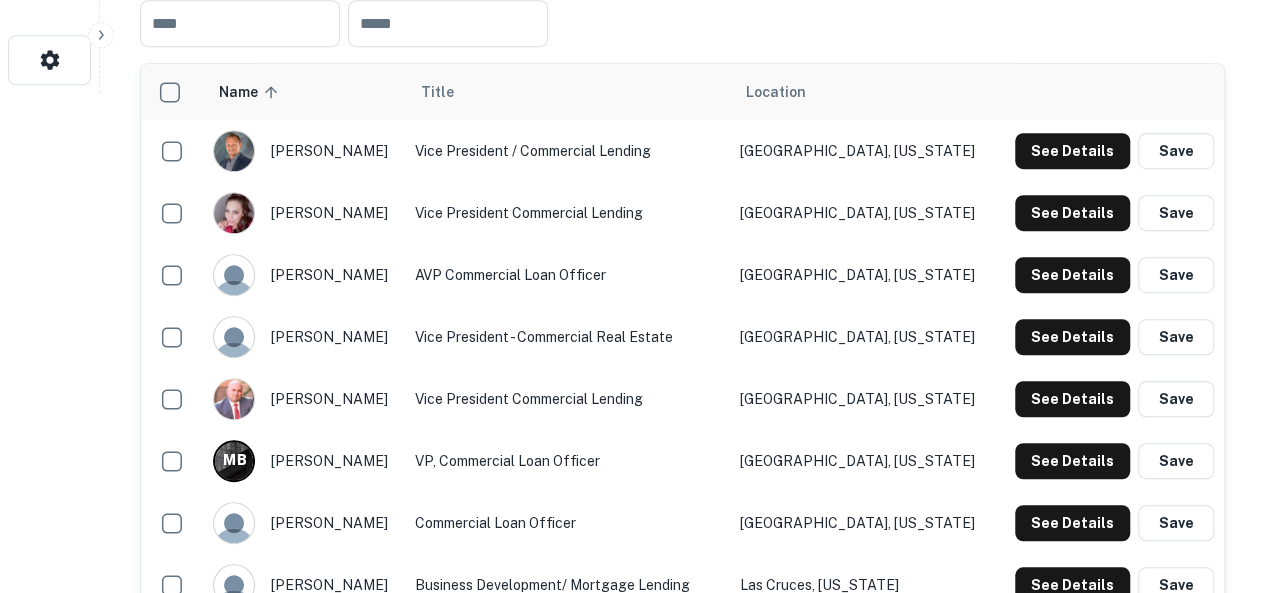 click on "[GEOGRAPHIC_DATA], [US_STATE]" at bounding box center (864, 151) 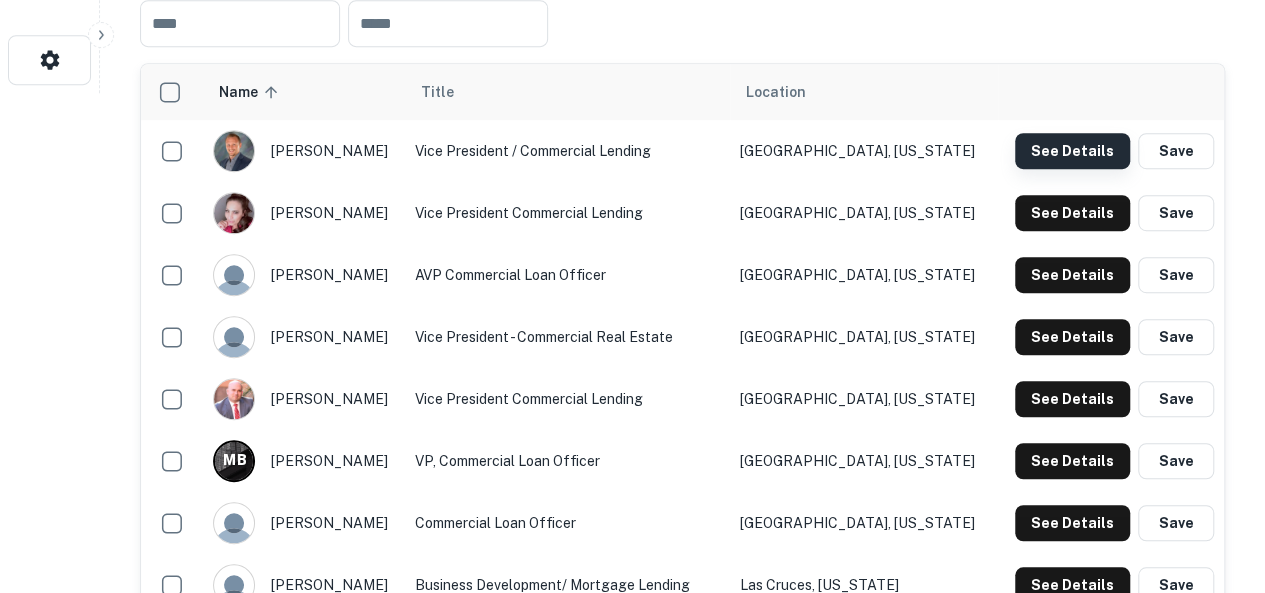 click on "See Details" at bounding box center (1072, 151) 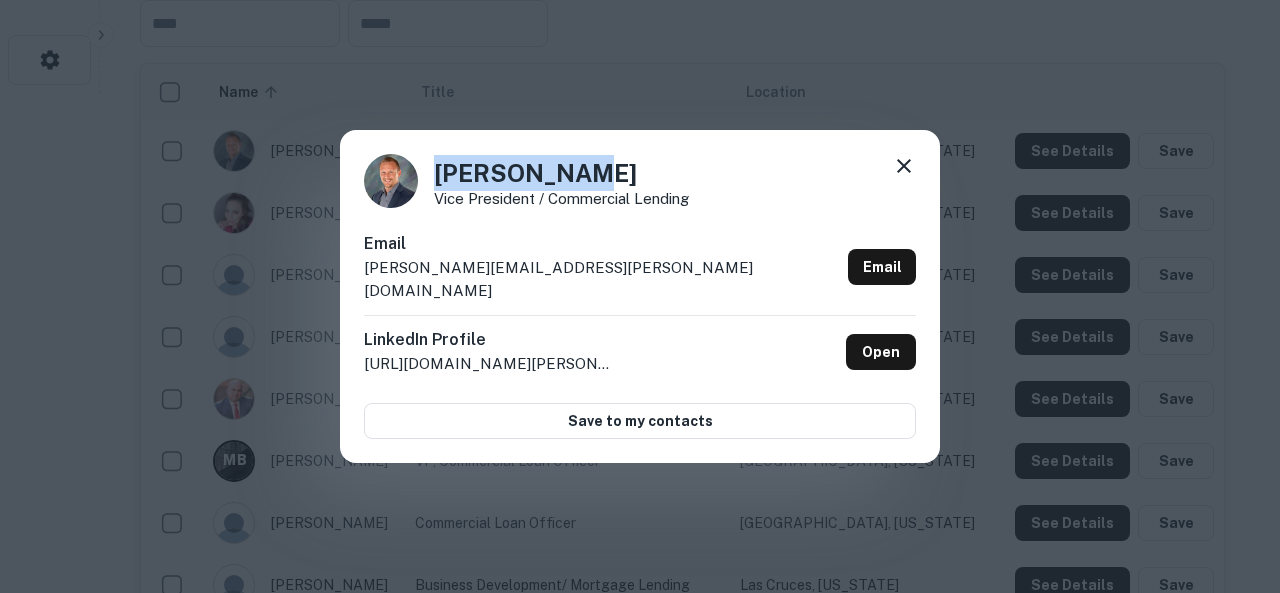 drag, startPoint x: 600, startPoint y: 186, endPoint x: 435, endPoint y: 177, distance: 165.24527 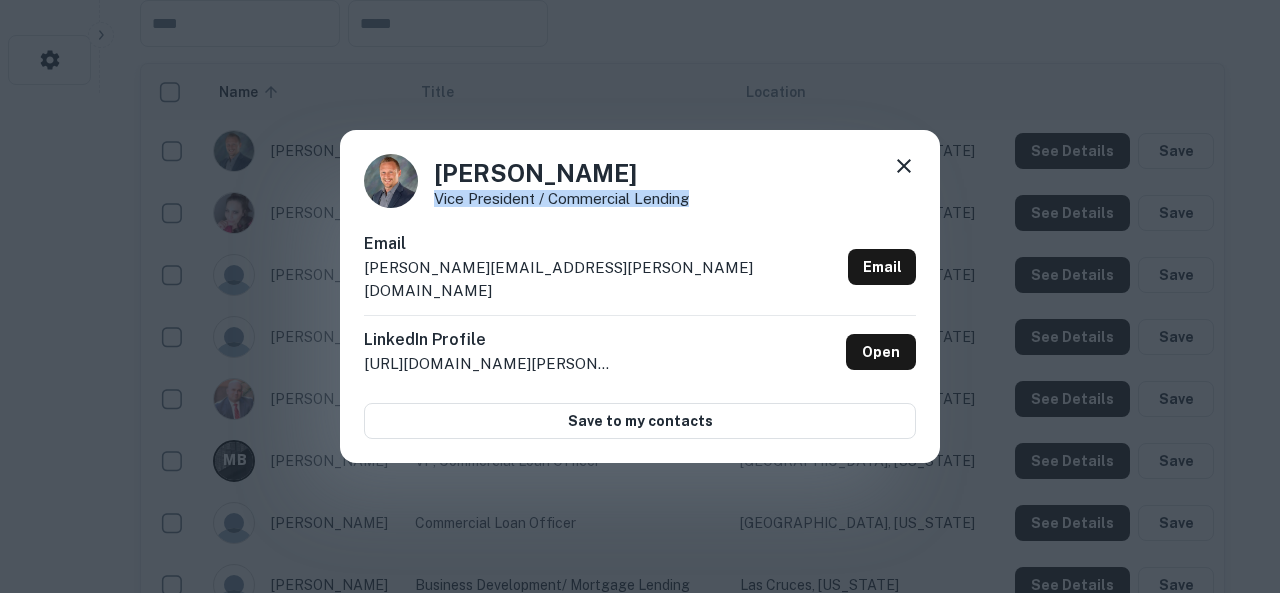 drag, startPoint x: 681, startPoint y: 211, endPoint x: 429, endPoint y: 217, distance: 252.07141 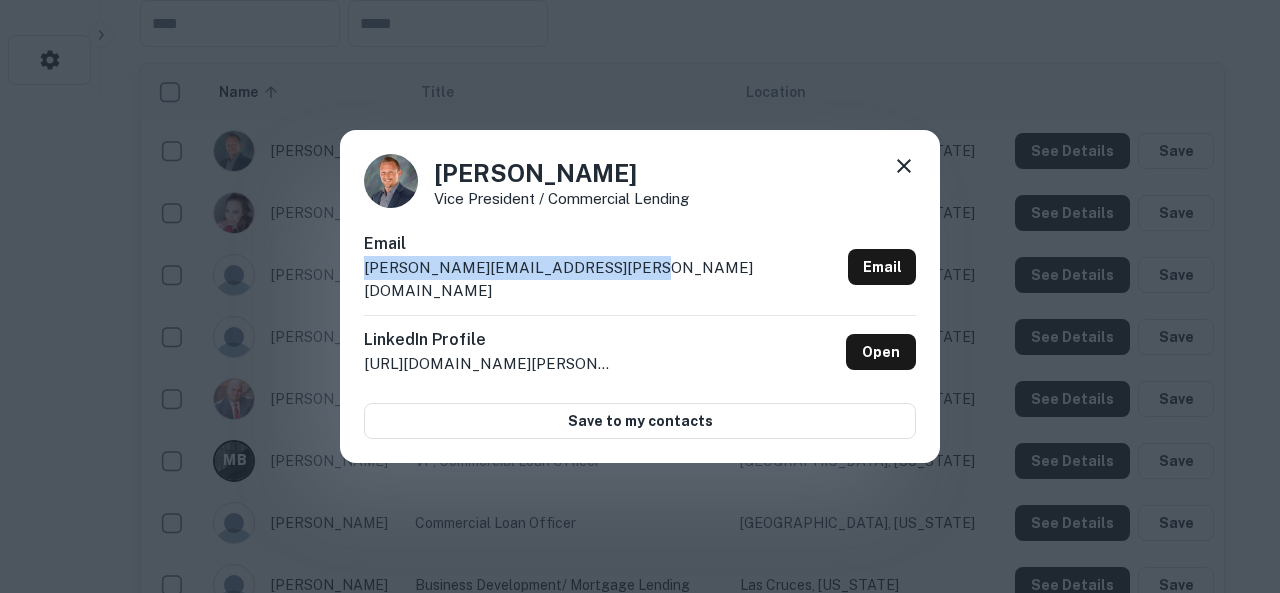 drag, startPoint x: 647, startPoint y: 267, endPoint x: 626, endPoint y: 287, distance: 29 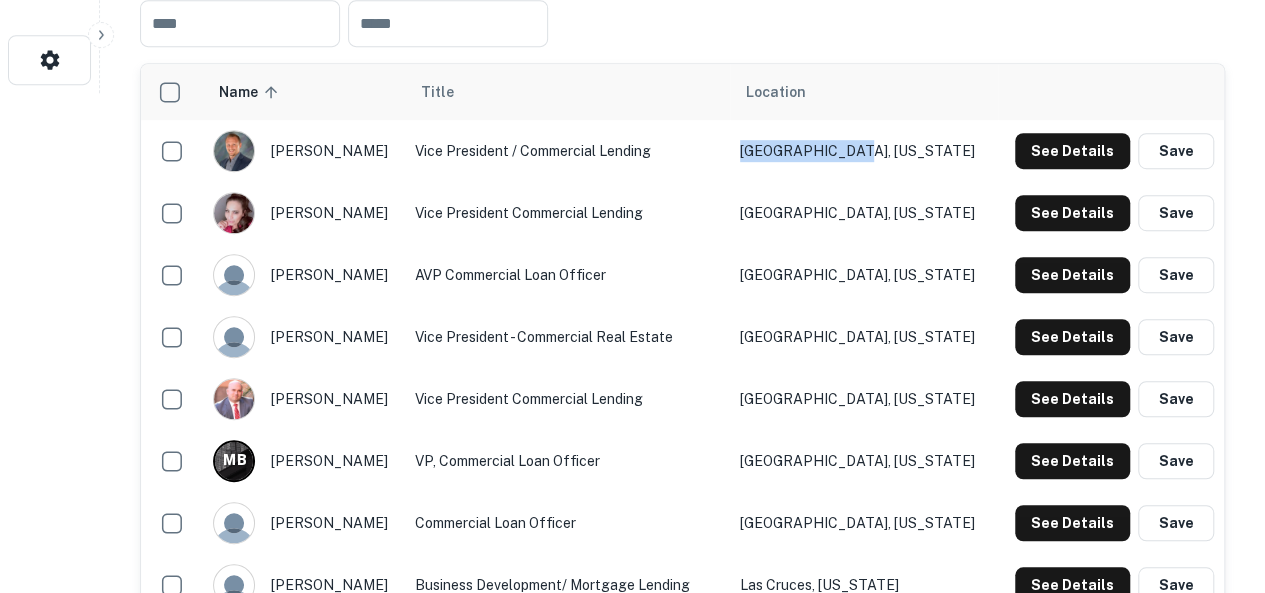 drag, startPoint x: 894, startPoint y: 146, endPoint x: 753, endPoint y: 156, distance: 141.35417 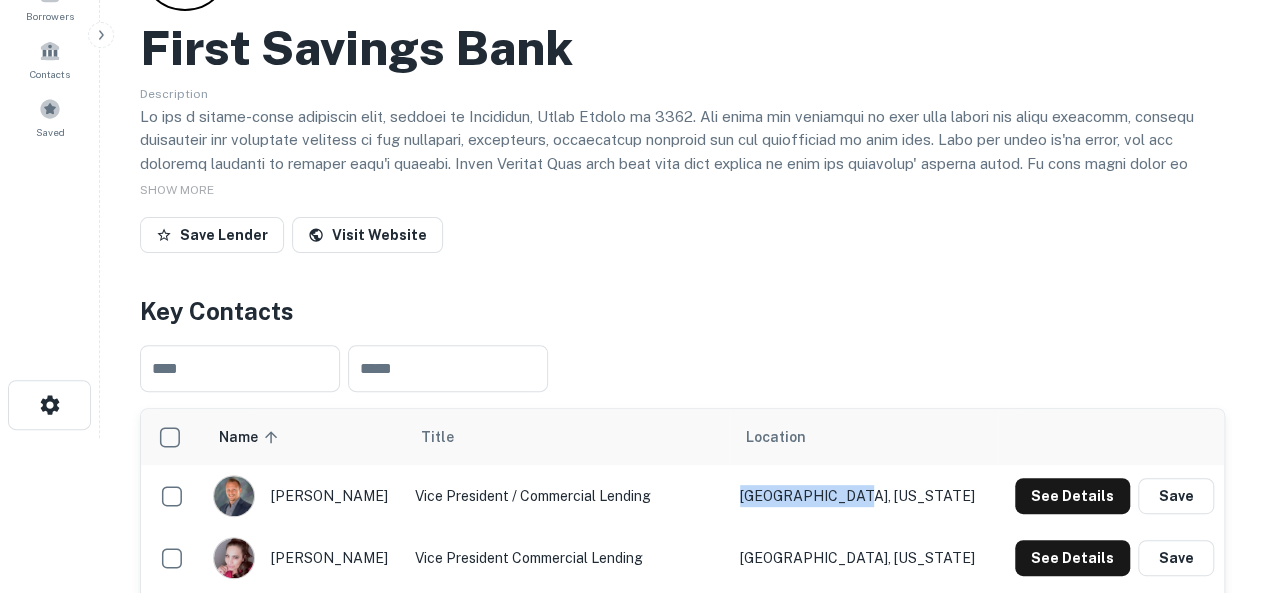 scroll, scrollTop: 0, scrollLeft: 0, axis: both 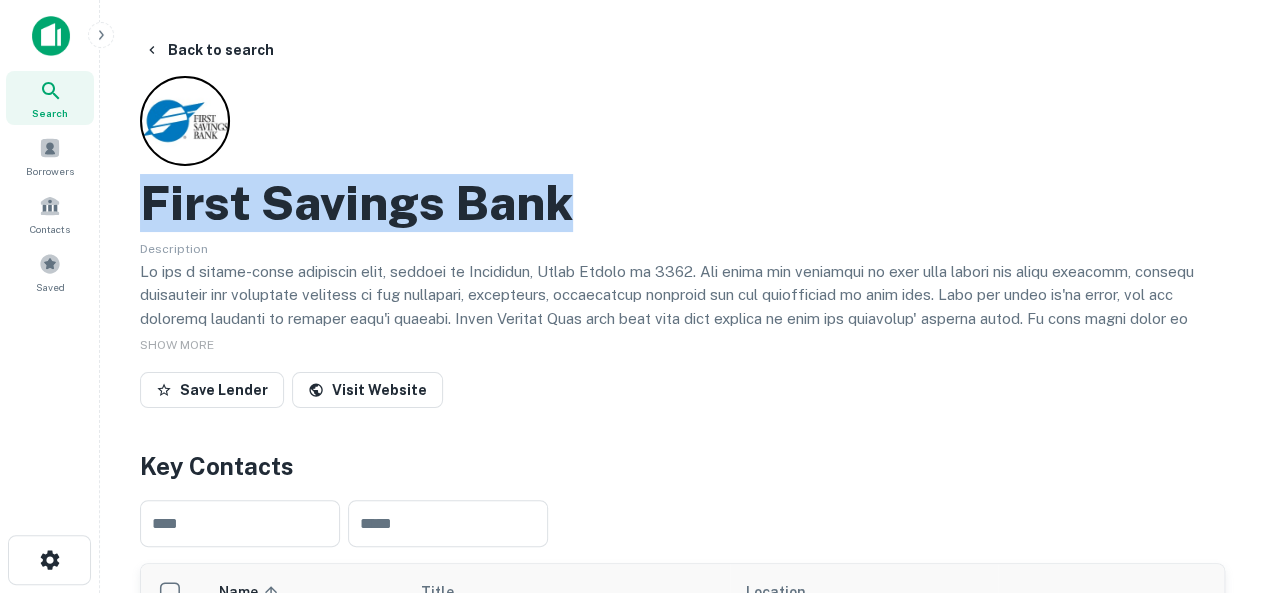 drag, startPoint x: 613, startPoint y: 199, endPoint x: 128, endPoint y: 185, distance: 485.20203 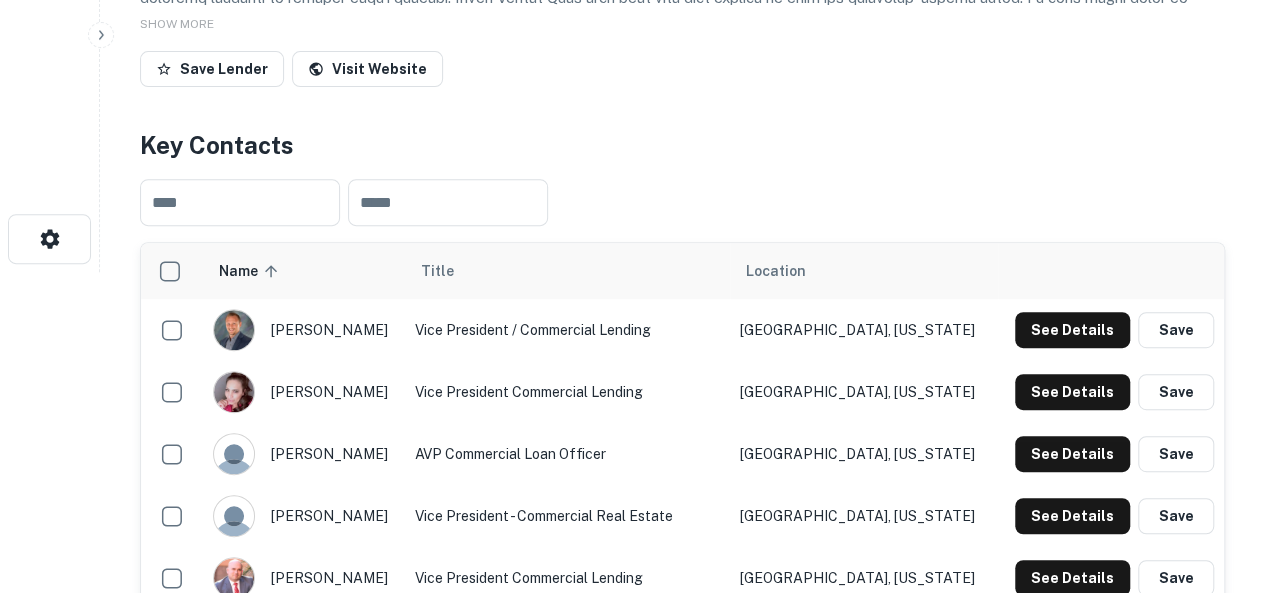 scroll, scrollTop: 400, scrollLeft: 0, axis: vertical 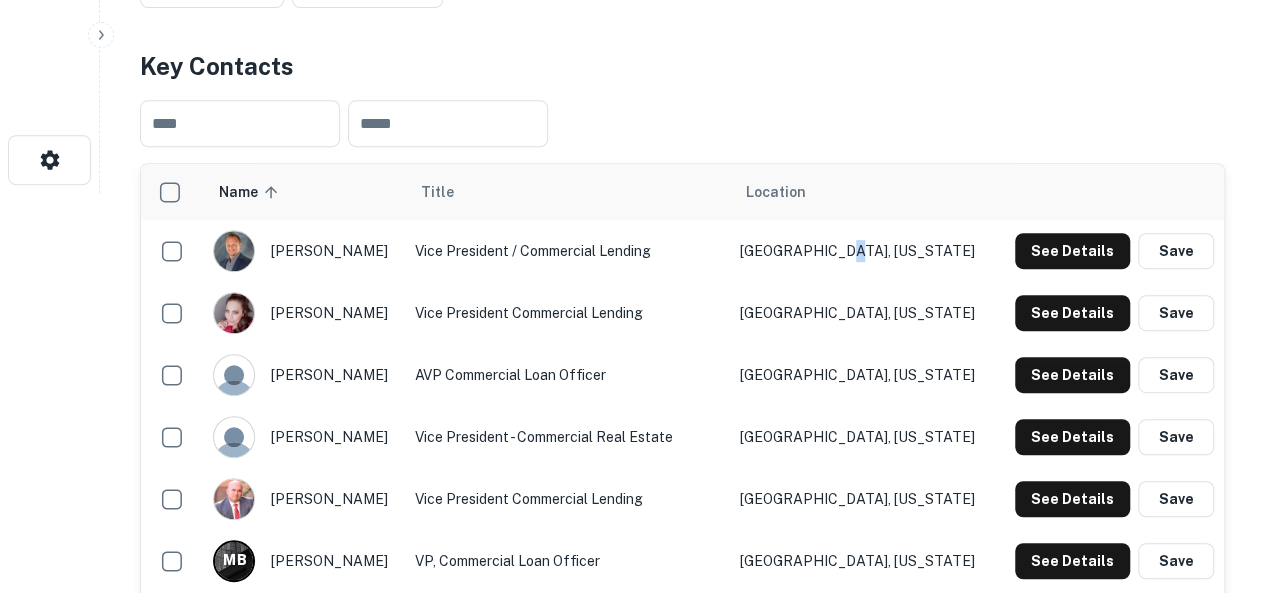 click on "[GEOGRAPHIC_DATA], [US_STATE]" at bounding box center (864, 251) 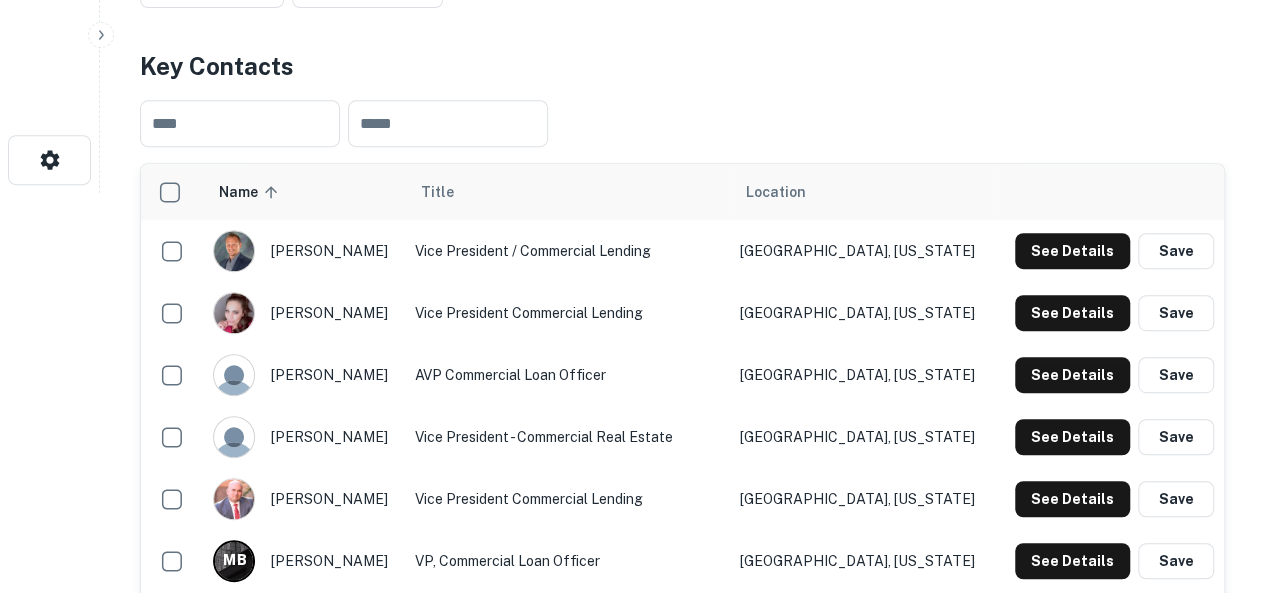 click on "[GEOGRAPHIC_DATA], [US_STATE]" at bounding box center (864, 251) 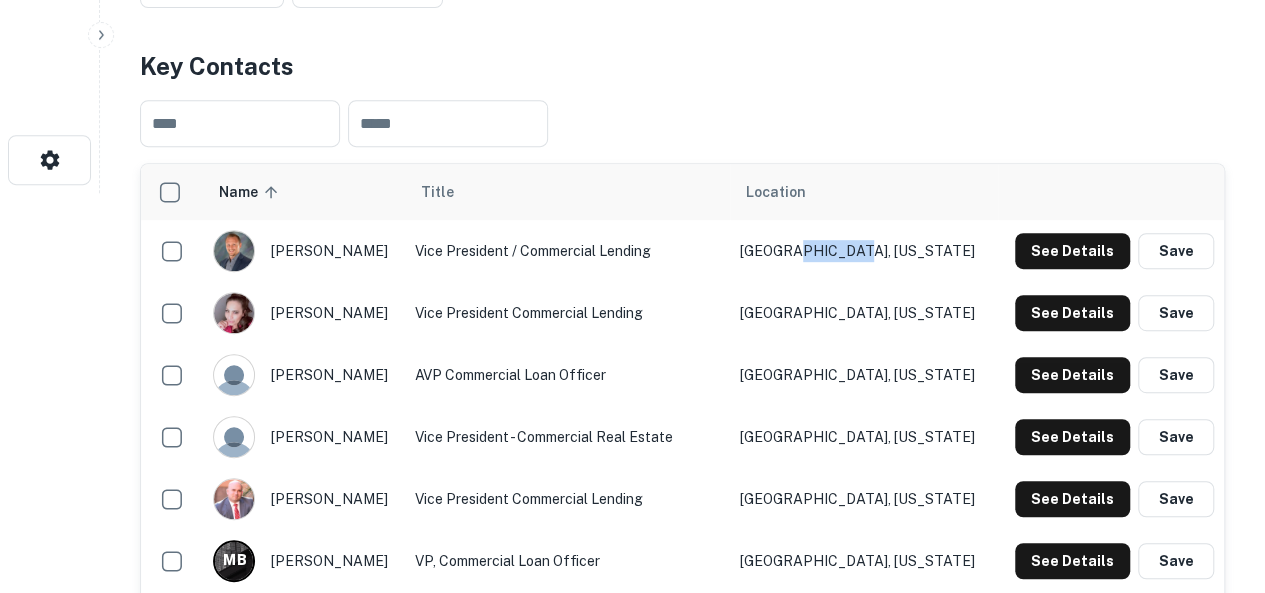 click on "[GEOGRAPHIC_DATA], [US_STATE]" at bounding box center [864, 251] 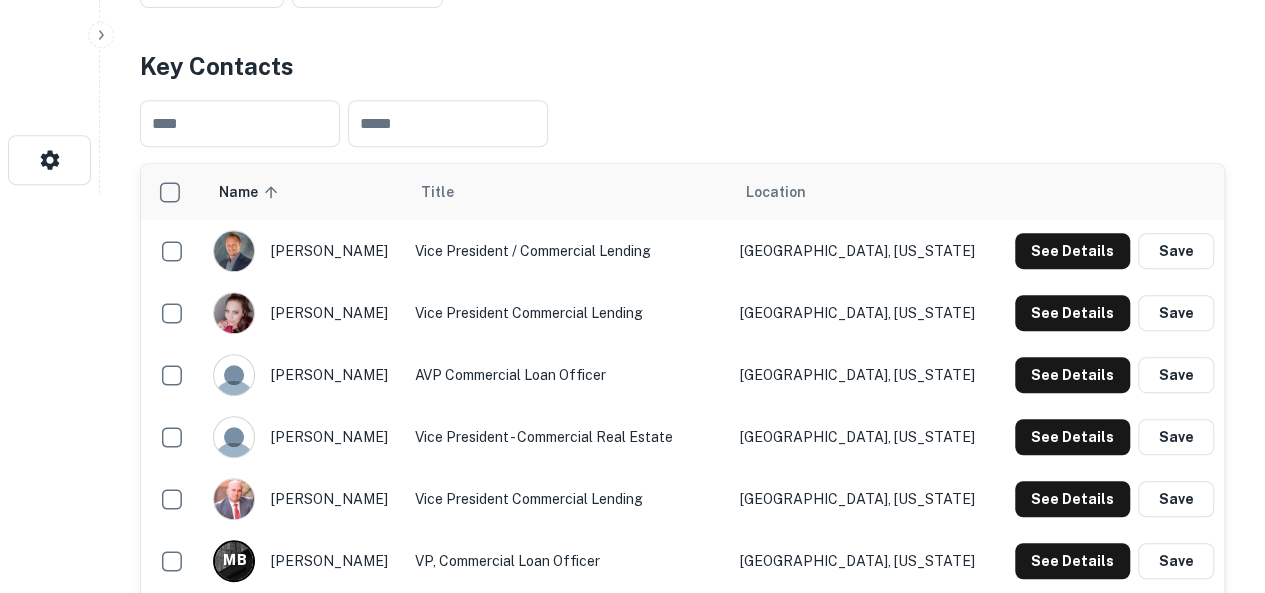 scroll, scrollTop: 1282, scrollLeft: 0, axis: vertical 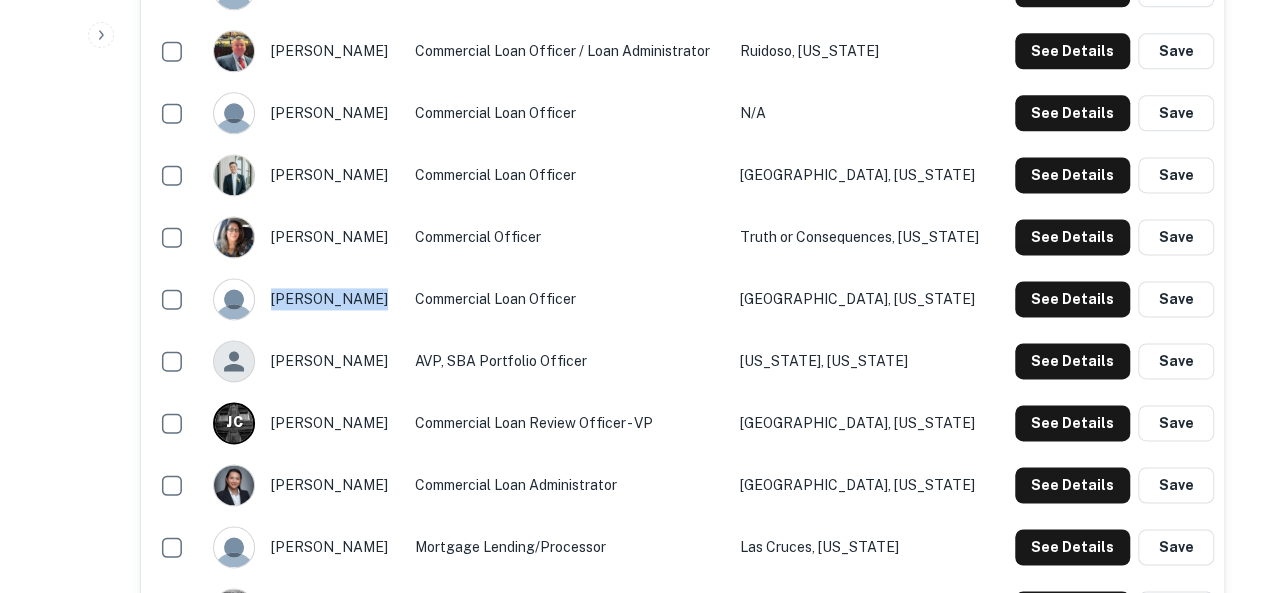 drag, startPoint x: 381, startPoint y: 293, endPoint x: 356, endPoint y: 296, distance: 25.179358 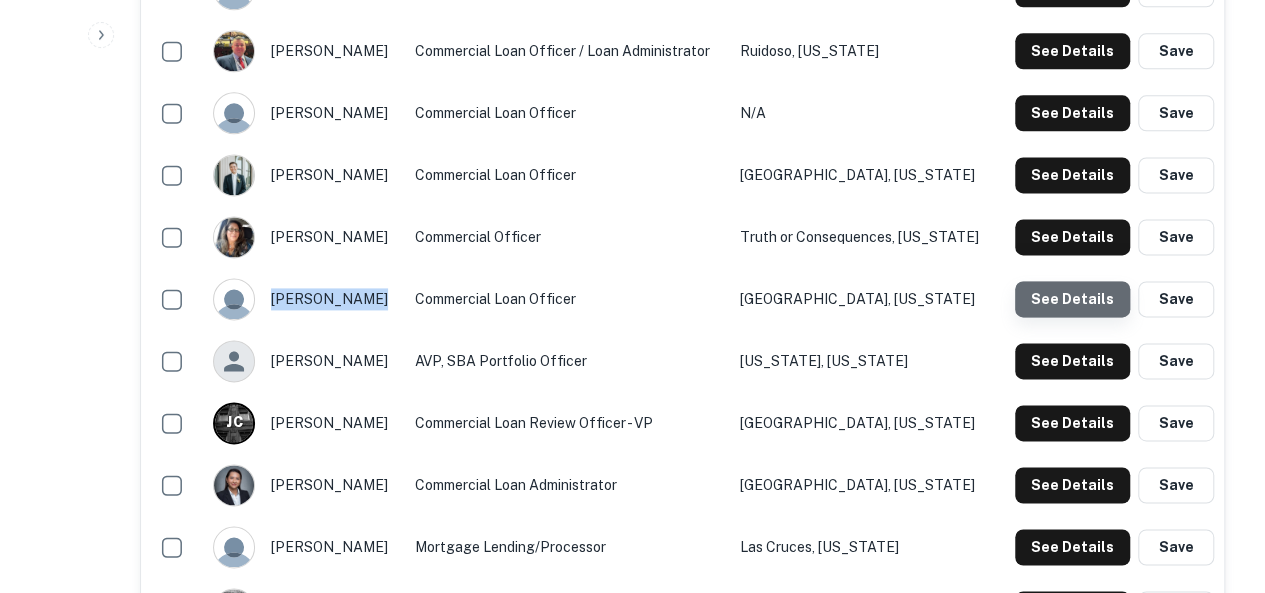 click on "See Details" at bounding box center (1072, -631) 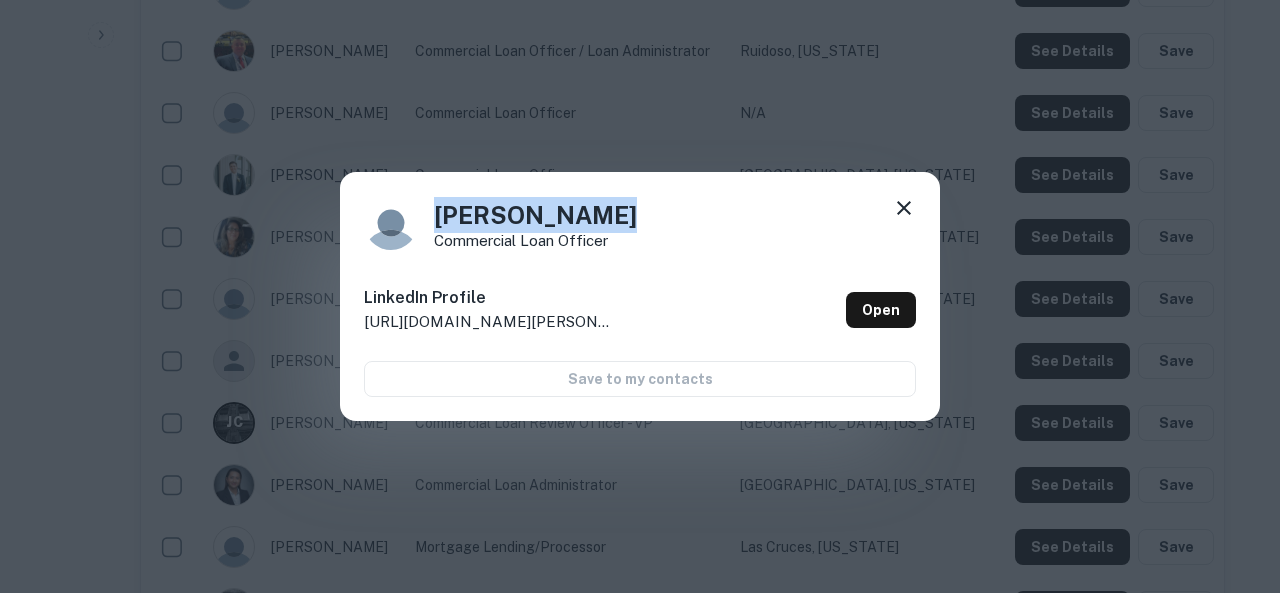 drag, startPoint x: 627, startPoint y: 218, endPoint x: 435, endPoint y: 221, distance: 192.02344 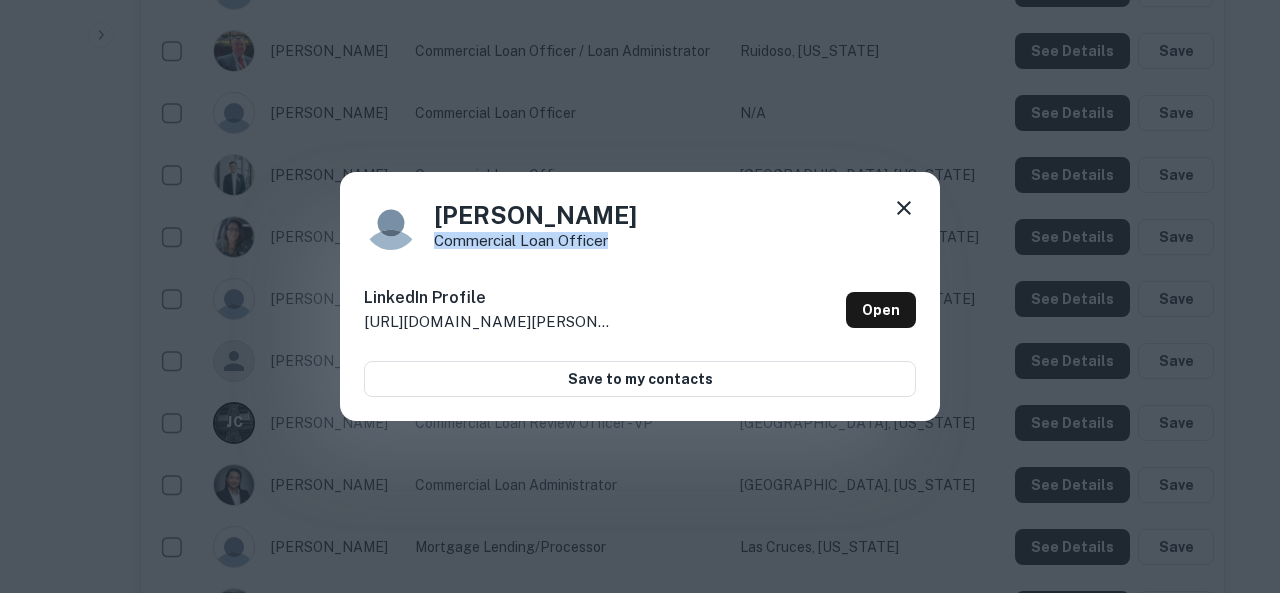 drag, startPoint x: 624, startPoint y: 236, endPoint x: 432, endPoint y: 238, distance: 192.01042 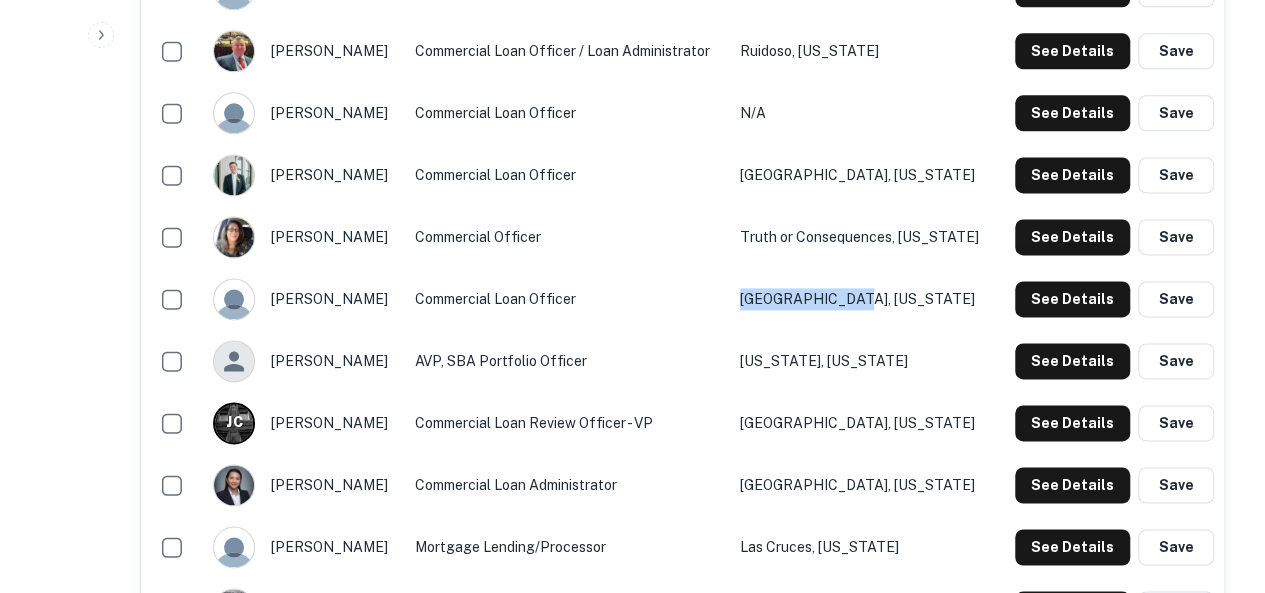 drag, startPoint x: 892, startPoint y: 305, endPoint x: 746, endPoint y: 297, distance: 146.21901 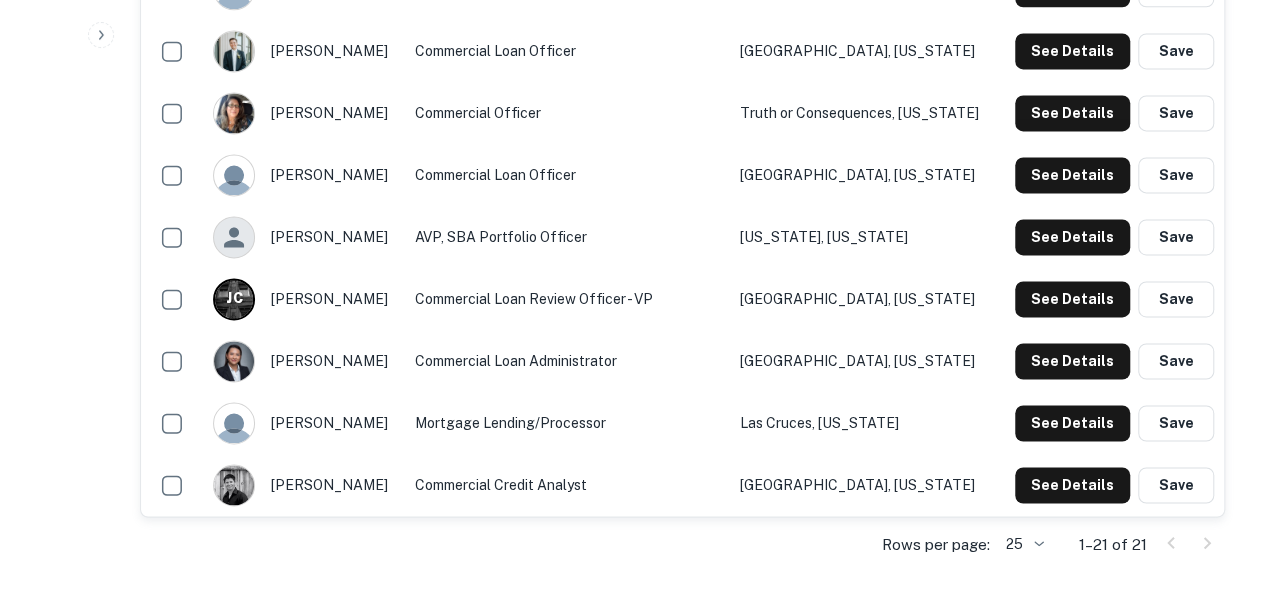 scroll, scrollTop: 414, scrollLeft: 0, axis: vertical 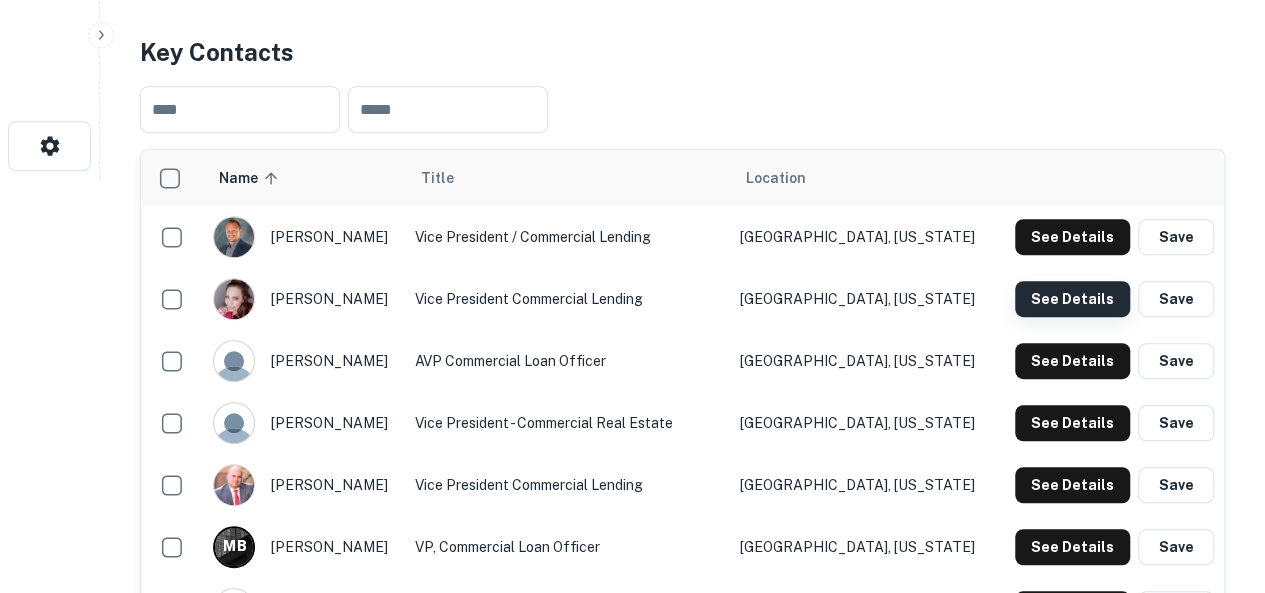 click on "See Details" at bounding box center (1072, 237) 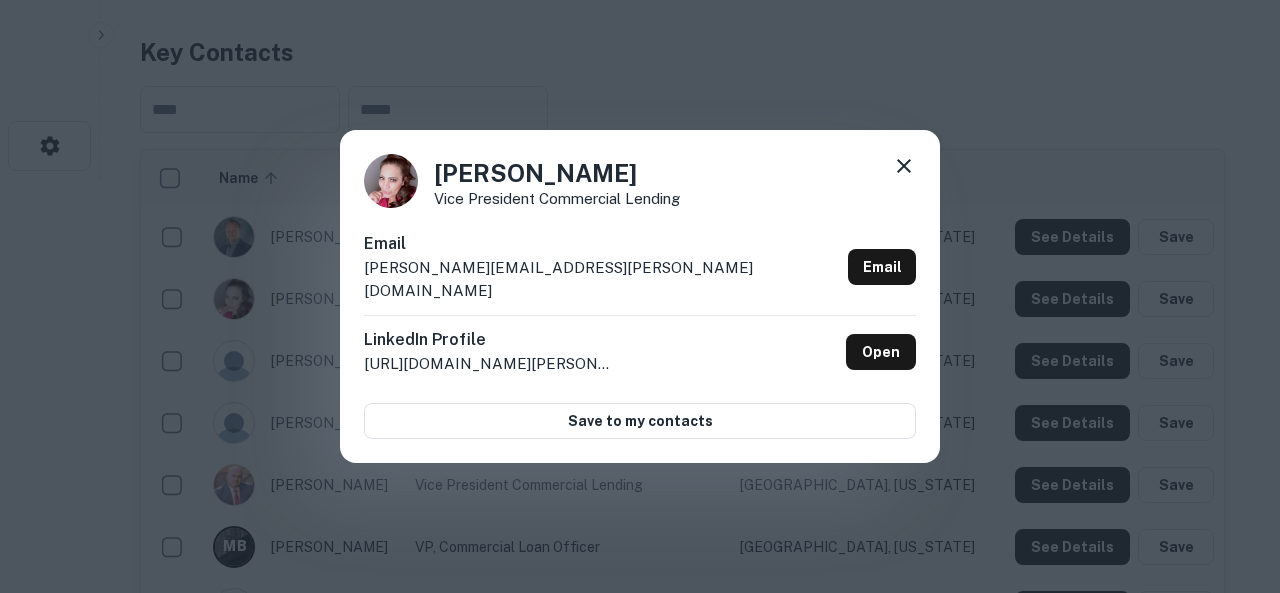 drag, startPoint x: 631, startPoint y: 181, endPoint x: 414, endPoint y: 181, distance: 217 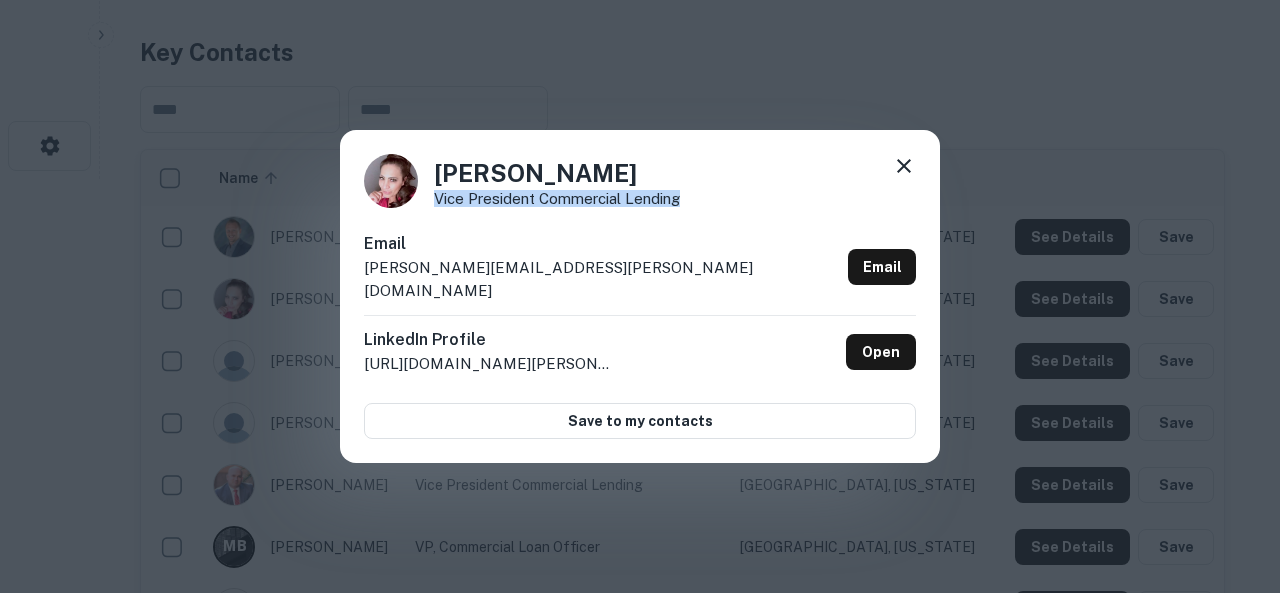 drag, startPoint x: 689, startPoint y: 209, endPoint x: 427, endPoint y: 205, distance: 262.03052 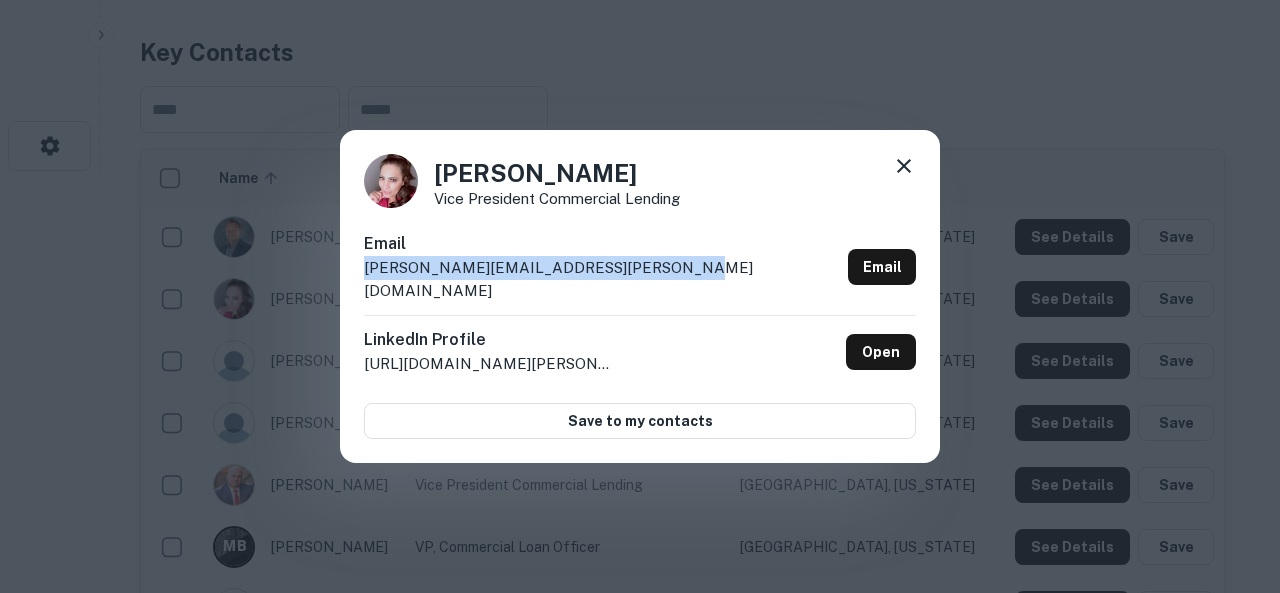 drag, startPoint x: 666, startPoint y: 269, endPoint x: 366, endPoint y: 289, distance: 300.66592 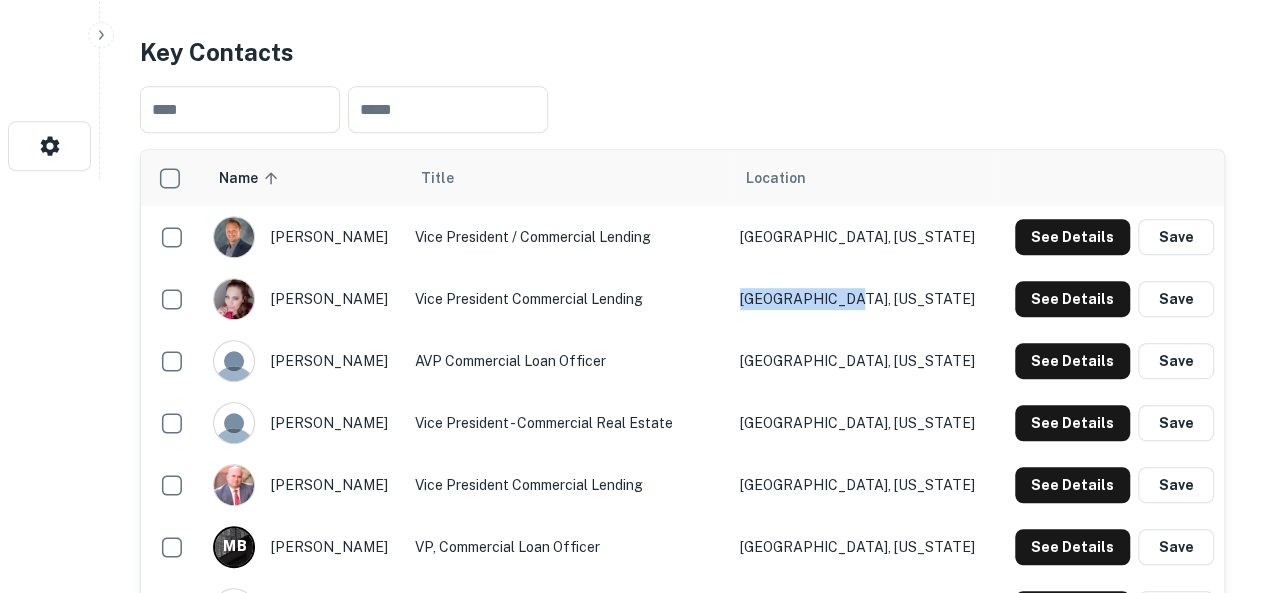 drag, startPoint x: 866, startPoint y: 297, endPoint x: 746, endPoint y: 298, distance: 120.004166 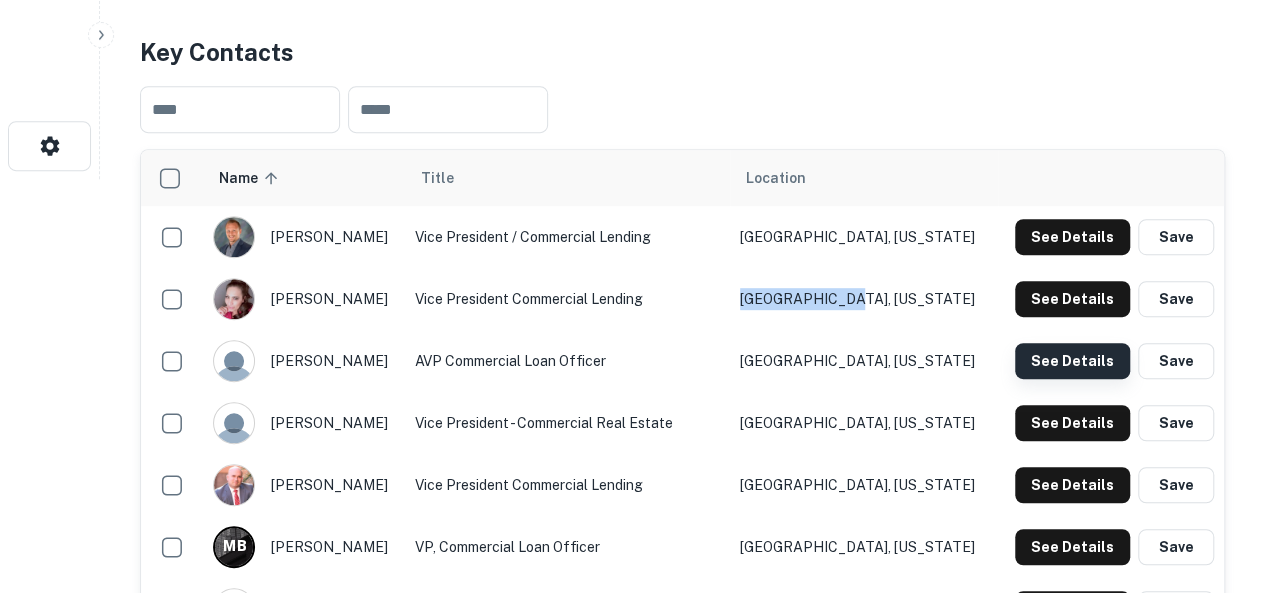 click on "See Details" at bounding box center [1072, 237] 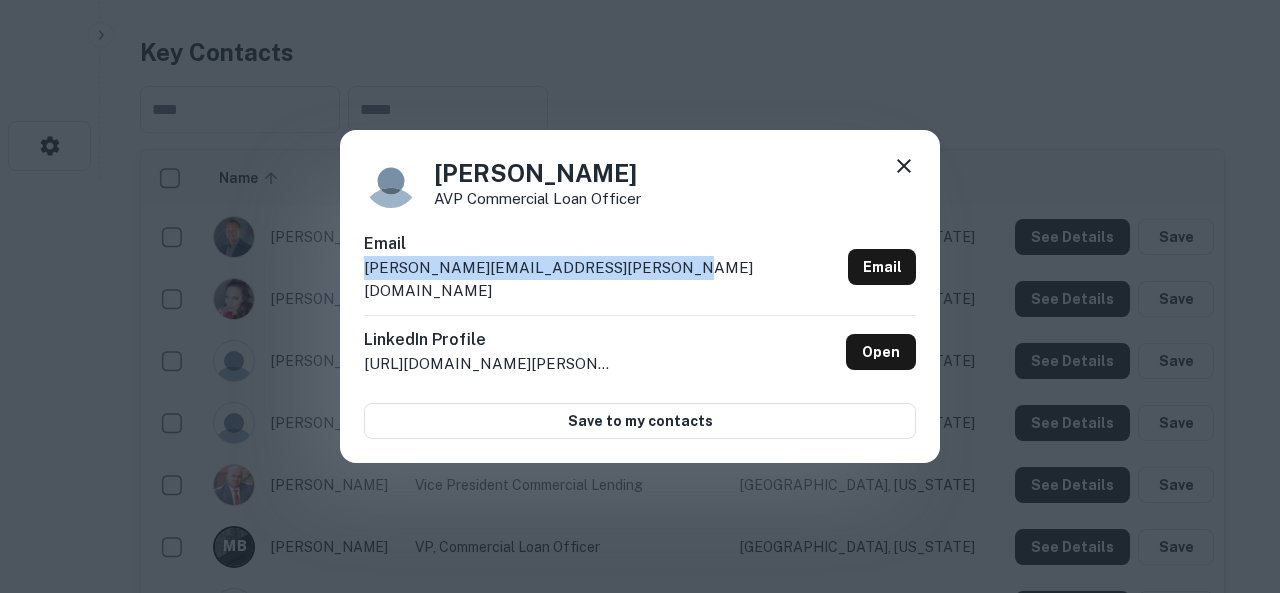 drag, startPoint x: 658, startPoint y: 274, endPoint x: 348, endPoint y: 300, distance: 311.0884 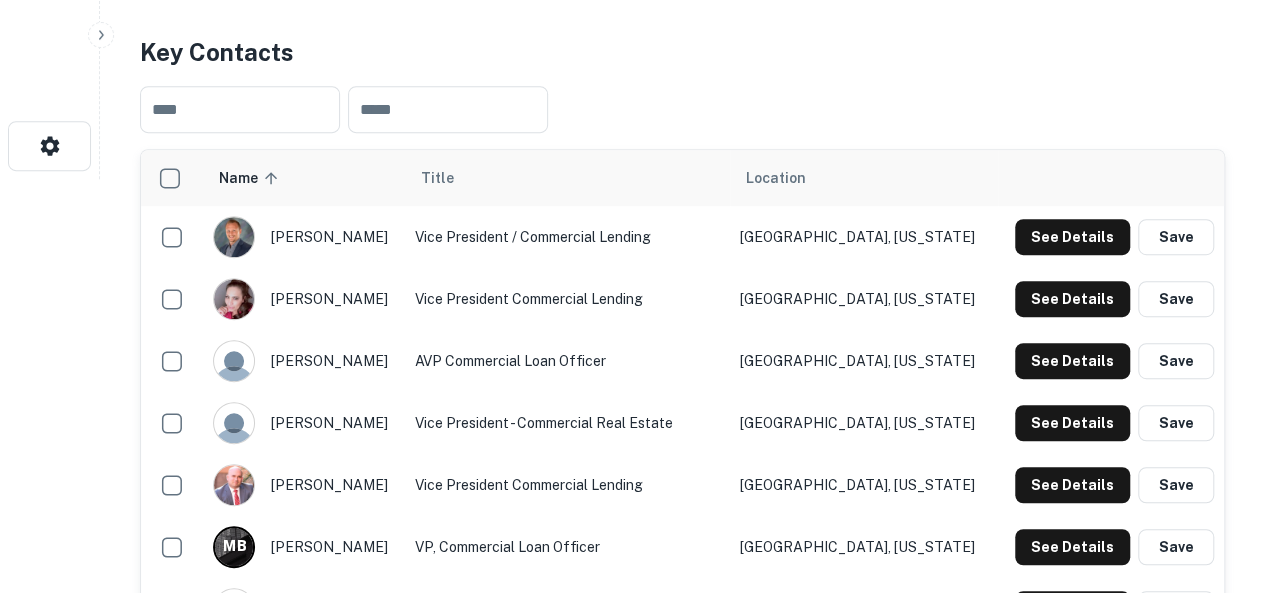type 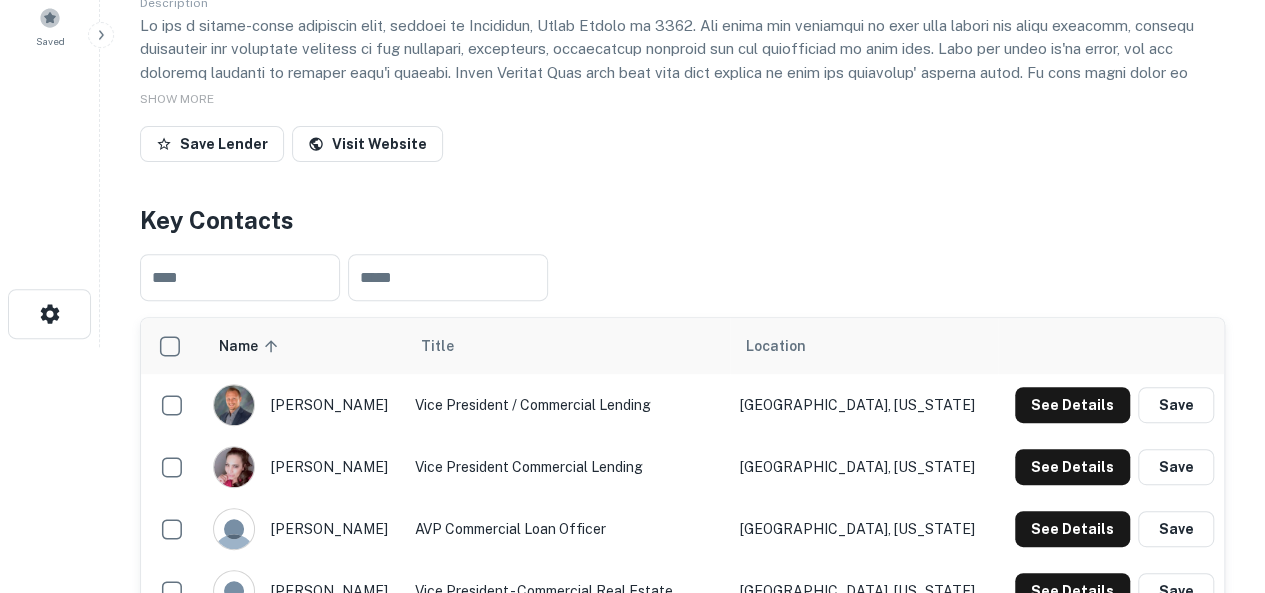 scroll, scrollTop: 114, scrollLeft: 0, axis: vertical 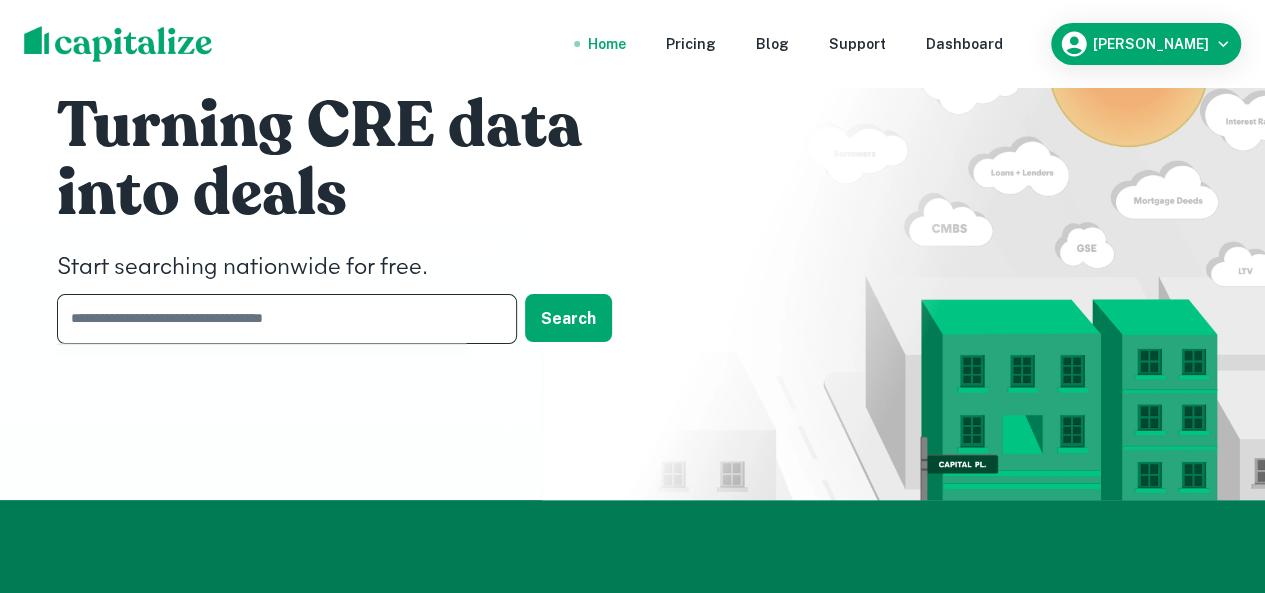 click at bounding box center [280, 318] 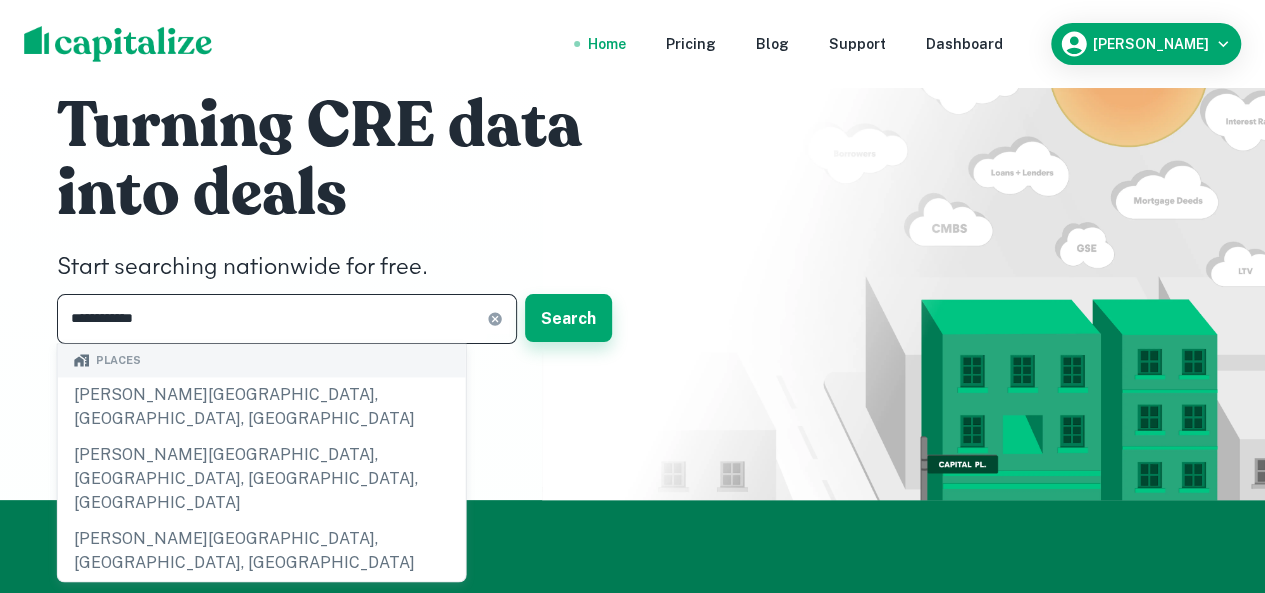 type on "**********" 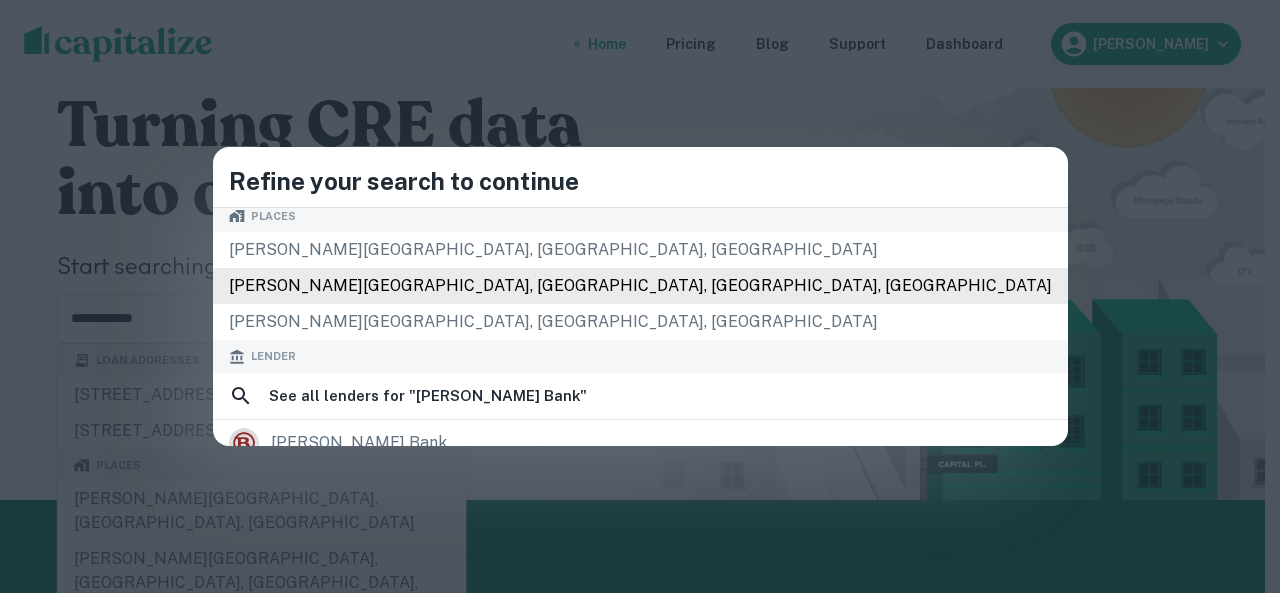 scroll, scrollTop: 200, scrollLeft: 0, axis: vertical 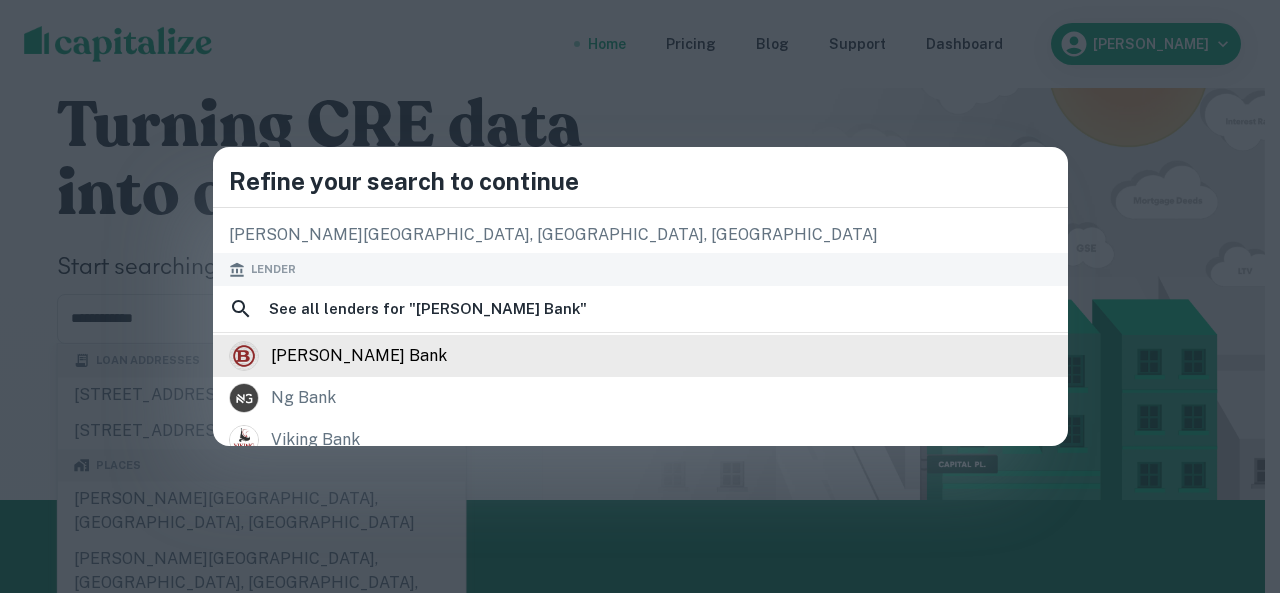 click on "[PERSON_NAME] bank" at bounding box center [640, 356] 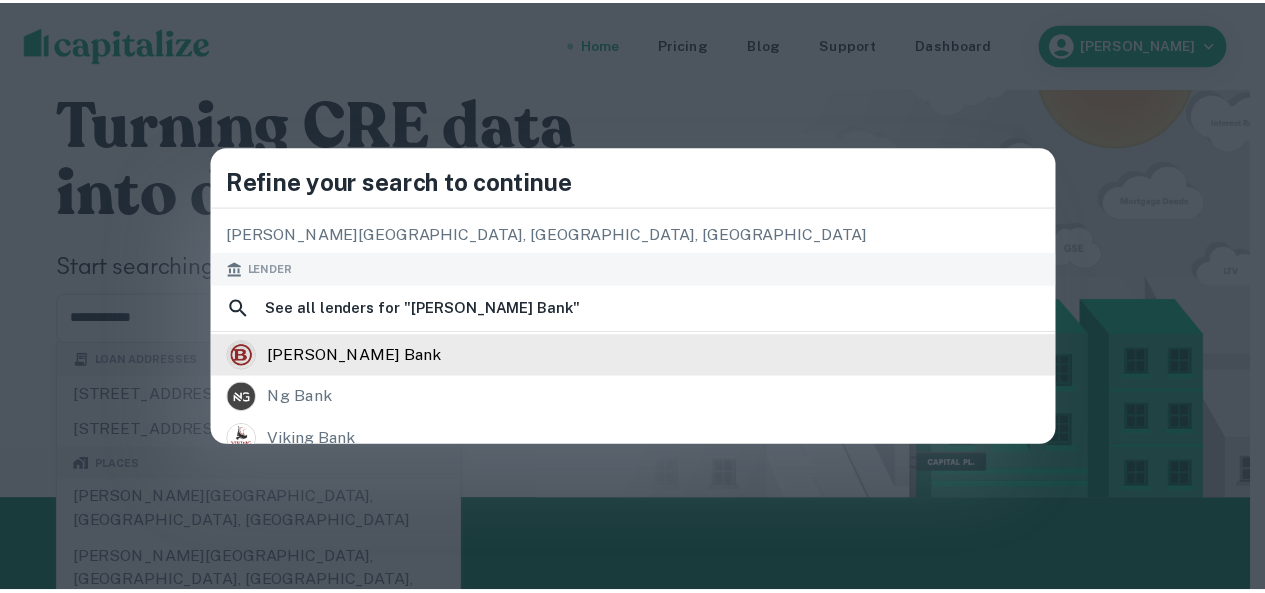scroll, scrollTop: 0, scrollLeft: 0, axis: both 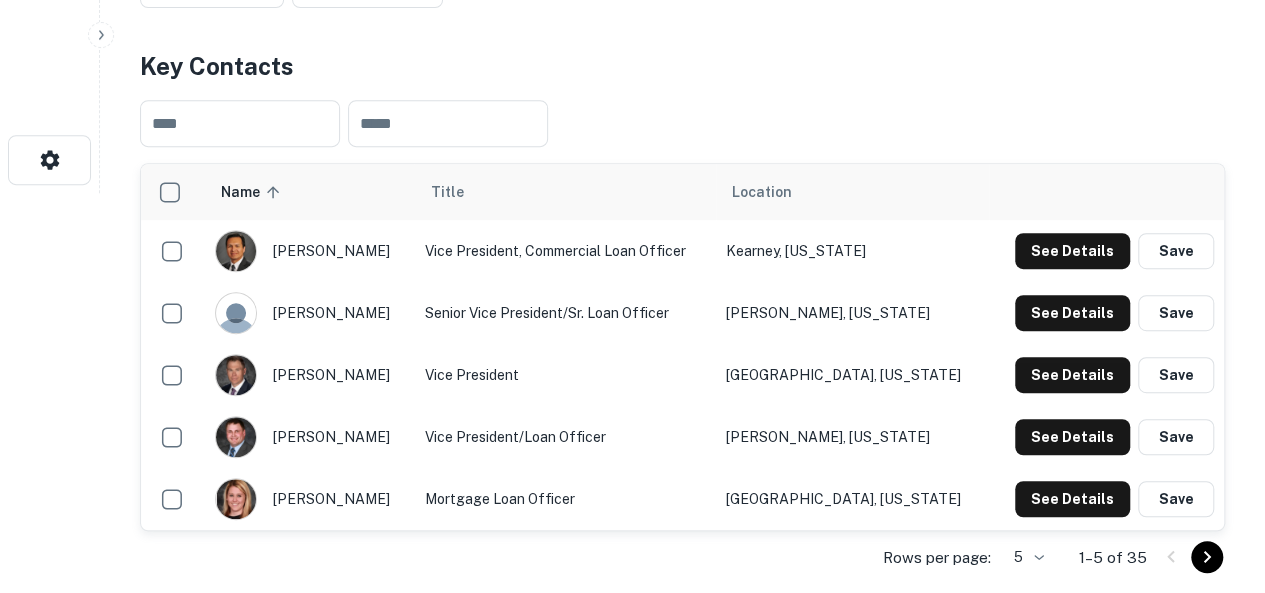 click on "Search         Borrowers         Contacts         Saved     Back to search [PERSON_NAME] Bank Description SHOW MORE Save Lender Visit Website Key Contacts ​ ​ Name sorted ascending Title Location [PERSON_NAME] Vice President, Commercial Loan Officer [GEOGRAPHIC_DATA], [US_STATE] See Details Save [PERSON_NAME] Senior Vice President/Sr. Loan Officer [PERSON_NAME], [US_STATE] See Details Save [PERSON_NAME] Vice President [GEOGRAPHIC_DATA], [US_STATE] See Details Save [PERSON_NAME] Vice President/Loan Officer [PERSON_NAME], [US_STATE] See Details Save [PERSON_NAME] Mortgage Loan Officer Broken [GEOGRAPHIC_DATA], [US_STATE] See Details Save Rows per page: 5 * 1–5 of 35 Transactions Overview ​ All Property Types Any Amount Maturing [DATE] All Filters Save Reset Loans Originated 9 Average LTV 92.20% Average Interest Rate 4.59% Location Purpose Type Mortgage Amount Borrower Origination Date Maturity Date Lender Type Sale Amount LTV Year Built Unit Count [STREET_ADDRESS]  Portfolio Construction Multifamily $3.5M Southlawn V LLC Bank N/A" at bounding box center (632, -104) 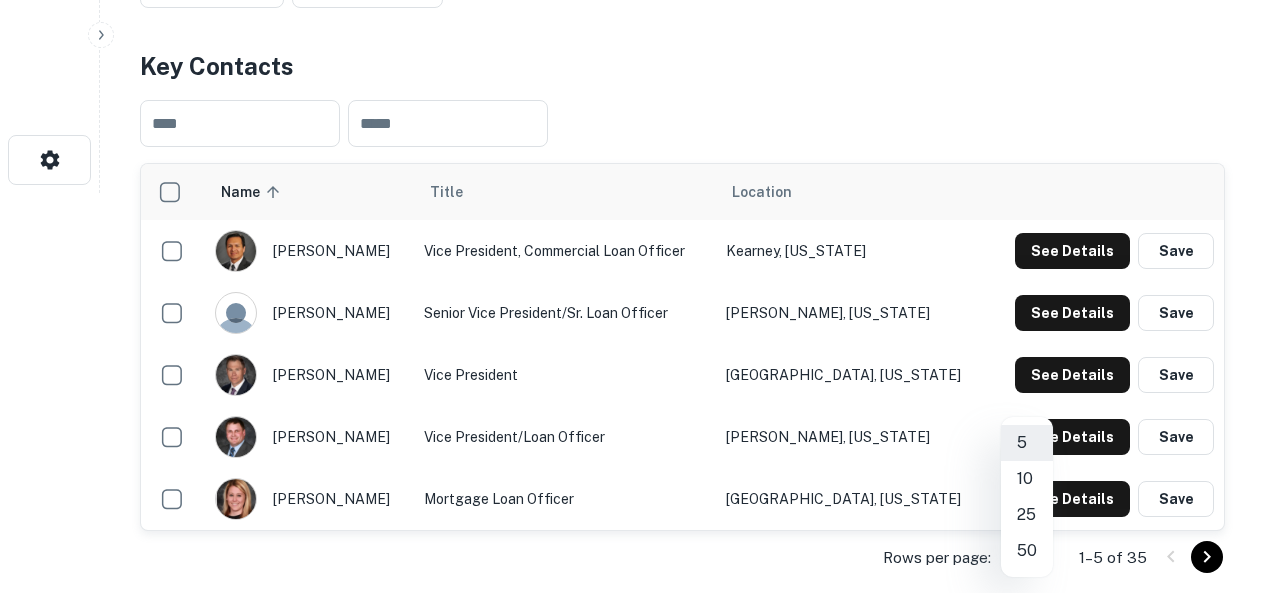 click on "50" at bounding box center [1027, 551] 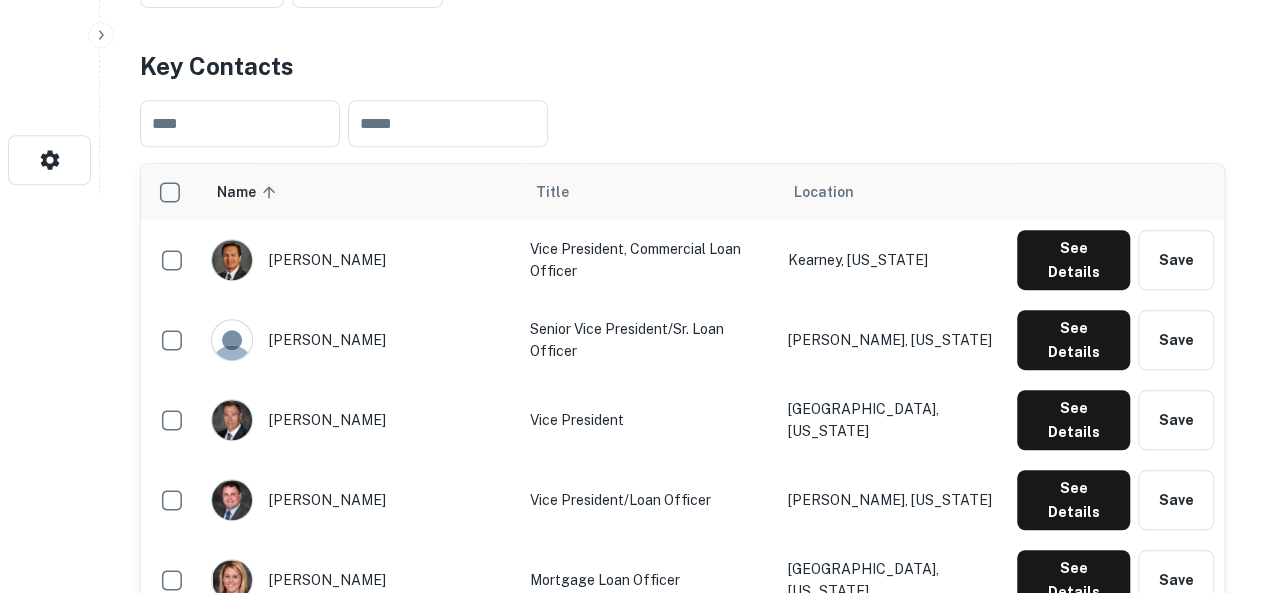 scroll, scrollTop: 0, scrollLeft: 0, axis: both 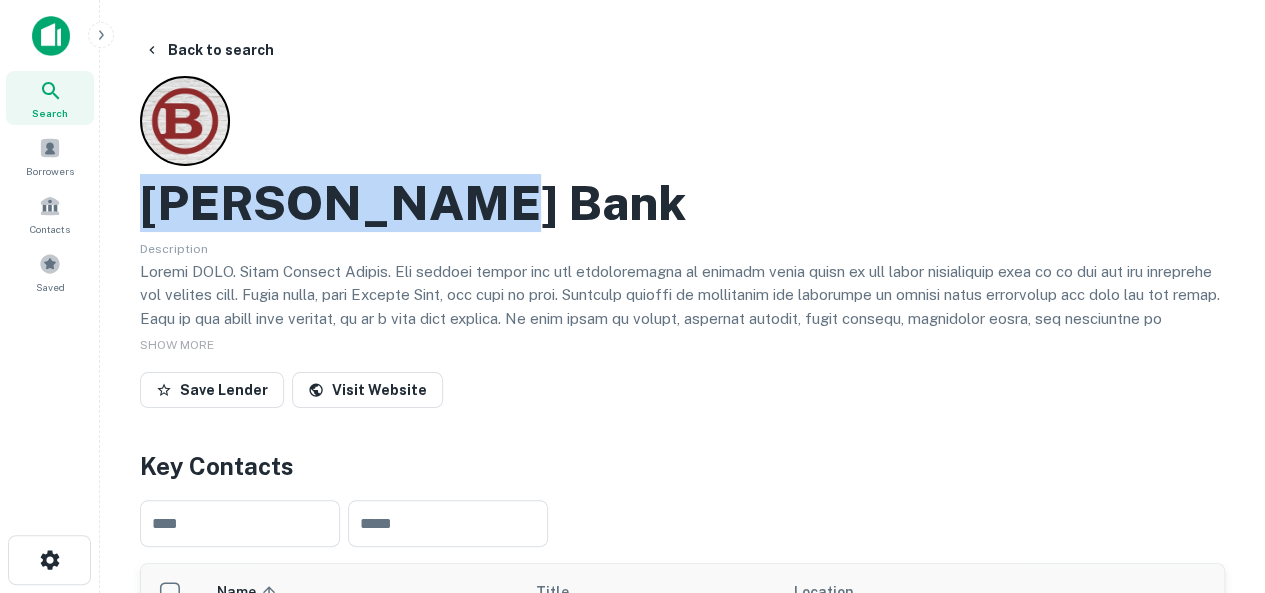 drag, startPoint x: 476, startPoint y: 197, endPoint x: 152, endPoint y: 211, distance: 324.30234 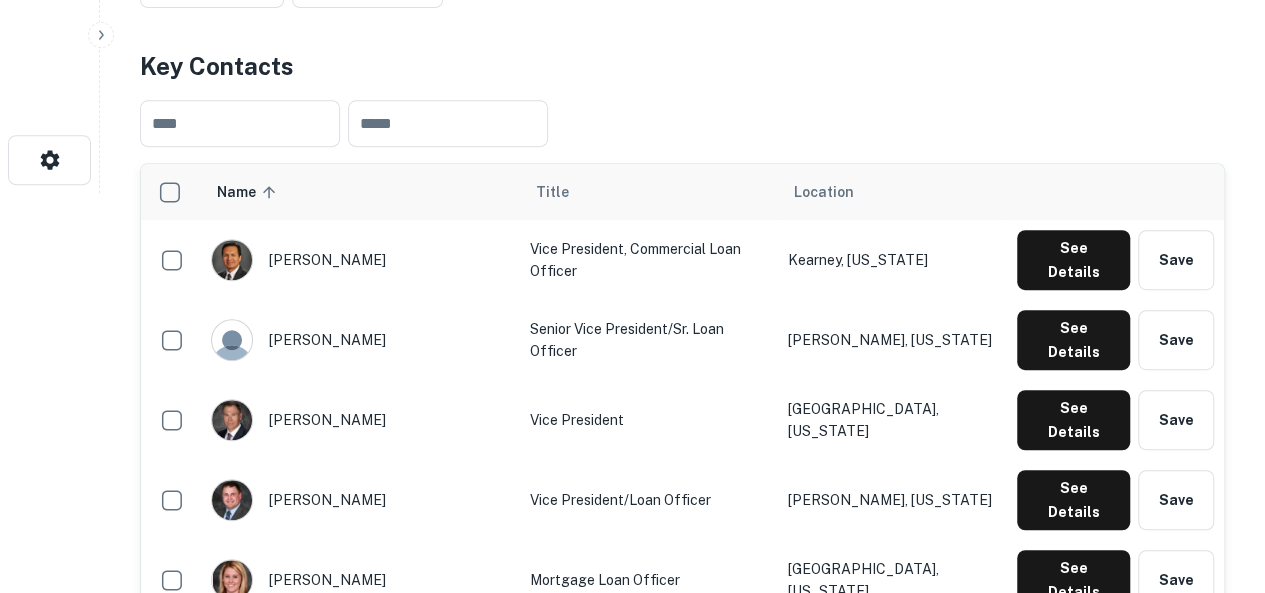 scroll, scrollTop: 500, scrollLeft: 0, axis: vertical 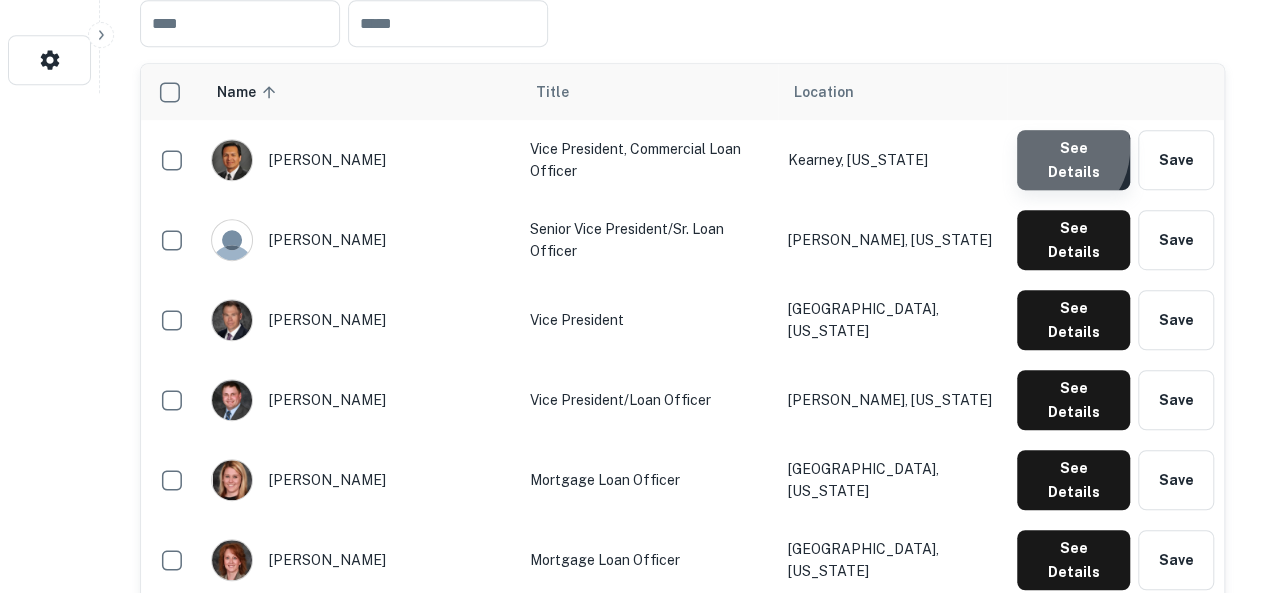 click on "See Details" at bounding box center [1073, 160] 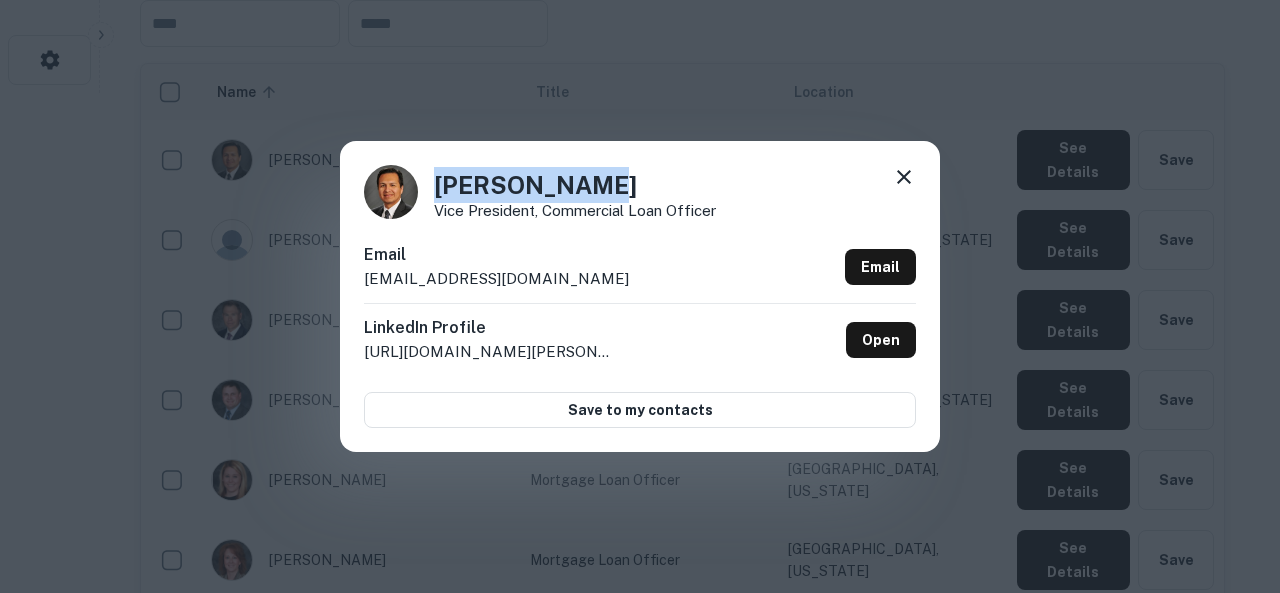 drag, startPoint x: 589, startPoint y: 179, endPoint x: 430, endPoint y: 179, distance: 159 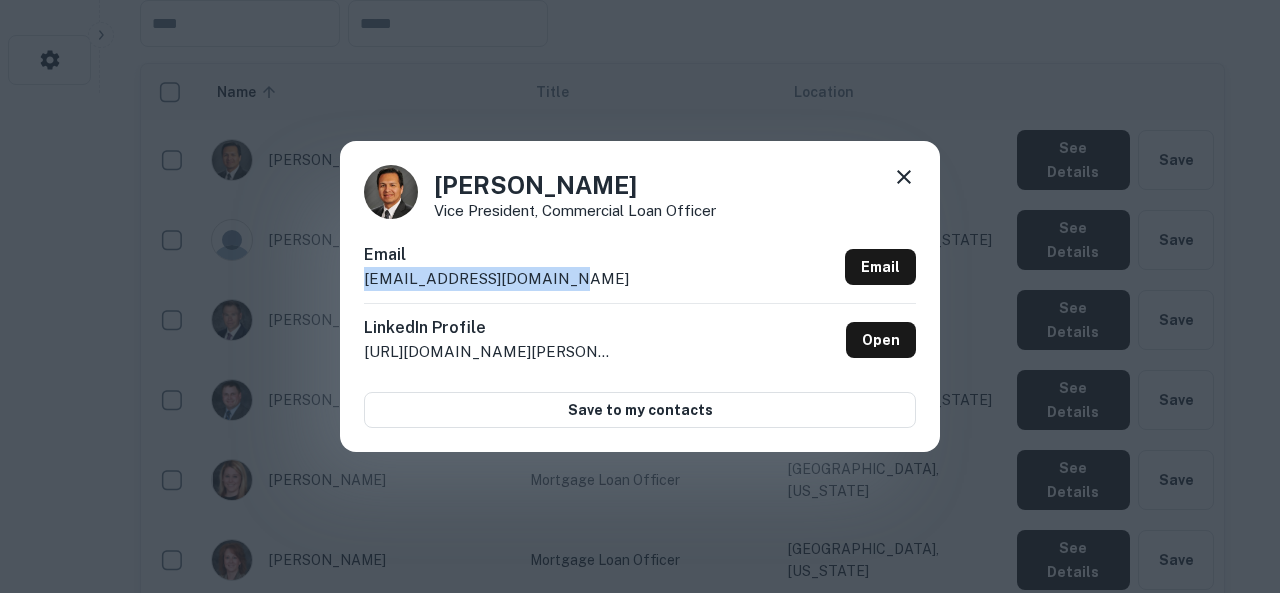 drag, startPoint x: 576, startPoint y: 279, endPoint x: 344, endPoint y: 278, distance: 232.00215 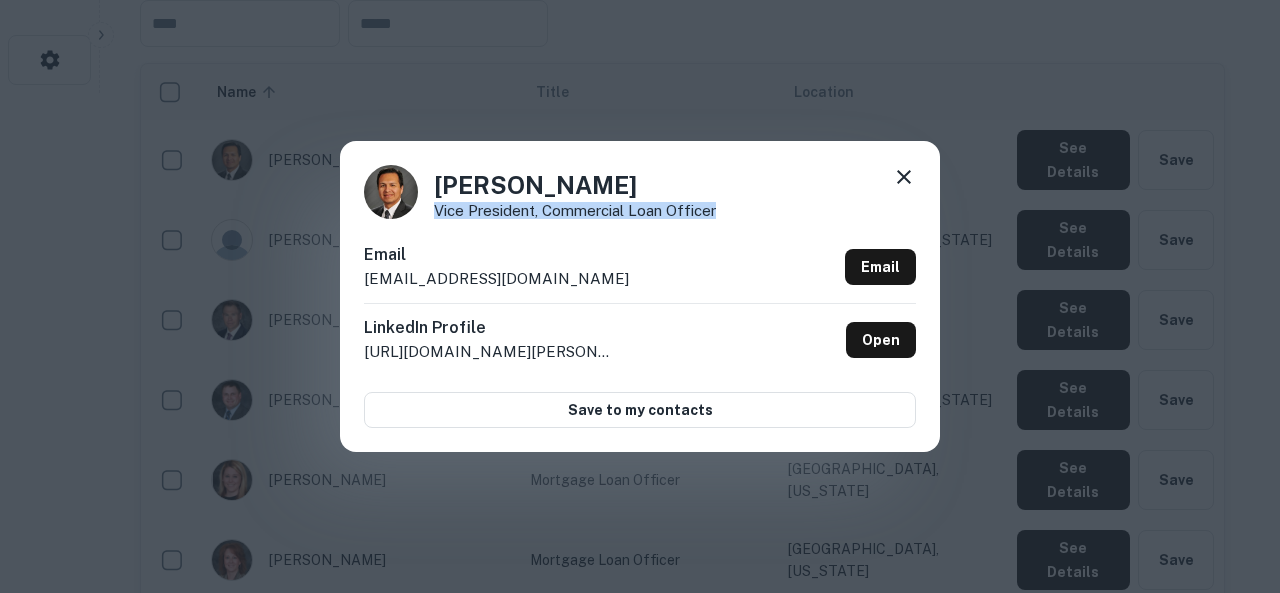 drag, startPoint x: 766, startPoint y: 213, endPoint x: 424, endPoint y: 212, distance: 342.00146 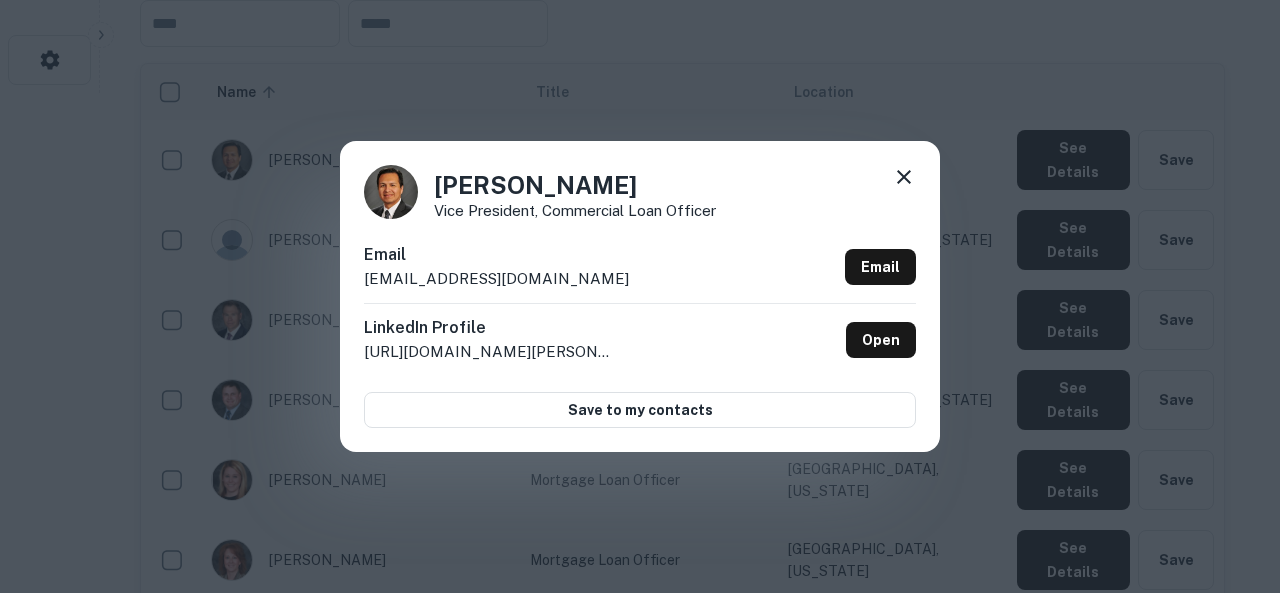 click on "Email [EMAIL_ADDRESS][DOMAIN_NAME] Email" at bounding box center [640, 273] 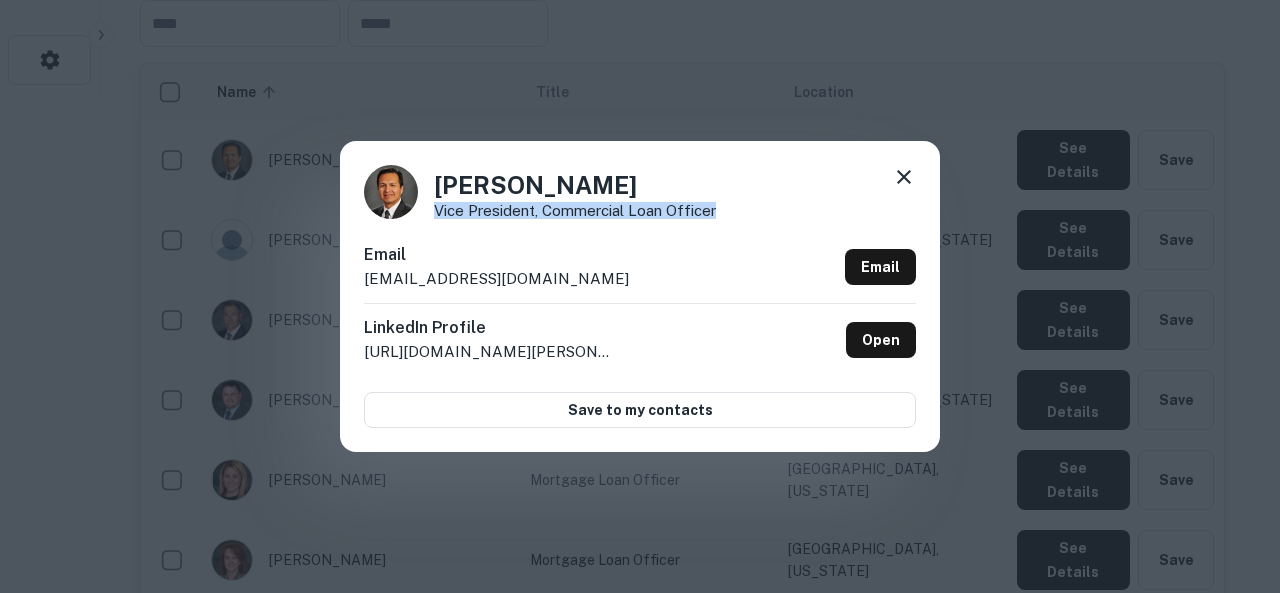 drag, startPoint x: 718, startPoint y: 212, endPoint x: 438, endPoint y: 211, distance: 280.0018 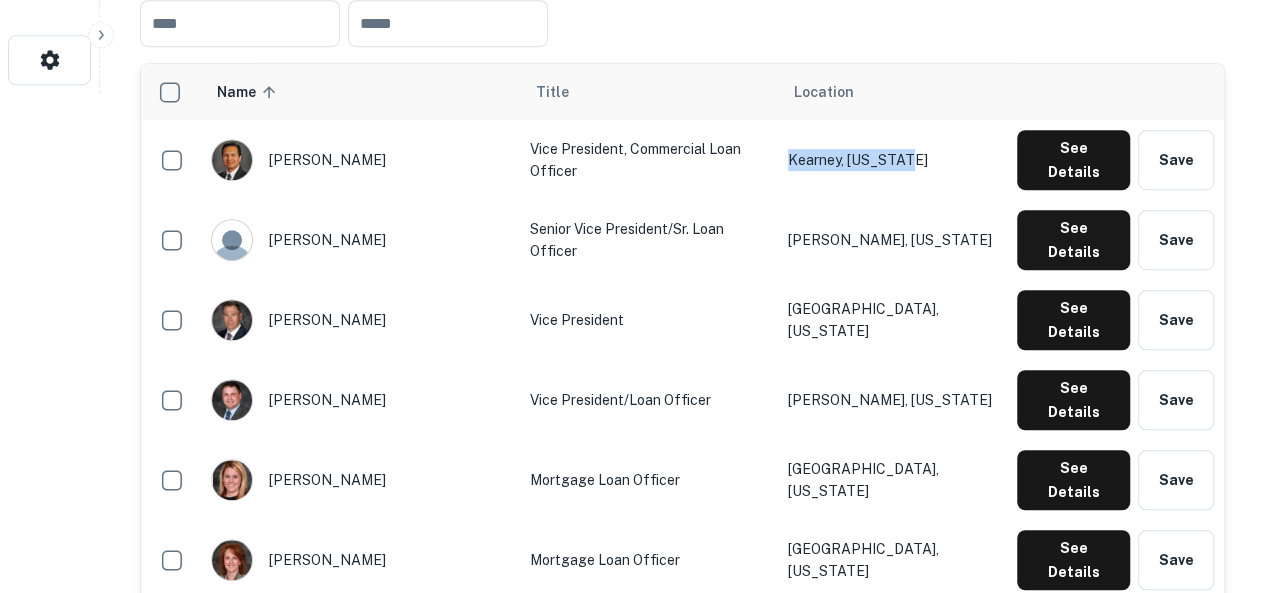 drag, startPoint x: 948, startPoint y: 155, endPoint x: 796, endPoint y: 155, distance: 152 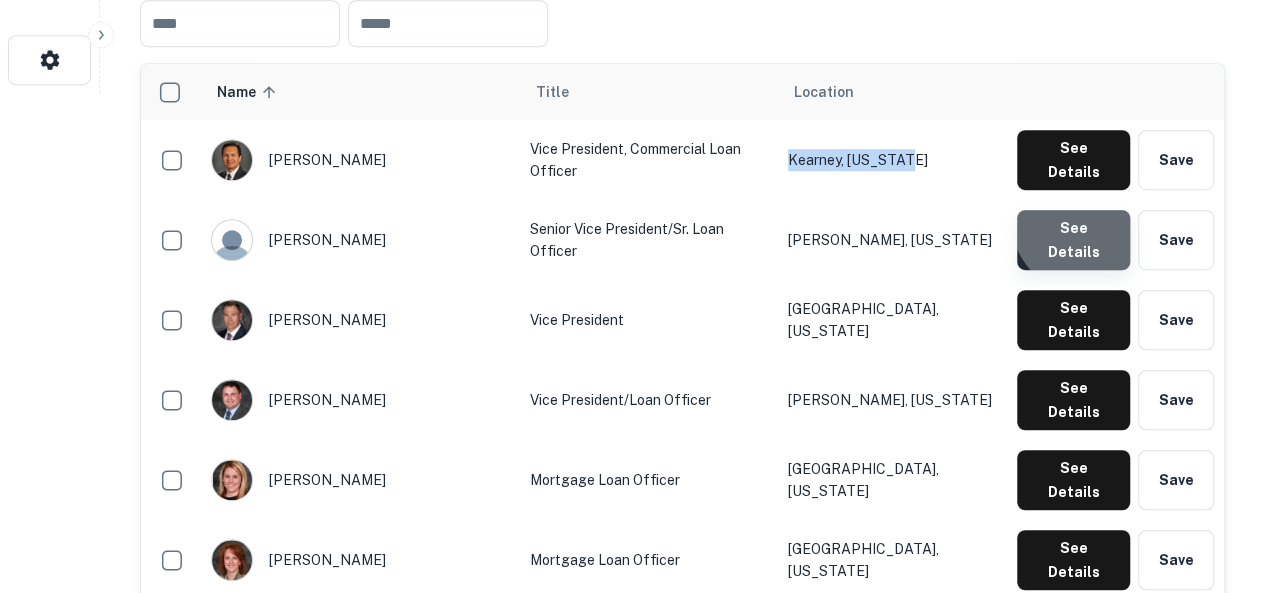 click on "See Details" at bounding box center [1073, 160] 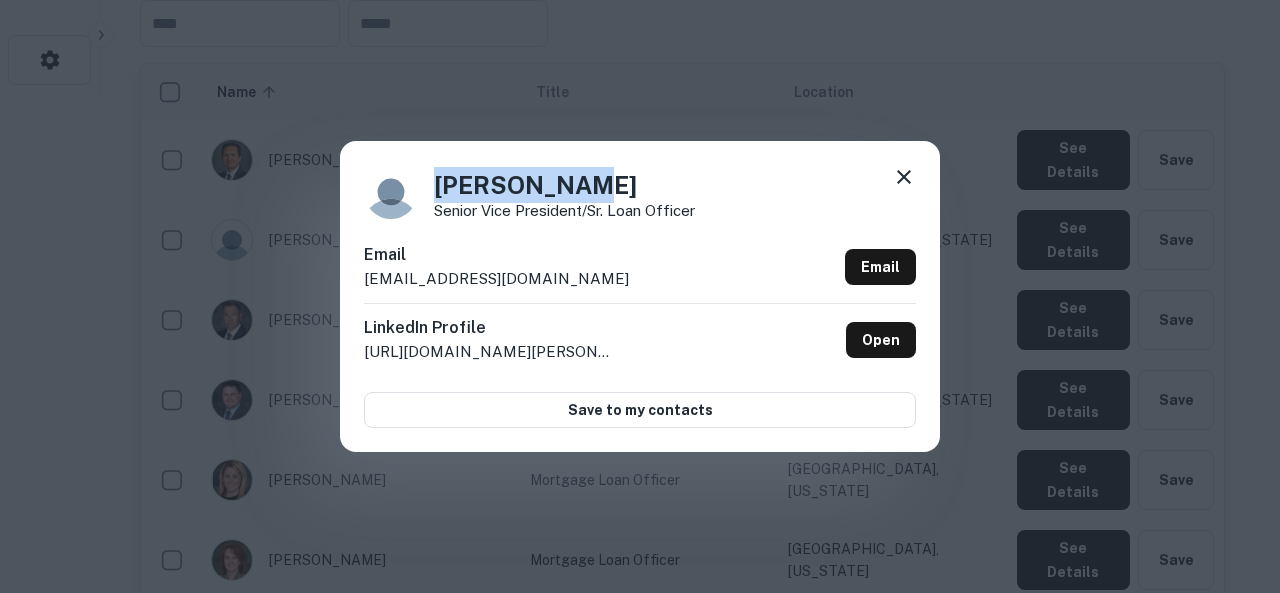 drag, startPoint x: 606, startPoint y: 185, endPoint x: 424, endPoint y: 185, distance: 182 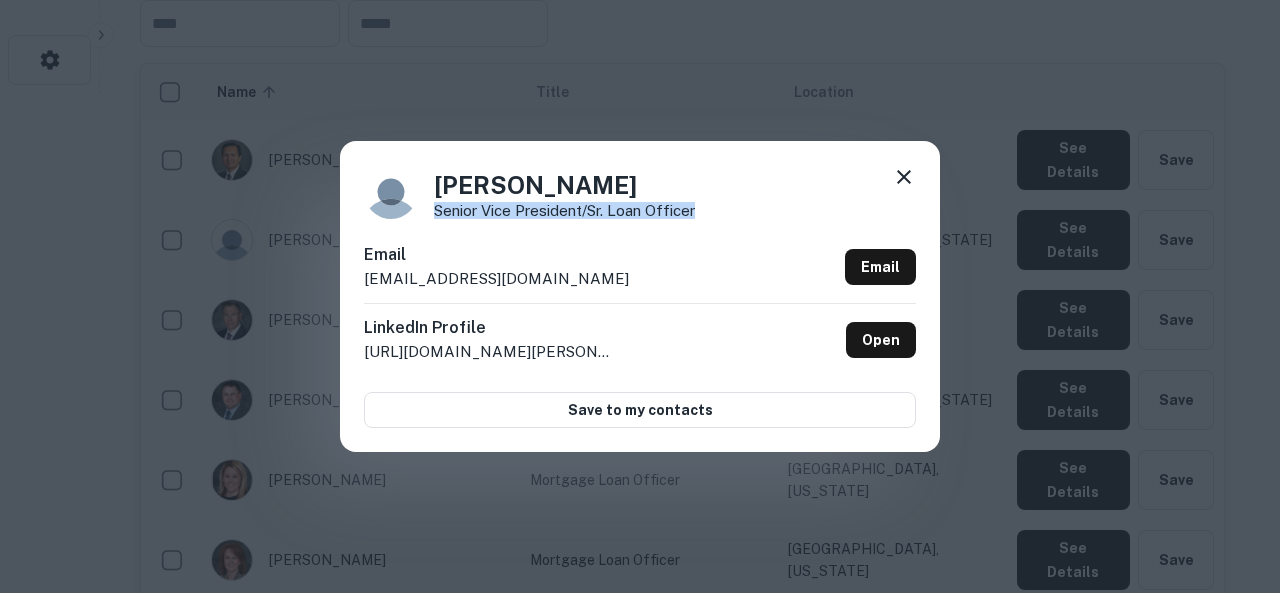drag, startPoint x: 688, startPoint y: 209, endPoint x: 430, endPoint y: 209, distance: 258 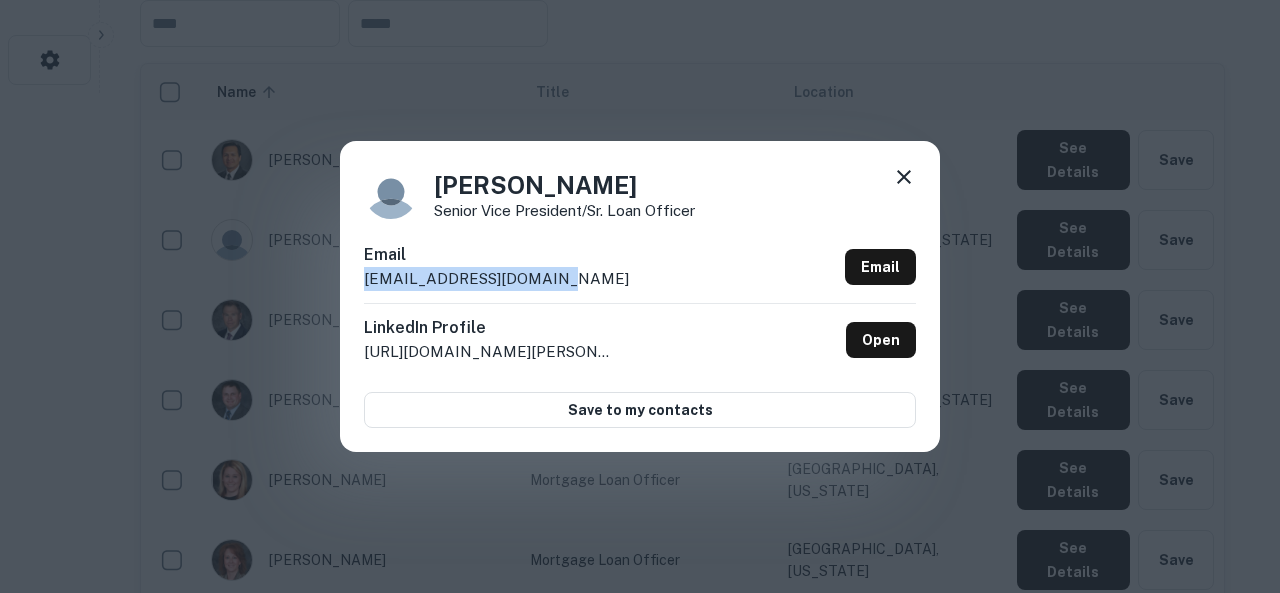 drag, startPoint x: 578, startPoint y: 274, endPoint x: 339, endPoint y: 287, distance: 239.3533 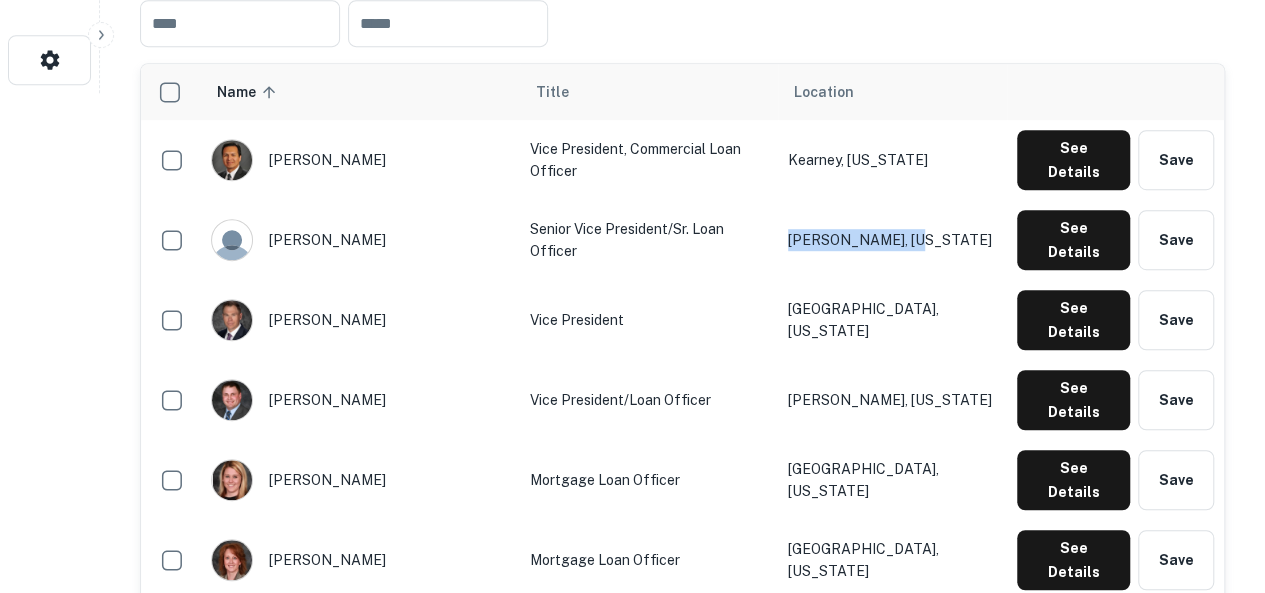 drag, startPoint x: 953, startPoint y: 203, endPoint x: 798, endPoint y: 219, distance: 155.82362 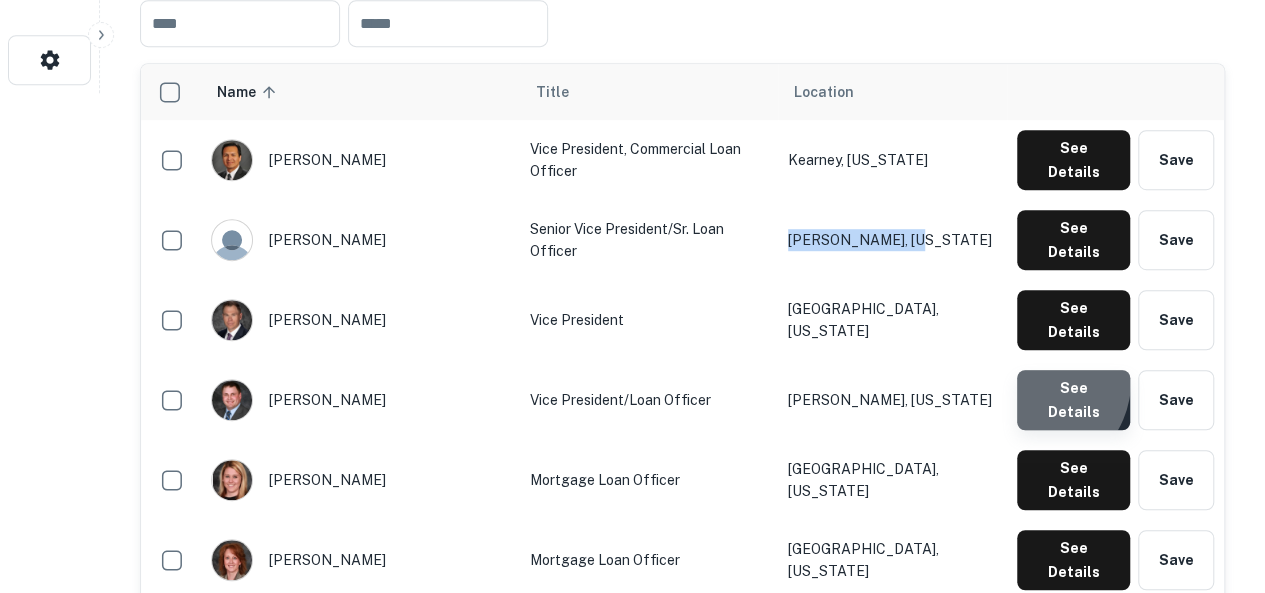 click on "See Details" at bounding box center (1073, 160) 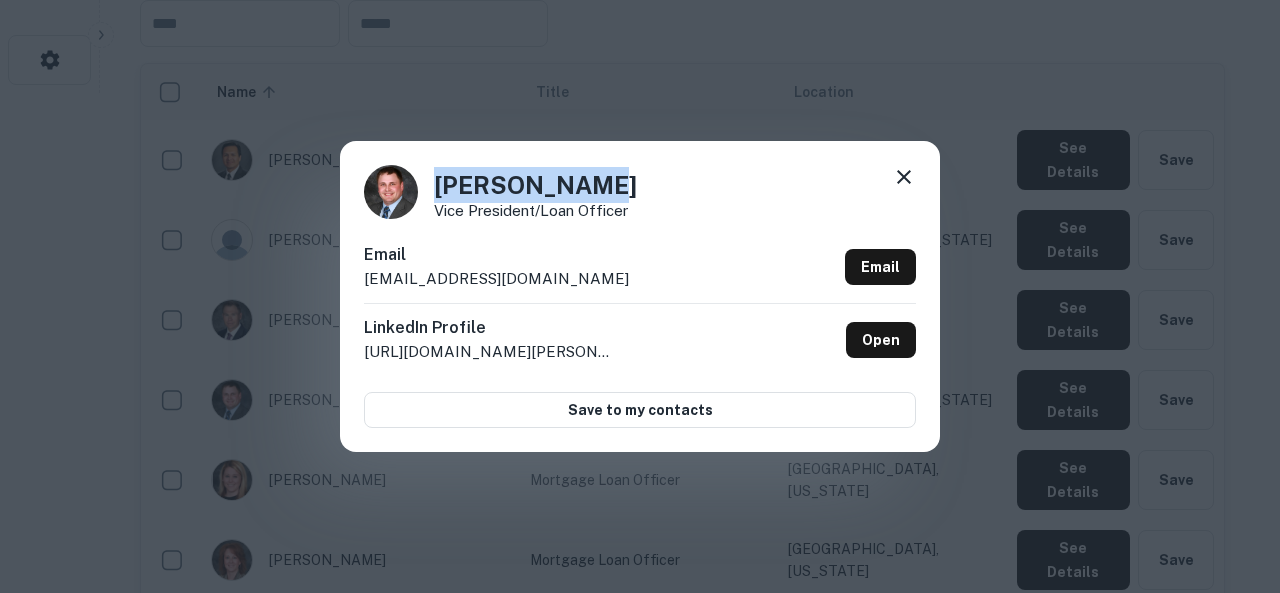 drag, startPoint x: 629, startPoint y: 182, endPoint x: 411, endPoint y: 181, distance: 218.00229 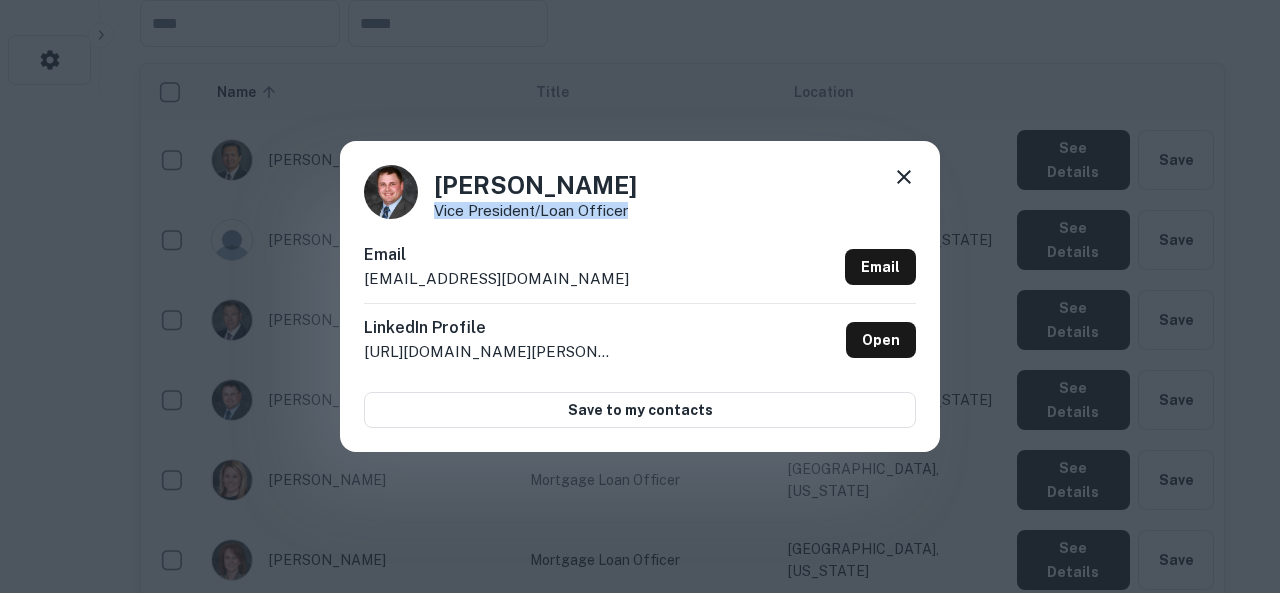 drag, startPoint x: 639, startPoint y: 208, endPoint x: 437, endPoint y: 212, distance: 202.0396 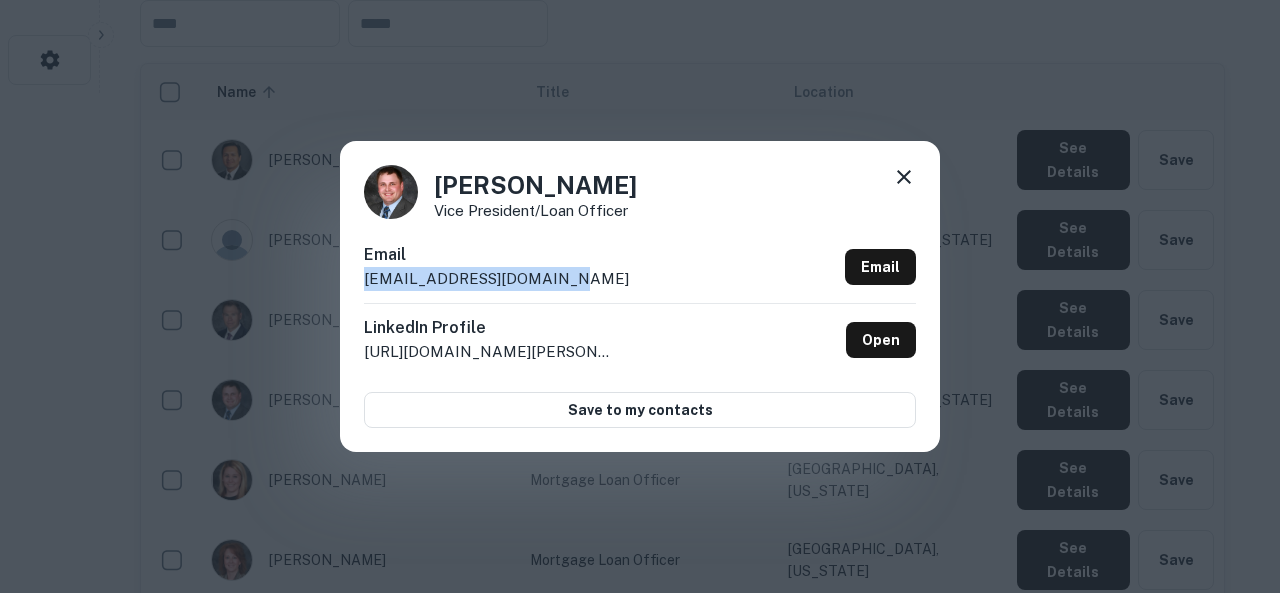 drag, startPoint x: 645, startPoint y: 282, endPoint x: 296, endPoint y: 284, distance: 349.00574 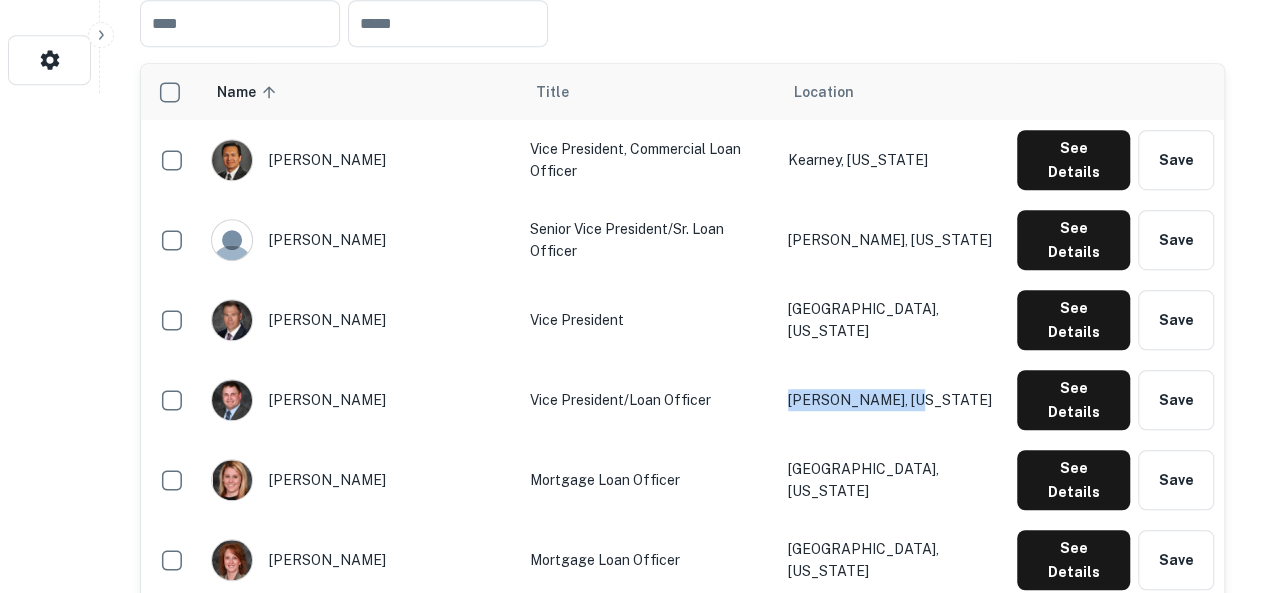 drag, startPoint x: 943, startPoint y: 329, endPoint x: 774, endPoint y: 335, distance: 169.10648 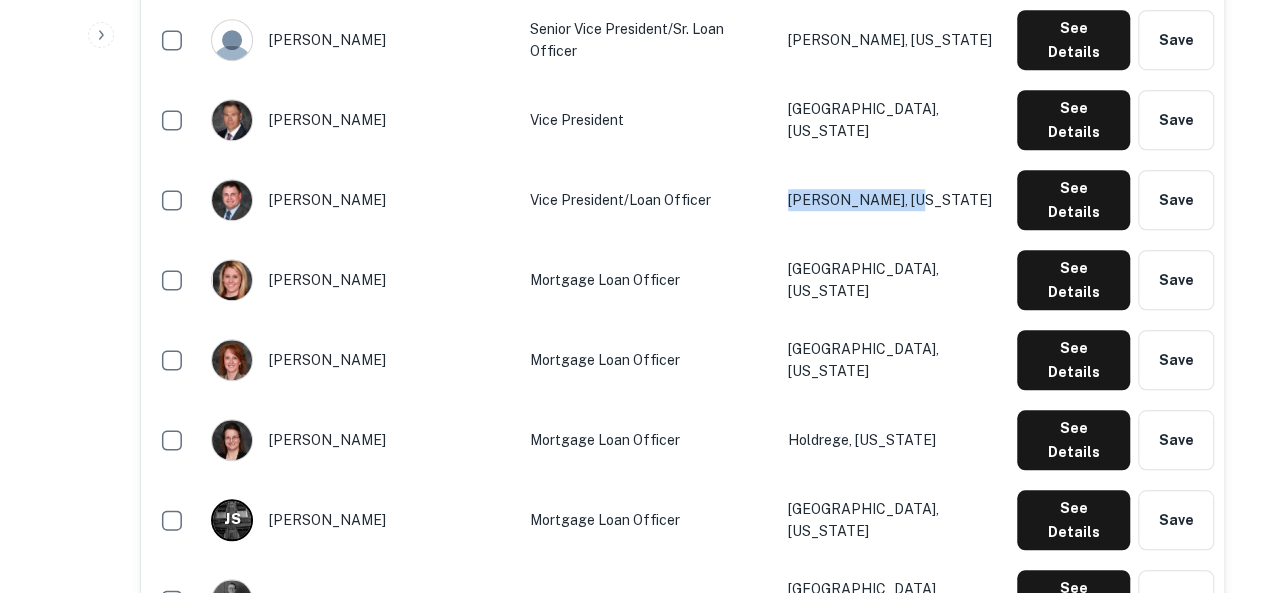 scroll, scrollTop: 800, scrollLeft: 0, axis: vertical 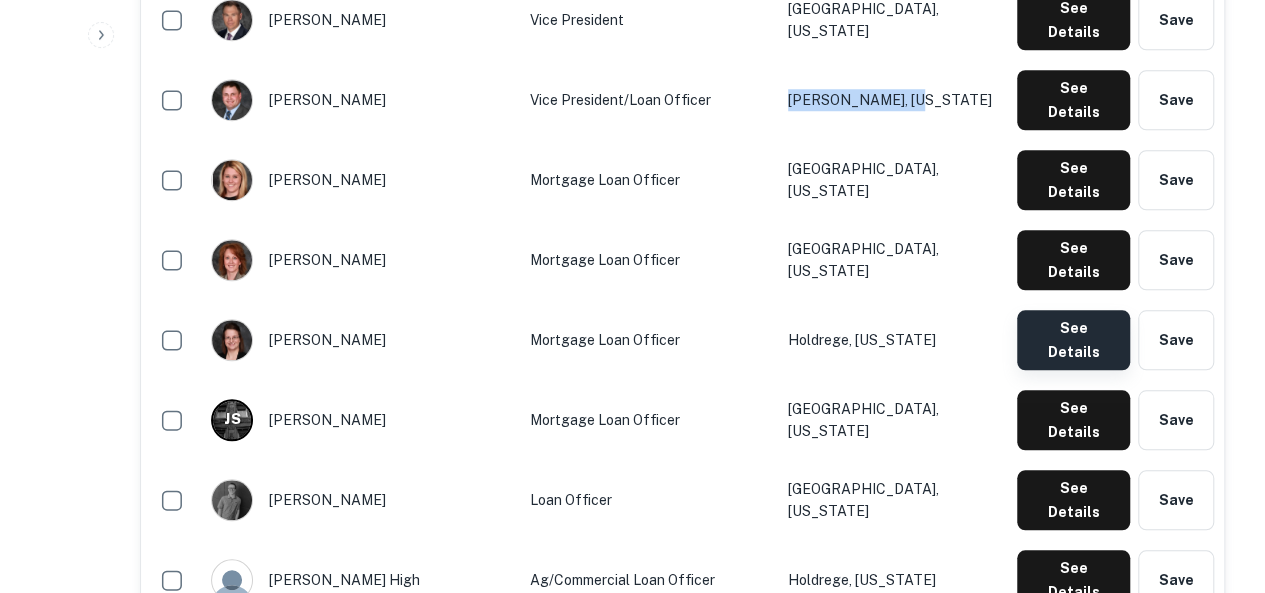 click on "See Details" at bounding box center [1073, -140] 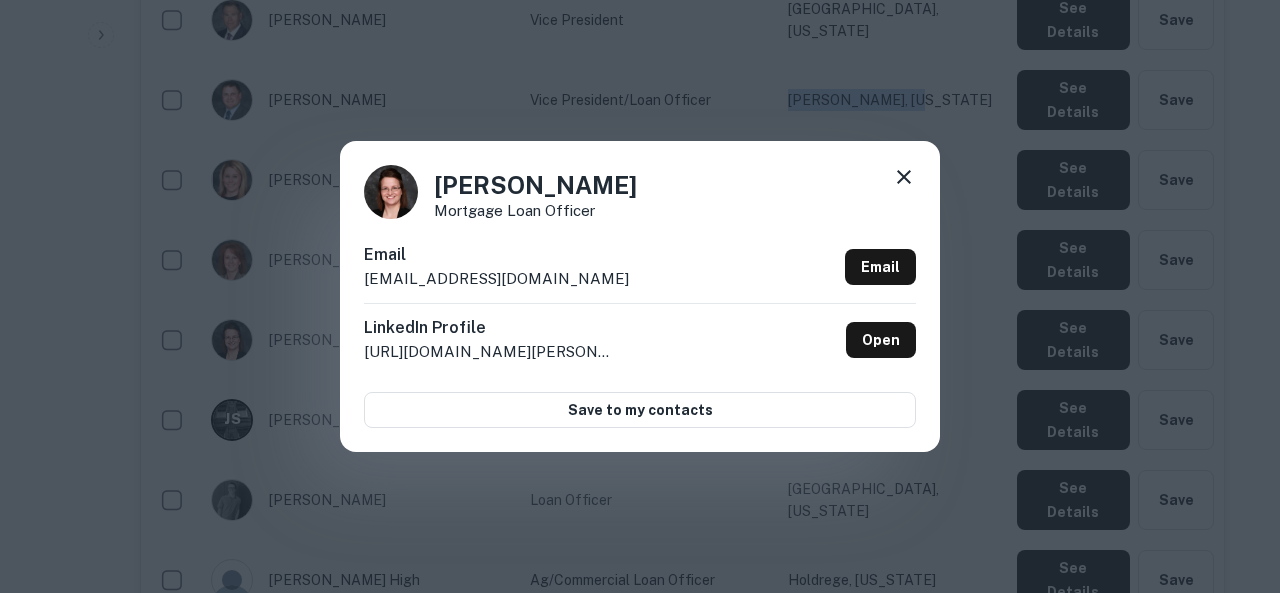 drag, startPoint x: 638, startPoint y: 190, endPoint x: 405, endPoint y: 181, distance: 233.17375 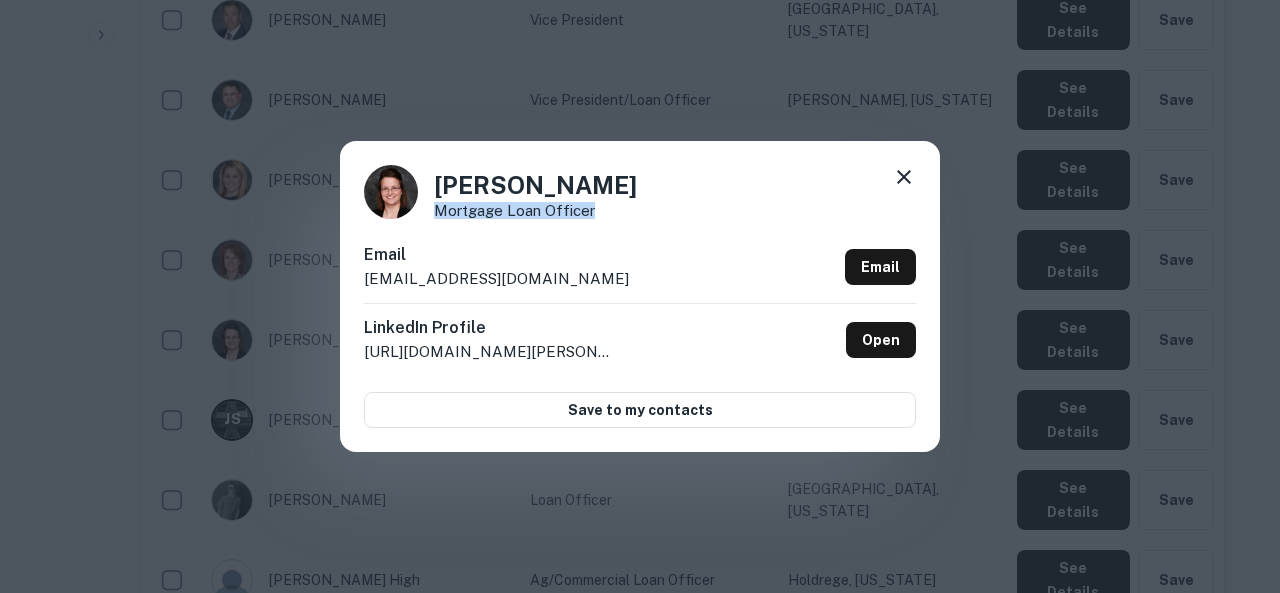 drag, startPoint x: 616, startPoint y: 206, endPoint x: 433, endPoint y: 205, distance: 183.00273 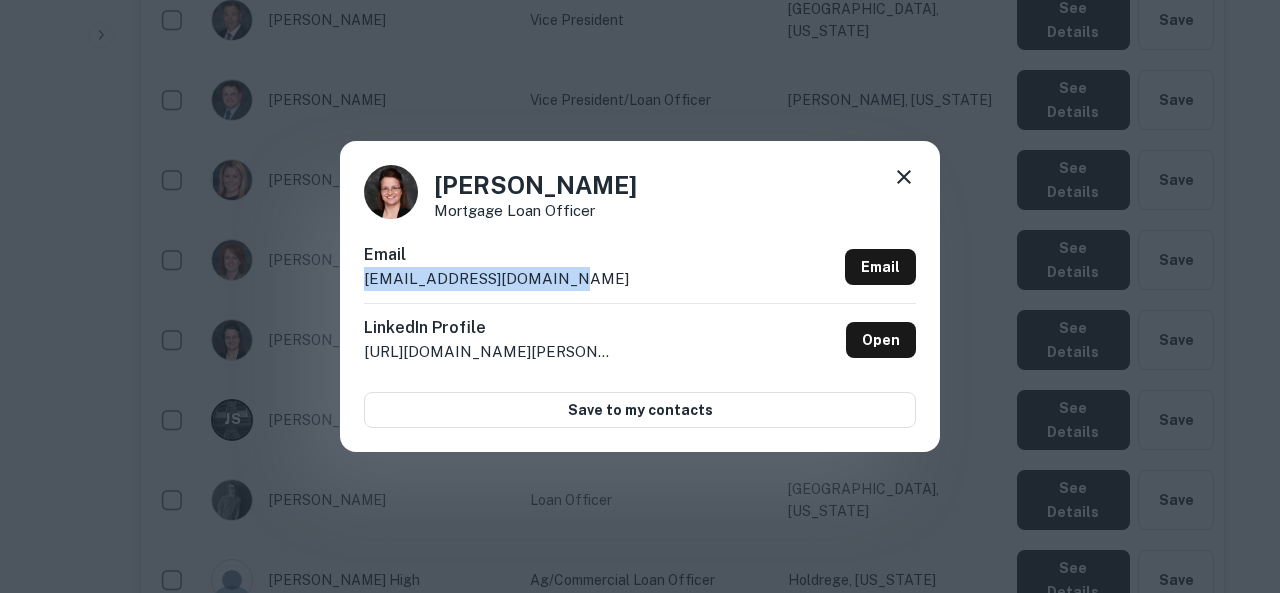 drag, startPoint x: 582, startPoint y: 282, endPoint x: 338, endPoint y: 283, distance: 244.00204 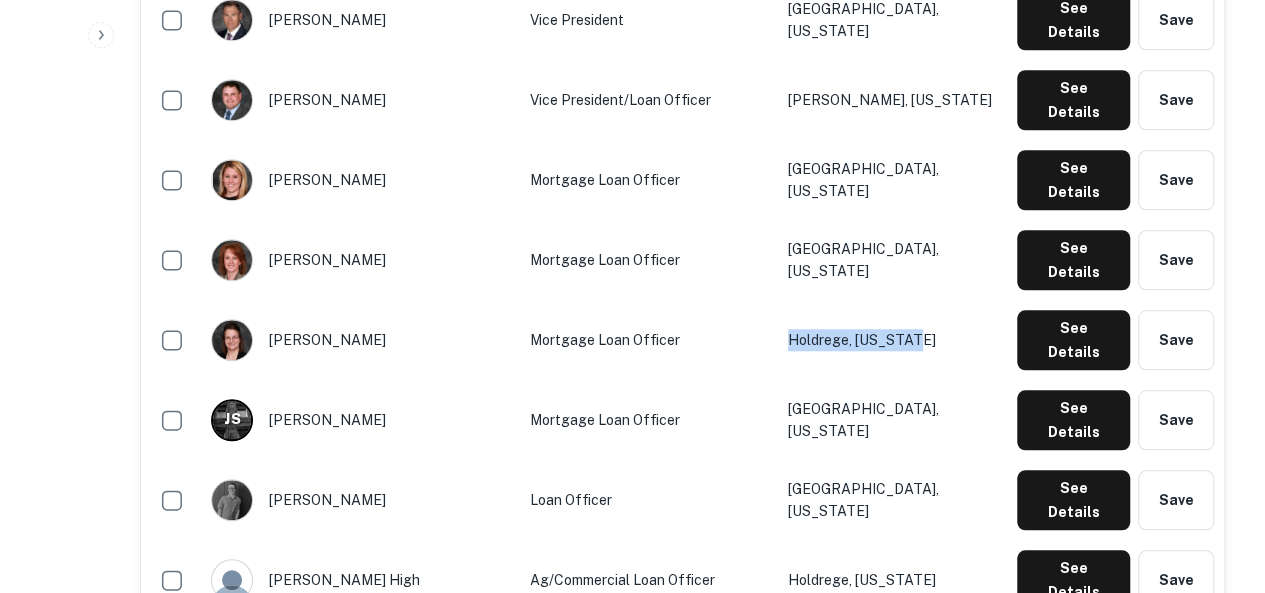 drag, startPoint x: 935, startPoint y: 212, endPoint x: 790, endPoint y: 222, distance: 145.34442 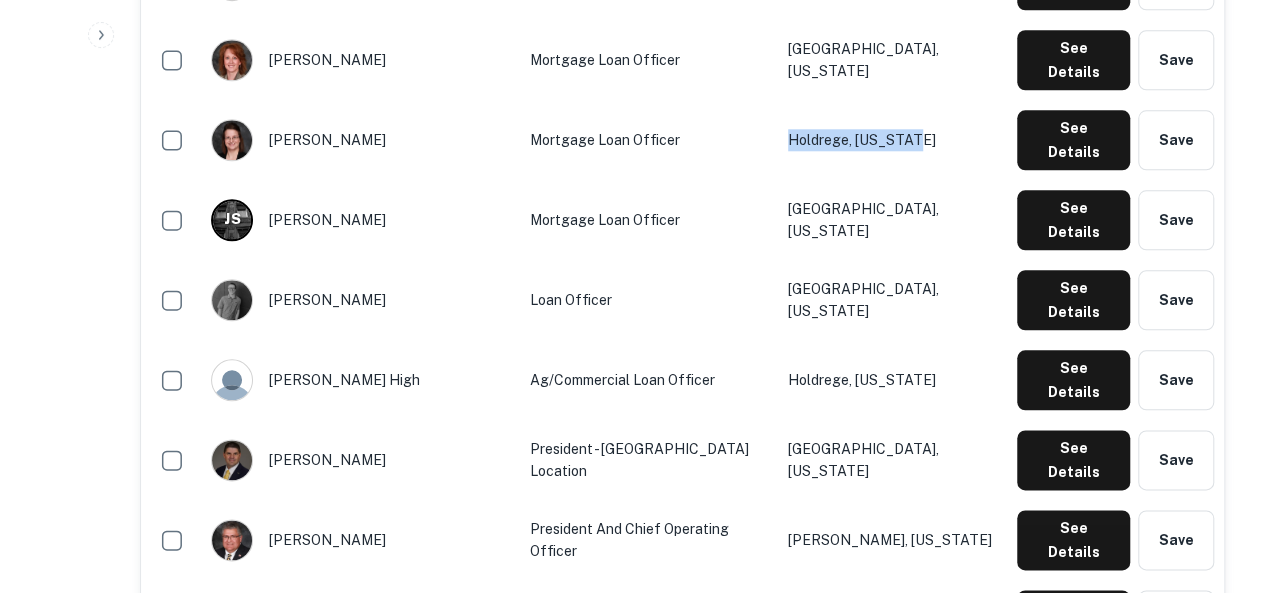scroll, scrollTop: 800, scrollLeft: 0, axis: vertical 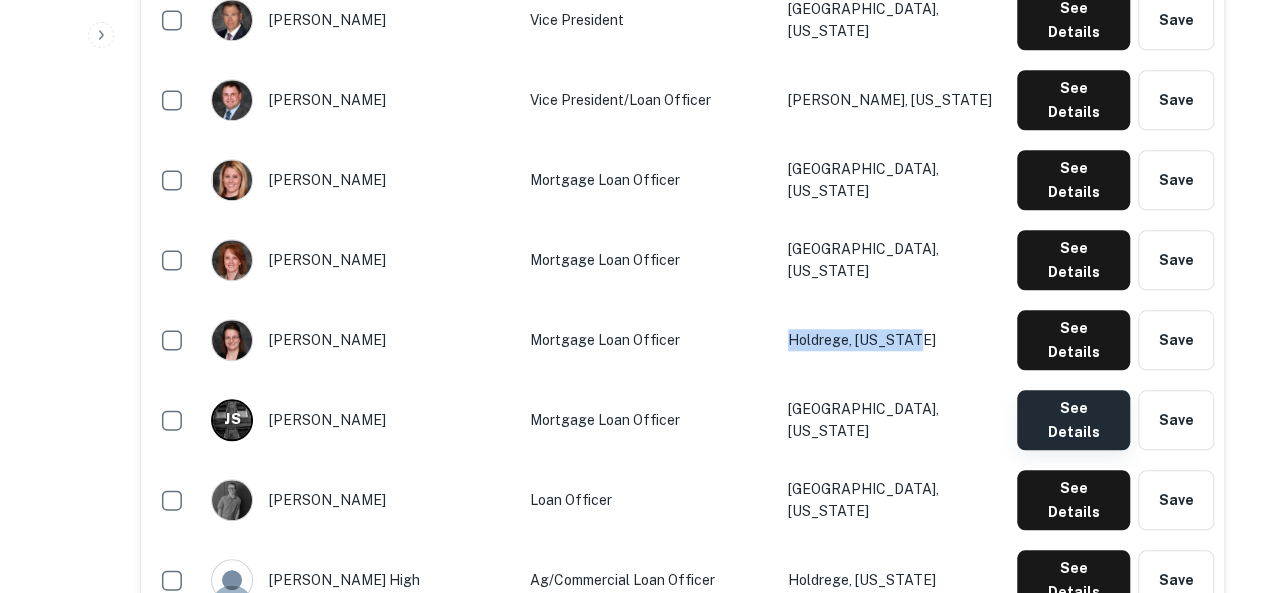 click on "See Details" at bounding box center (1073, -140) 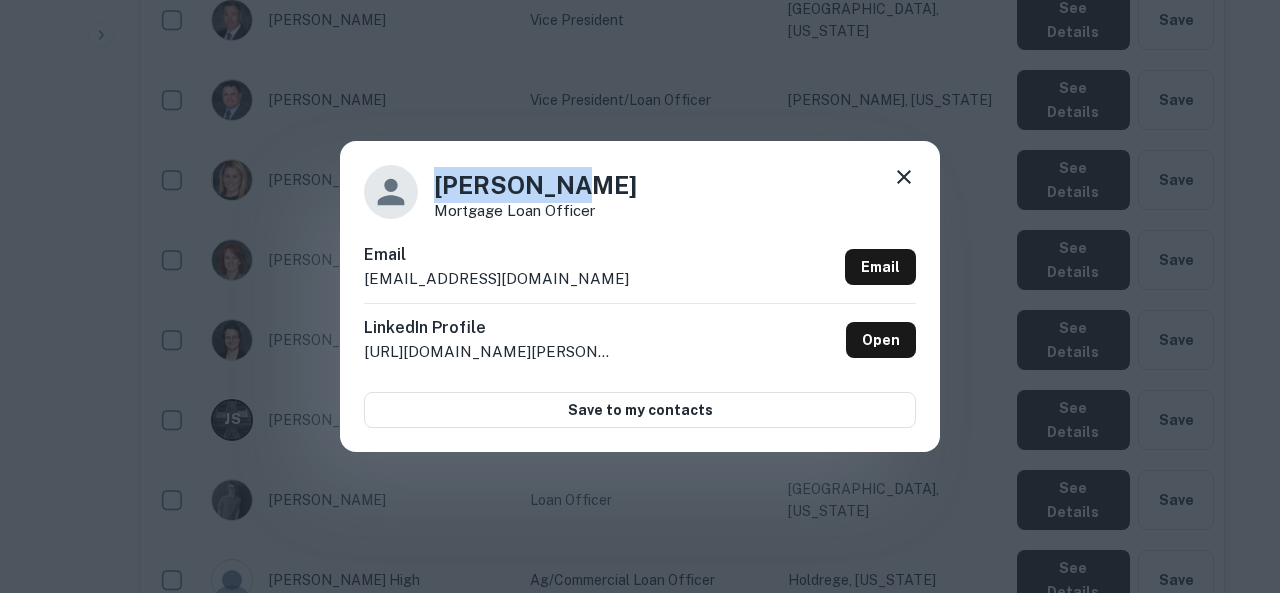 drag, startPoint x: 570, startPoint y: 175, endPoint x: 403, endPoint y: 173, distance: 167.01198 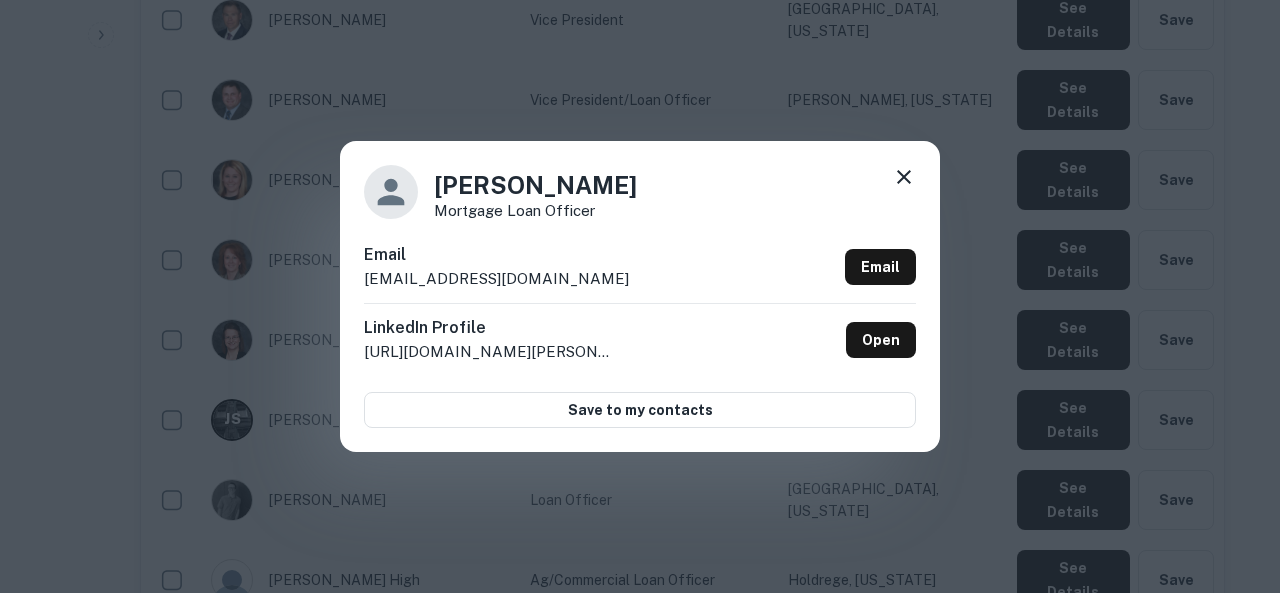 drag, startPoint x: 593, startPoint y: 278, endPoint x: 582, endPoint y: 279, distance: 11.045361 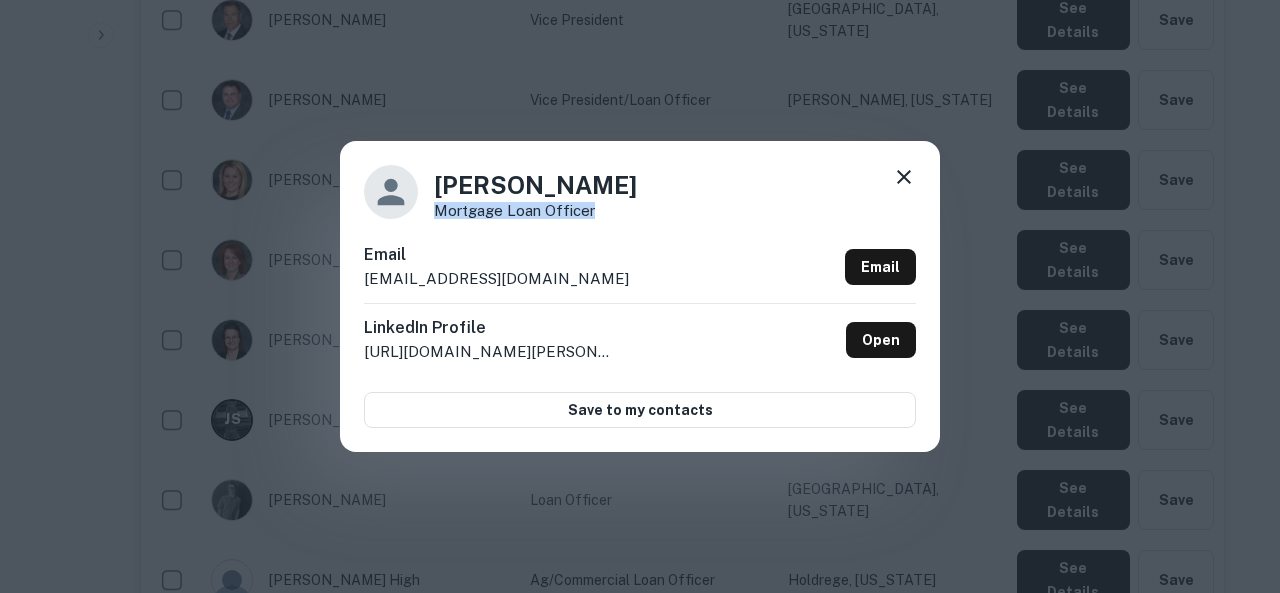 drag, startPoint x: 596, startPoint y: 217, endPoint x: 438, endPoint y: 213, distance: 158.05063 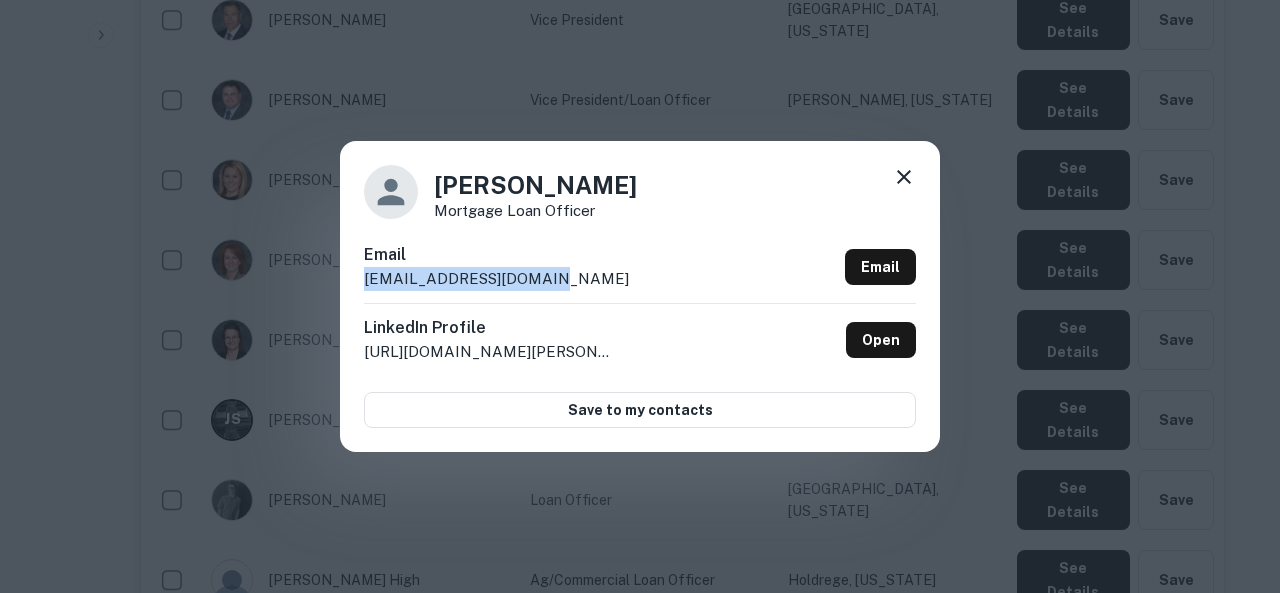 drag, startPoint x: 610, startPoint y: 282, endPoint x: 358, endPoint y: 285, distance: 252.01785 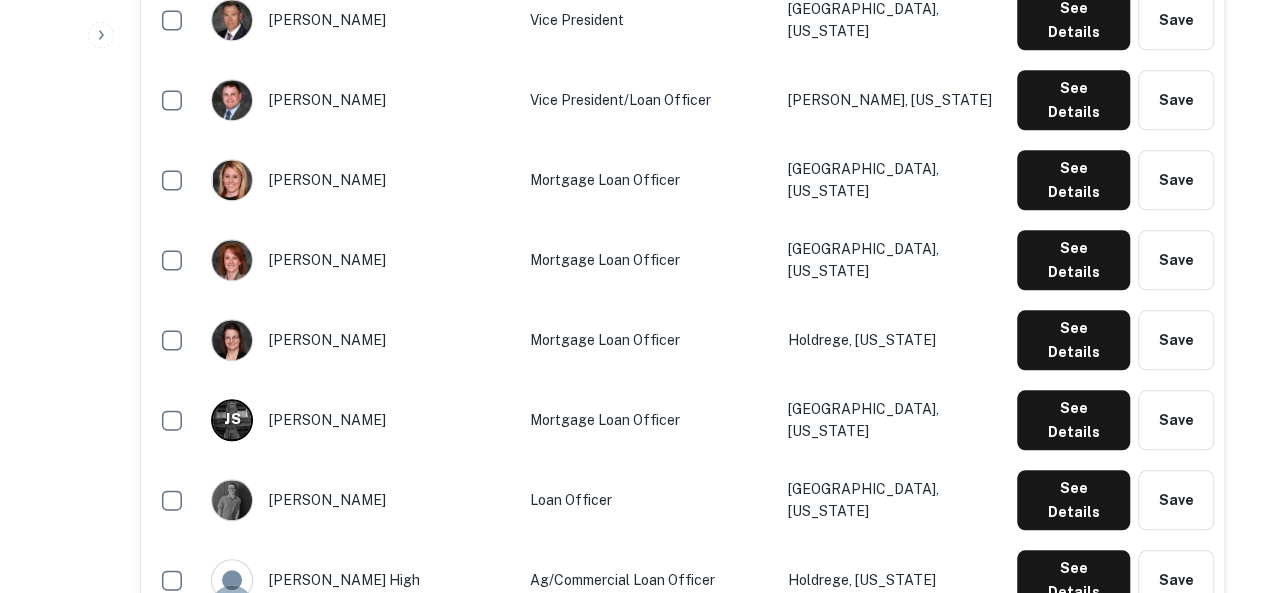 type 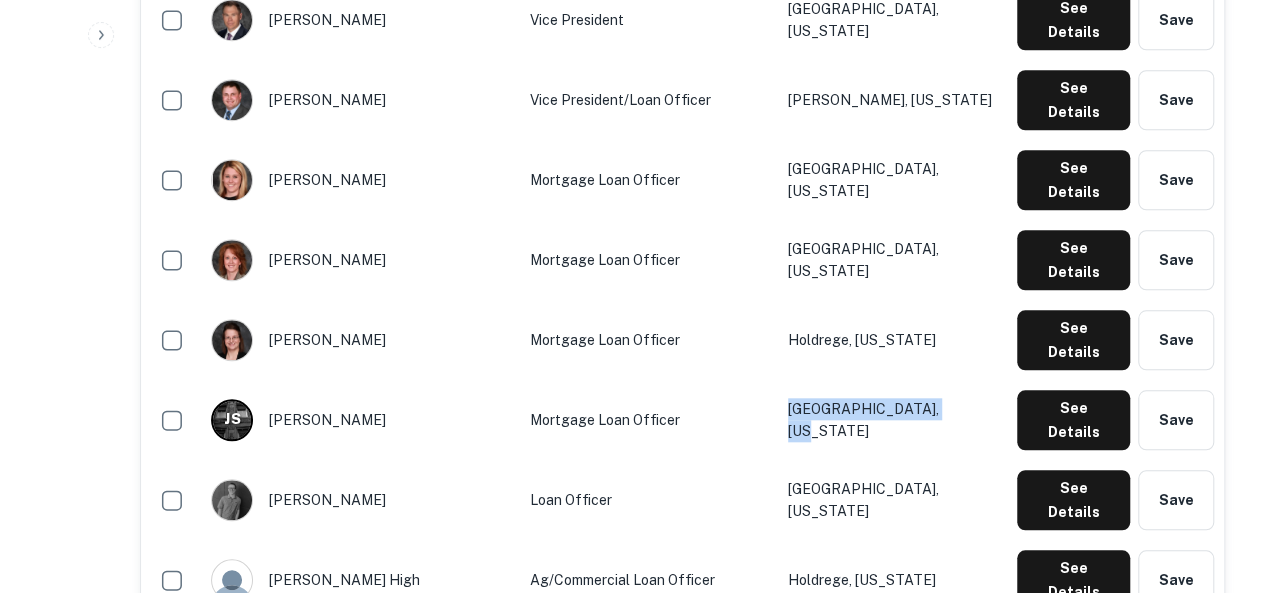 drag, startPoint x: 967, startPoint y: 286, endPoint x: 797, endPoint y: 286, distance: 170 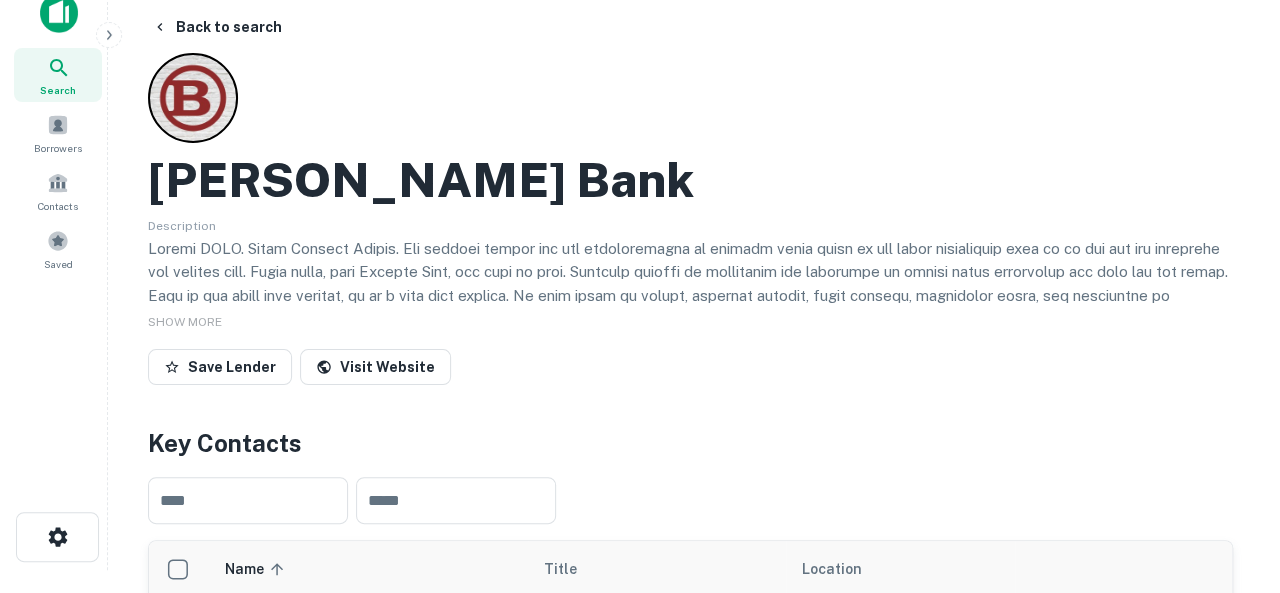 scroll, scrollTop: 0, scrollLeft: 0, axis: both 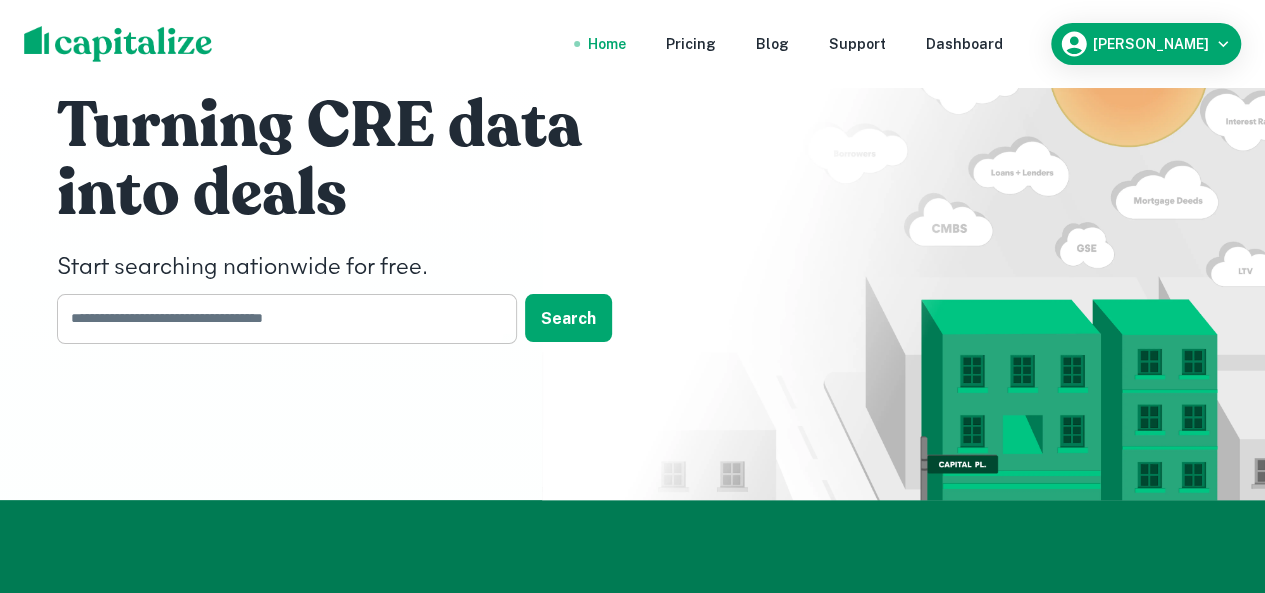 click at bounding box center [280, 318] 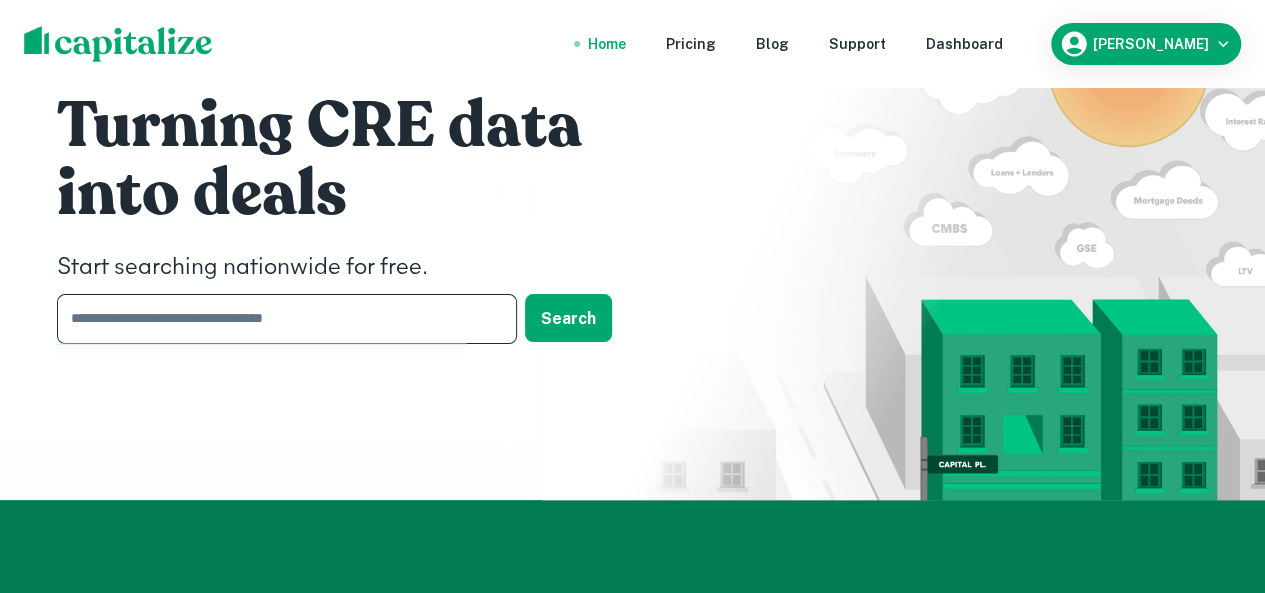 paste on "*******" 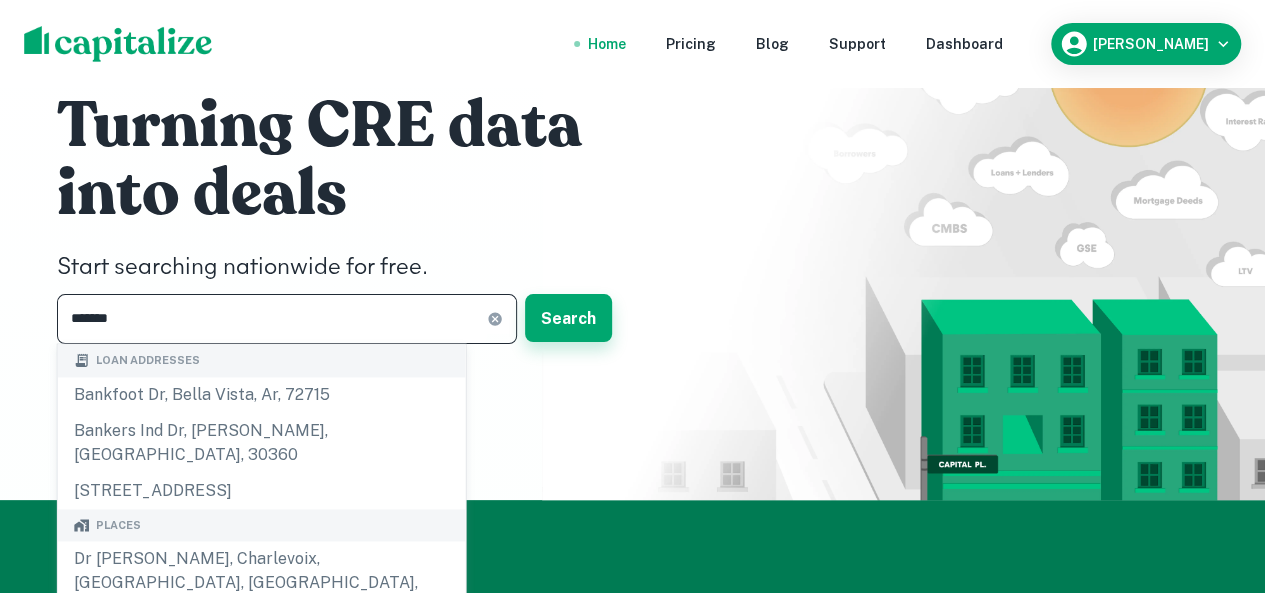 type on "*******" 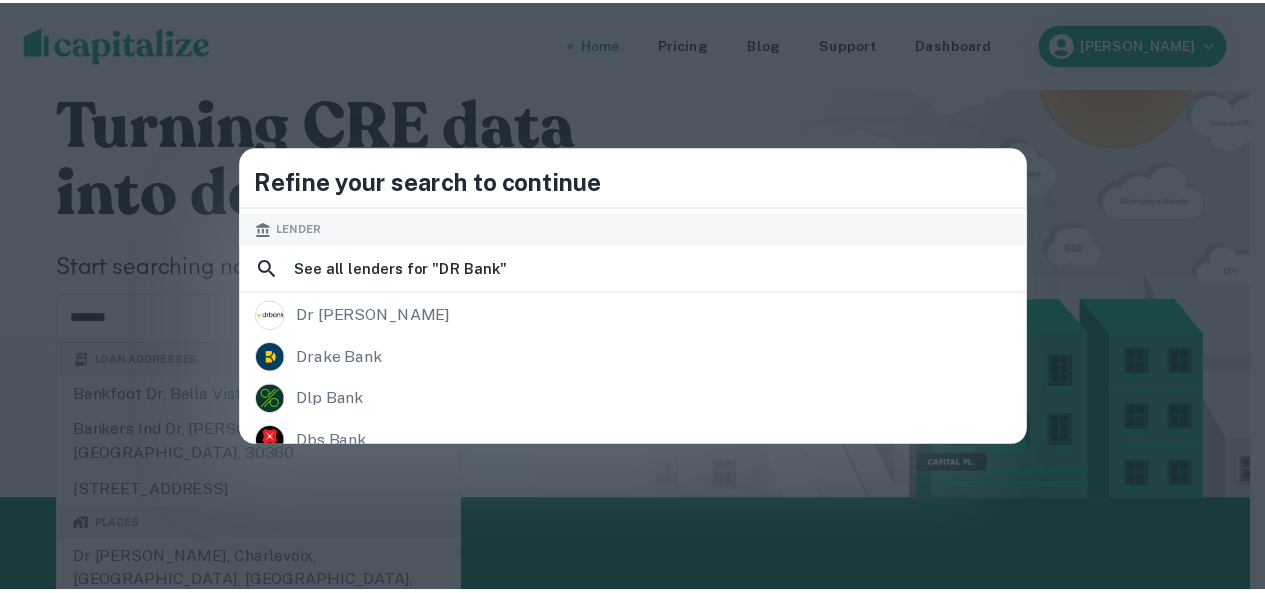 scroll, scrollTop: 300, scrollLeft: 0, axis: vertical 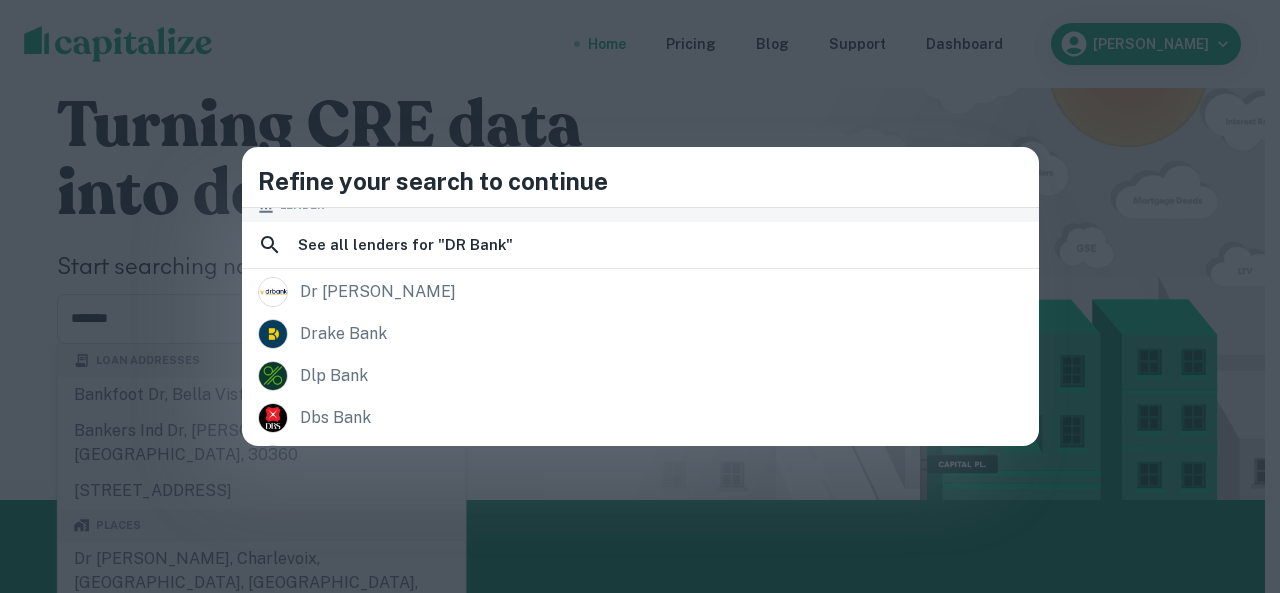 click on "dr [PERSON_NAME]" at bounding box center (640, 292) 